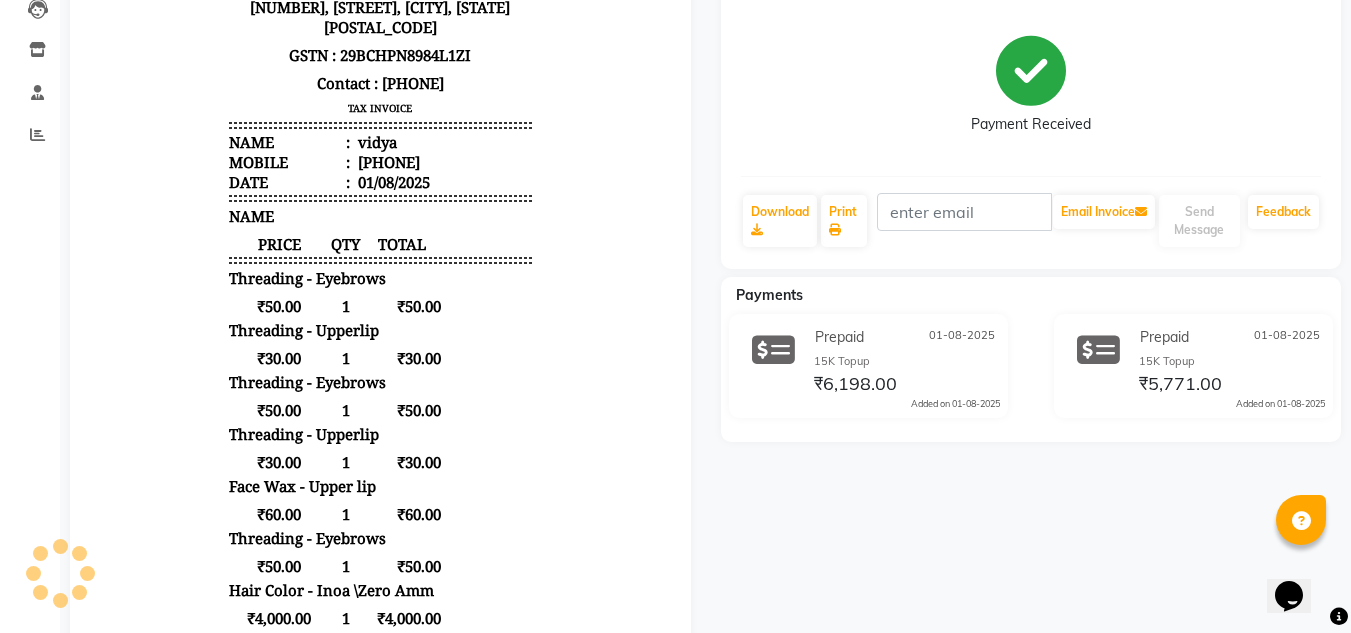 scroll, scrollTop: 0, scrollLeft: 0, axis: both 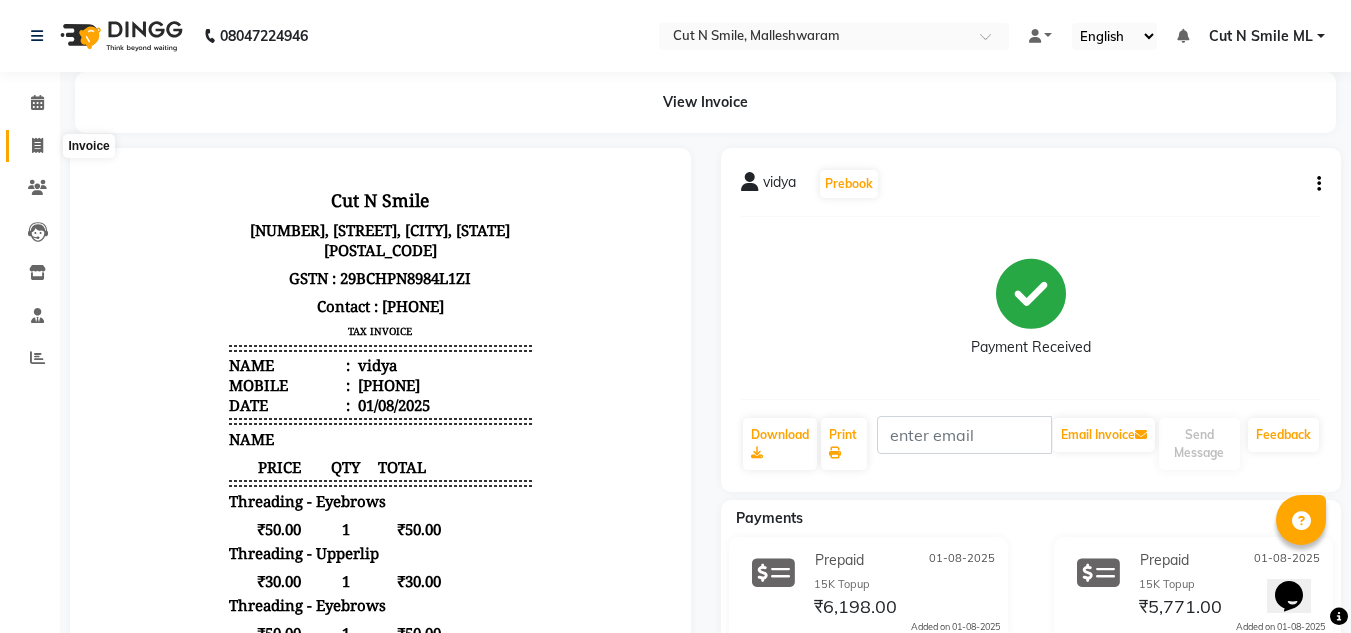 click 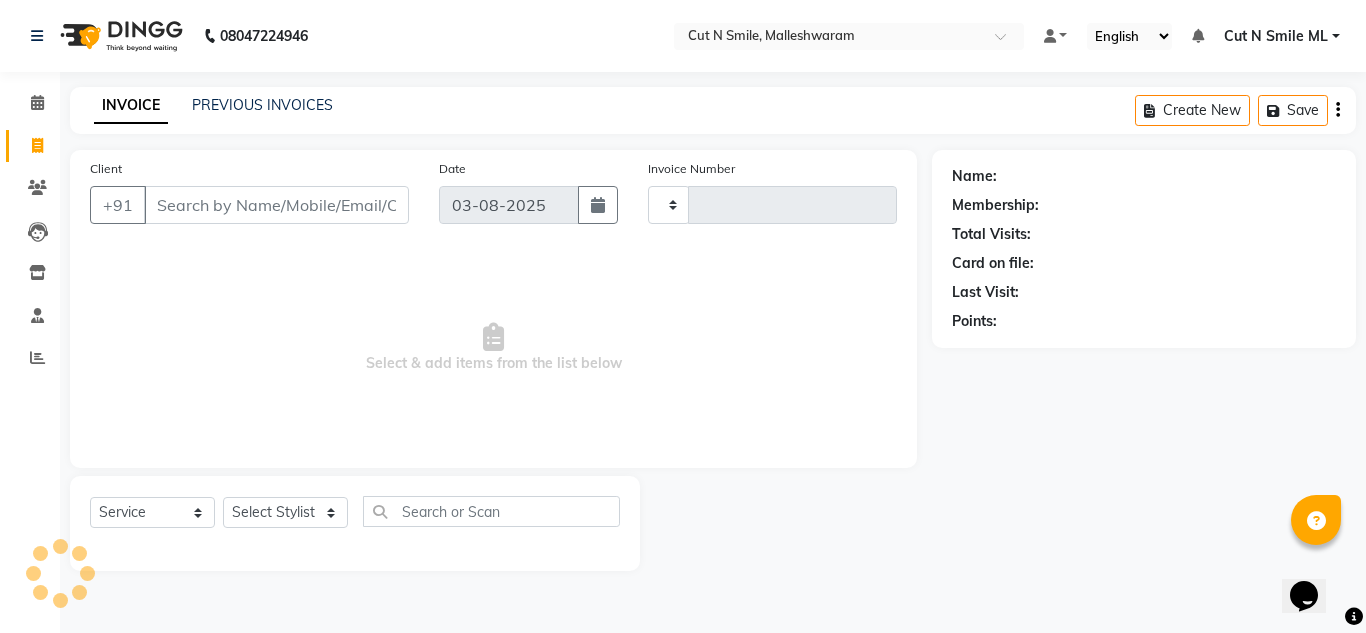 type on "164" 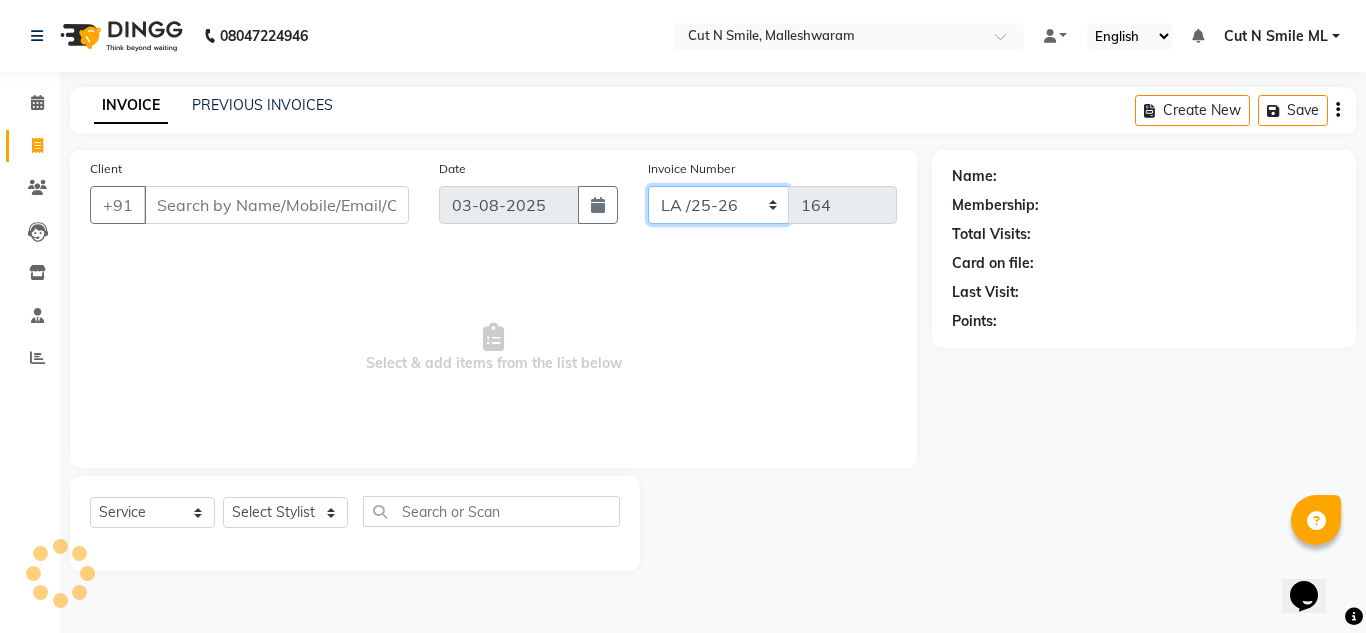 click on "NW/25-26 SW/2025-26 NA/2025-26 VN/25-26 LA /25-26" 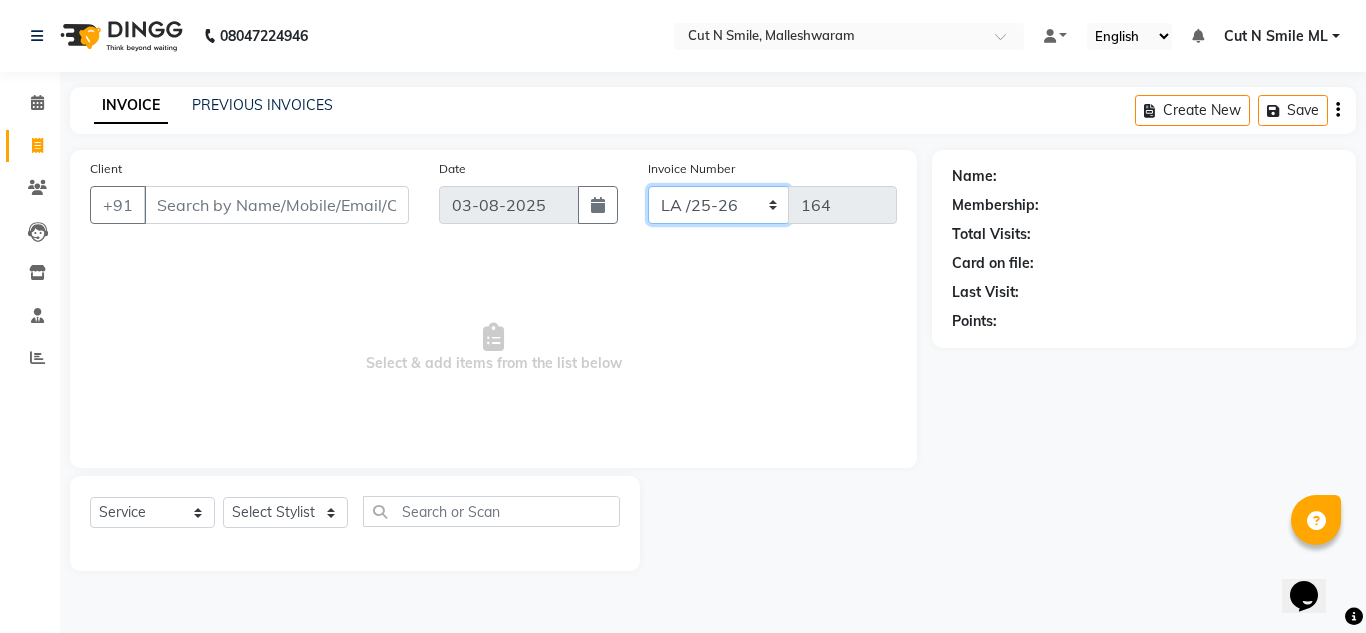 select on "7226" 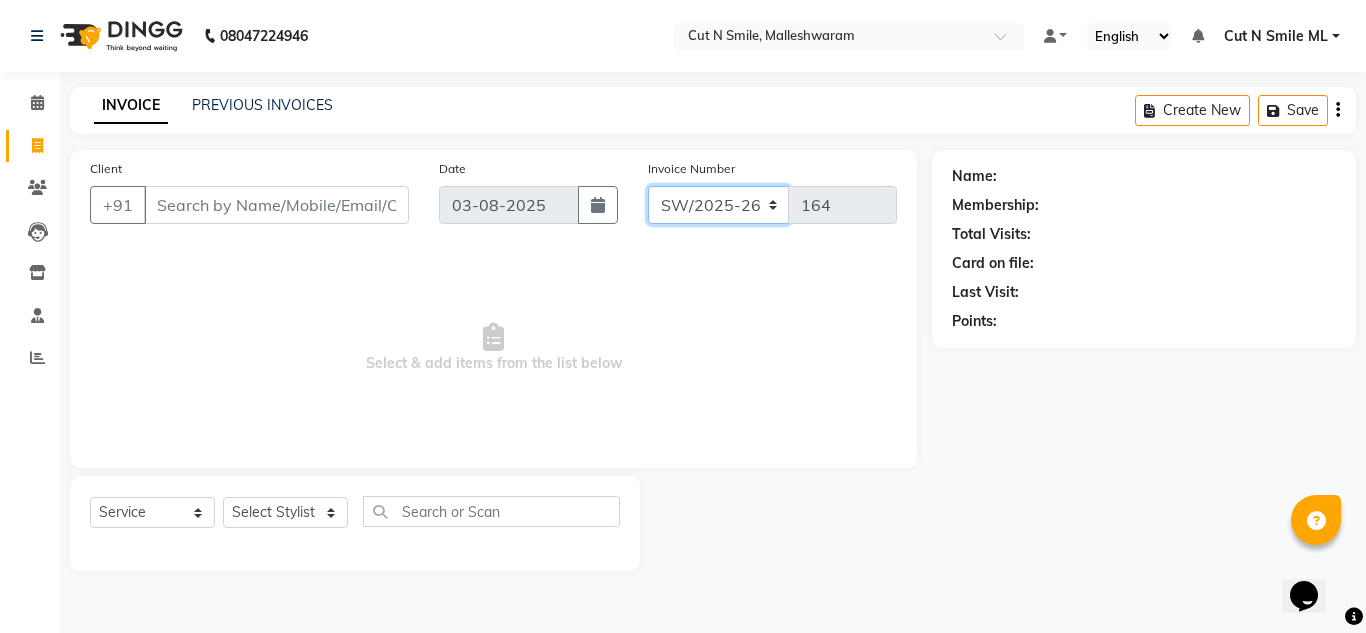 click on "NW/25-26 SW/2025-26 NA/2025-26 VN/25-26 LA /25-26" 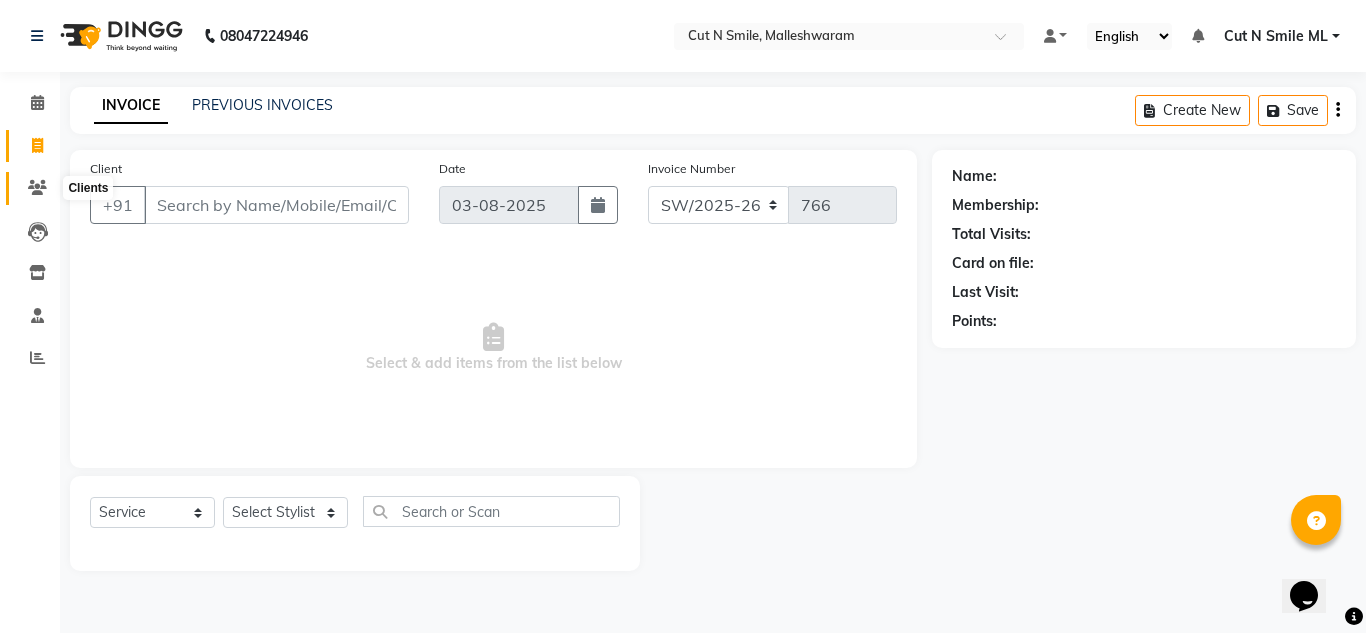 click 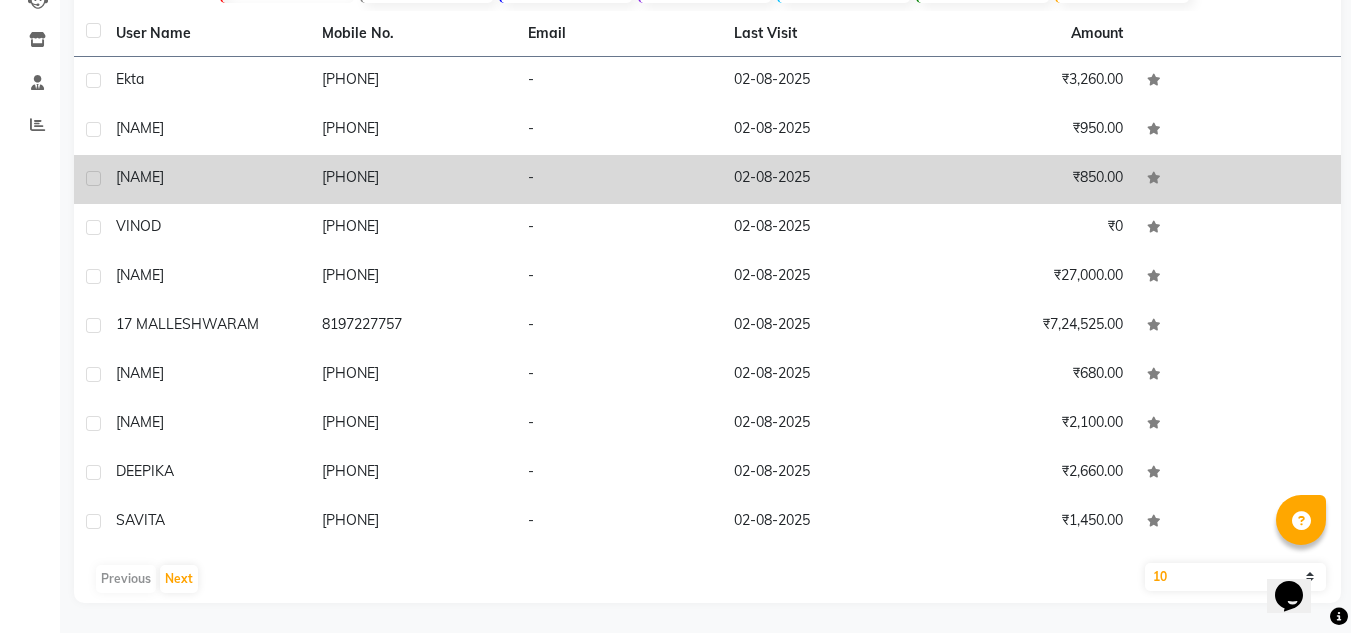 scroll, scrollTop: 0, scrollLeft: 0, axis: both 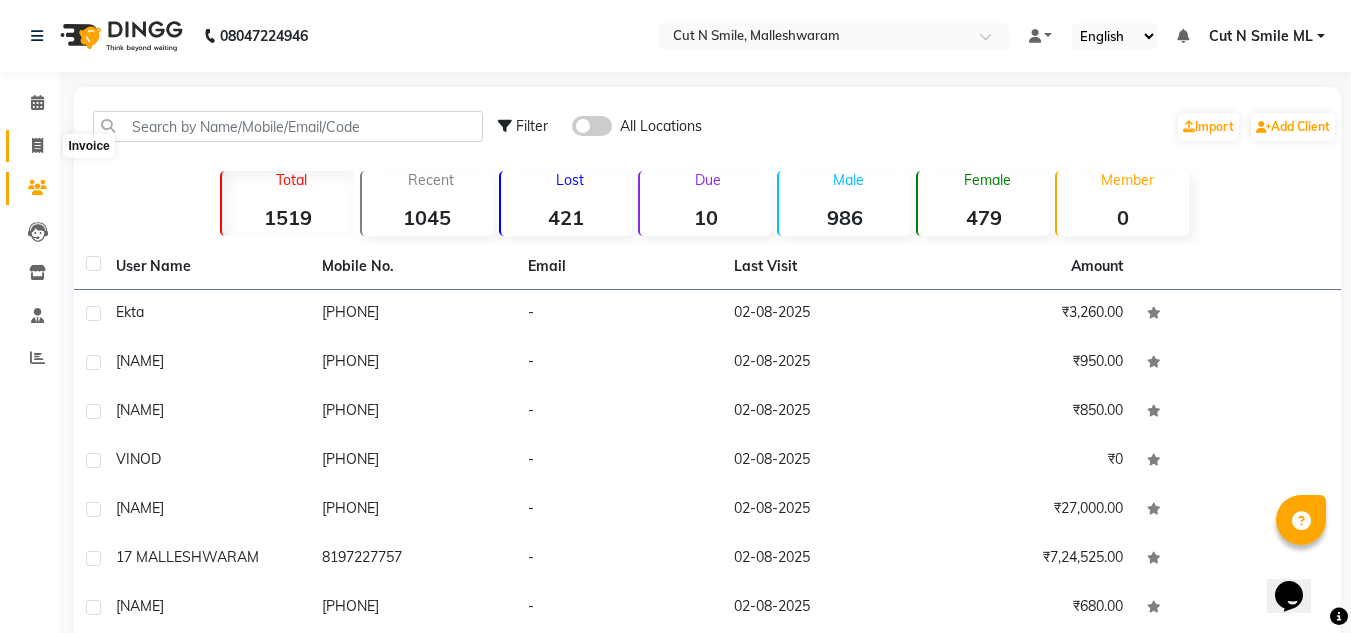 click 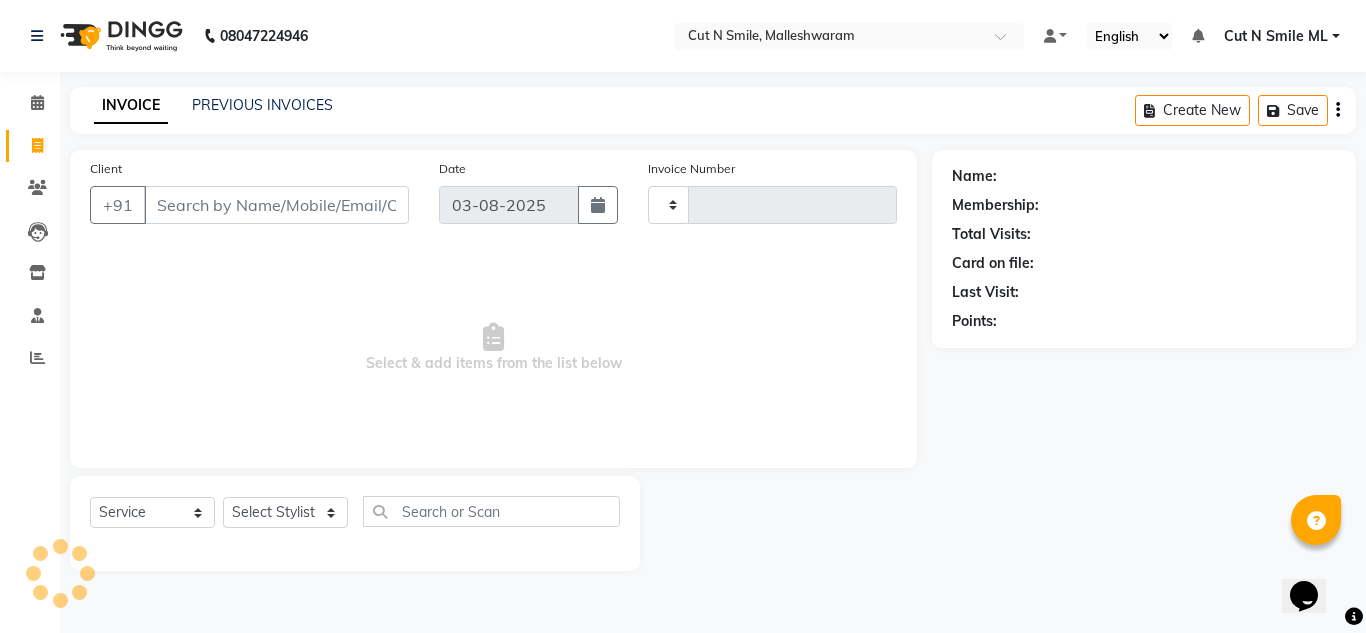 type on "164" 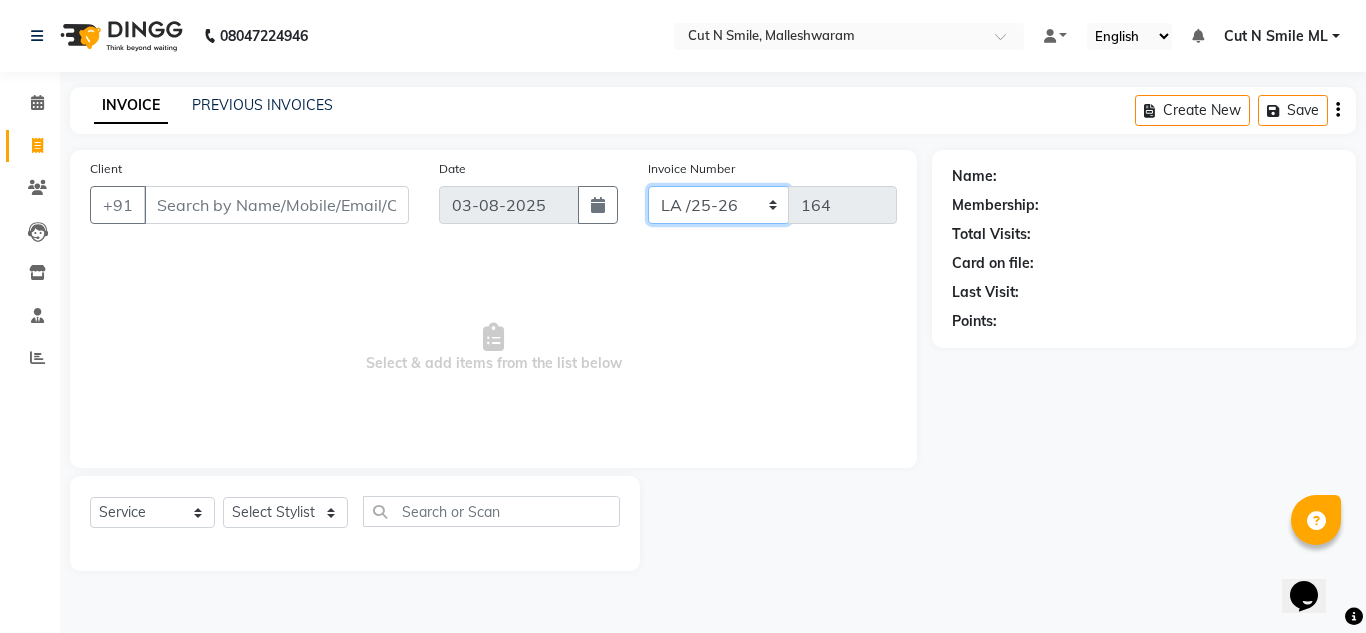 drag, startPoint x: 756, startPoint y: 200, endPoint x: 758, endPoint y: 256, distance: 56.0357 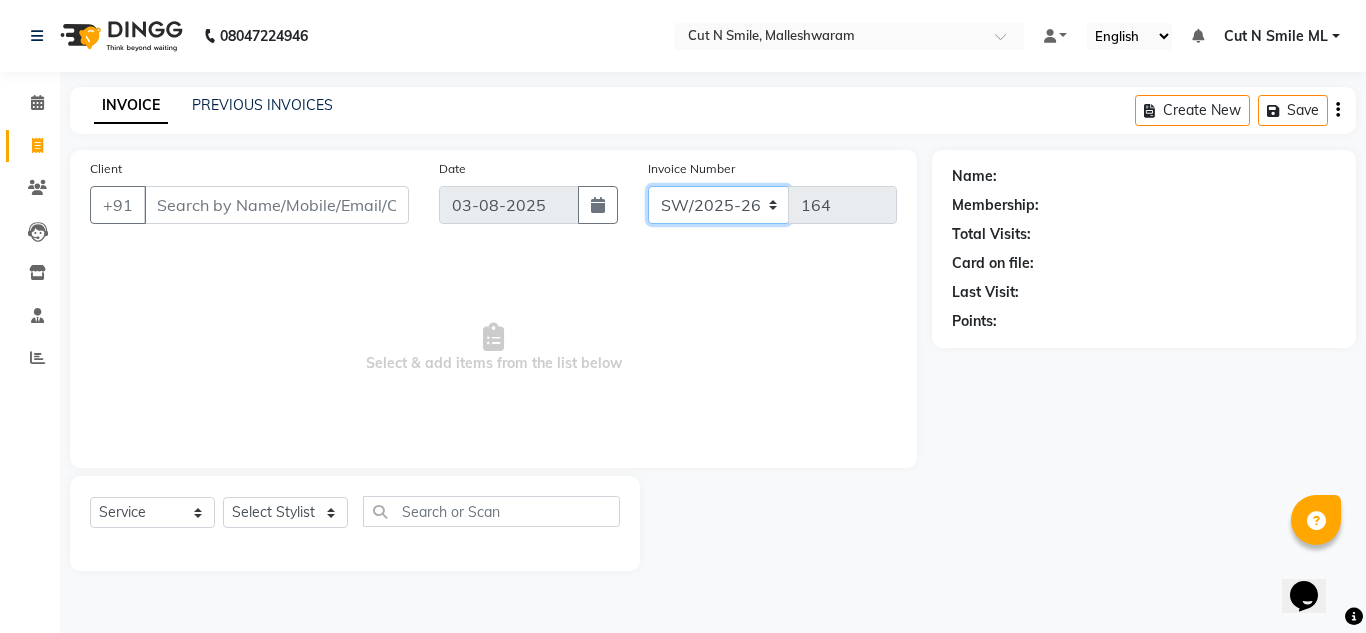 click on "NW/25-26 SW/2025-26 NA/2025-26 VN/25-26 LA /25-26" 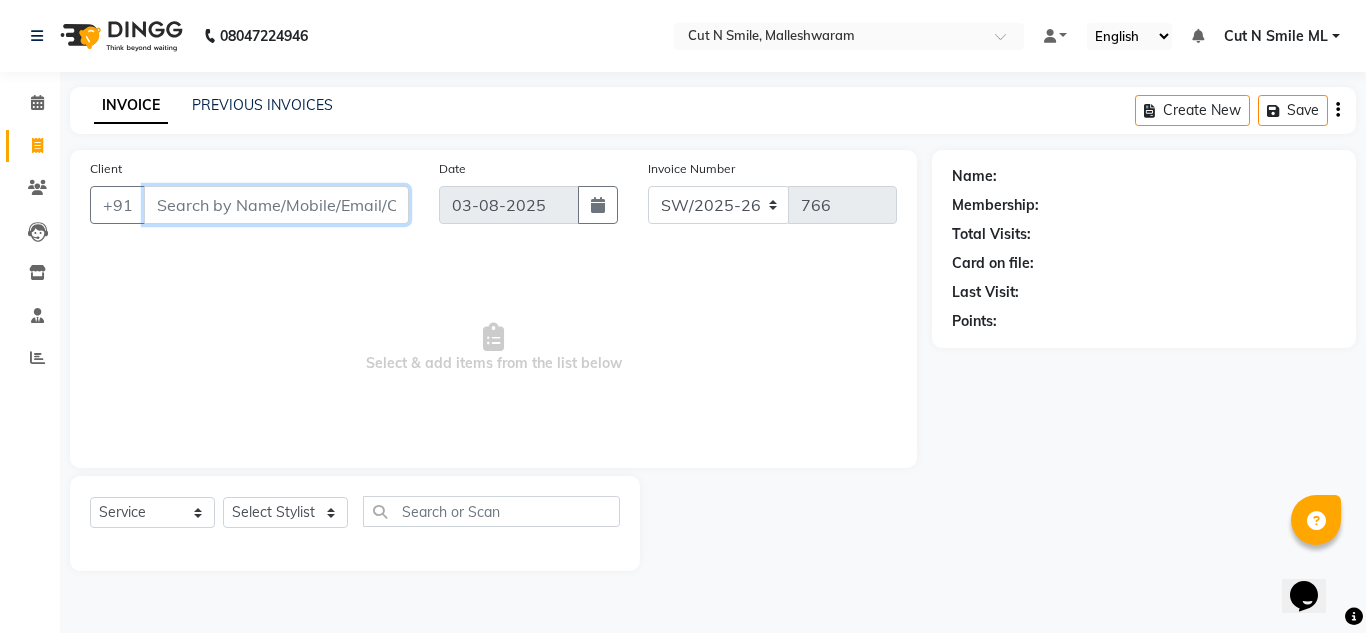 click on "Client" at bounding box center [276, 205] 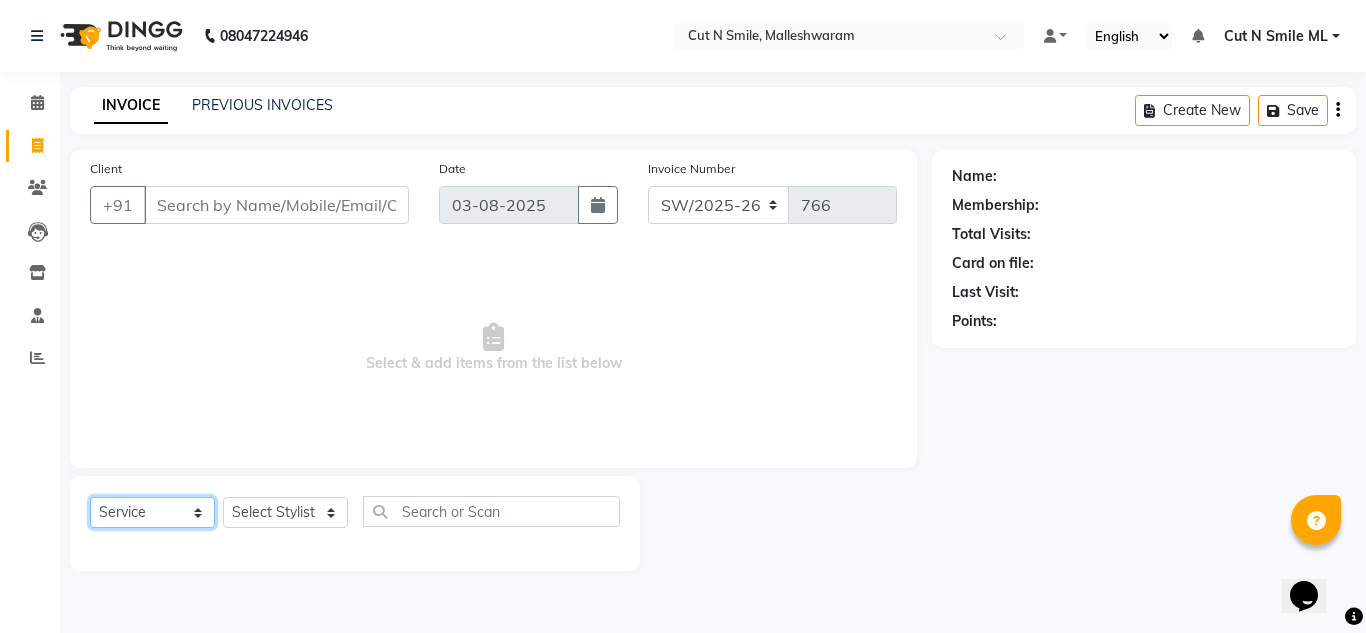 click on "Select  Service  Product  Membership  Package Voucher Prepaid Gift Card" 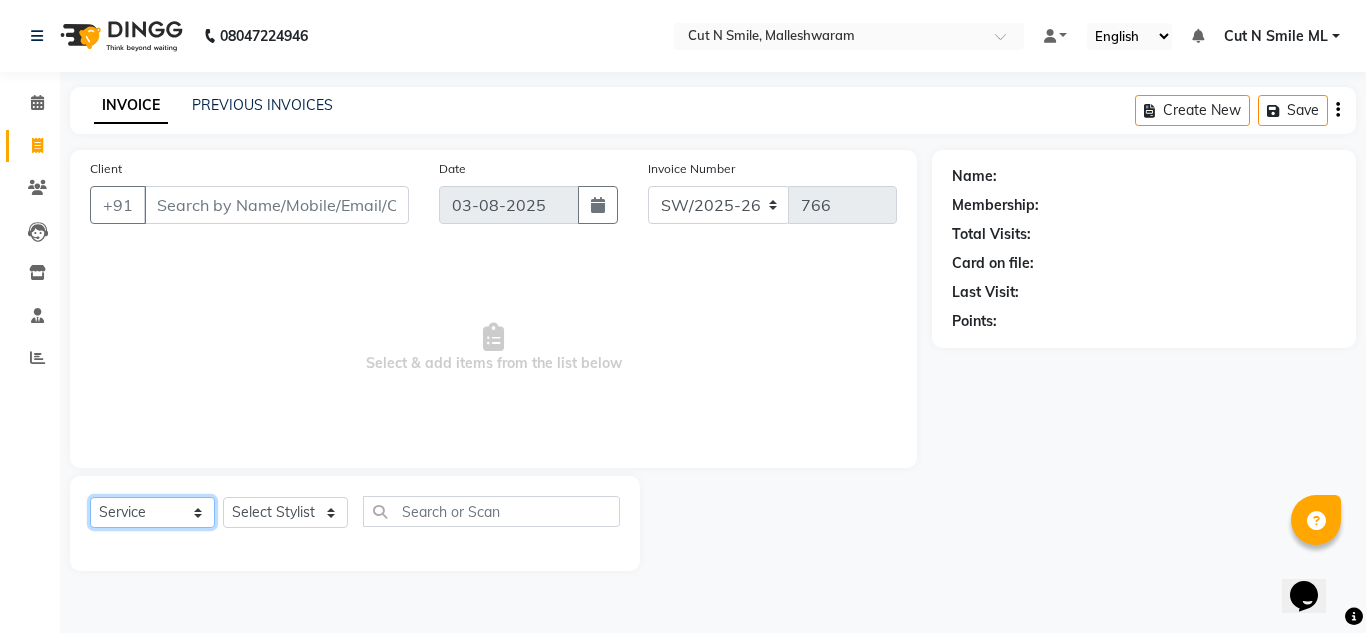 click on "Select  Service  Product  Membership  Package Voucher Prepaid Gift Card" 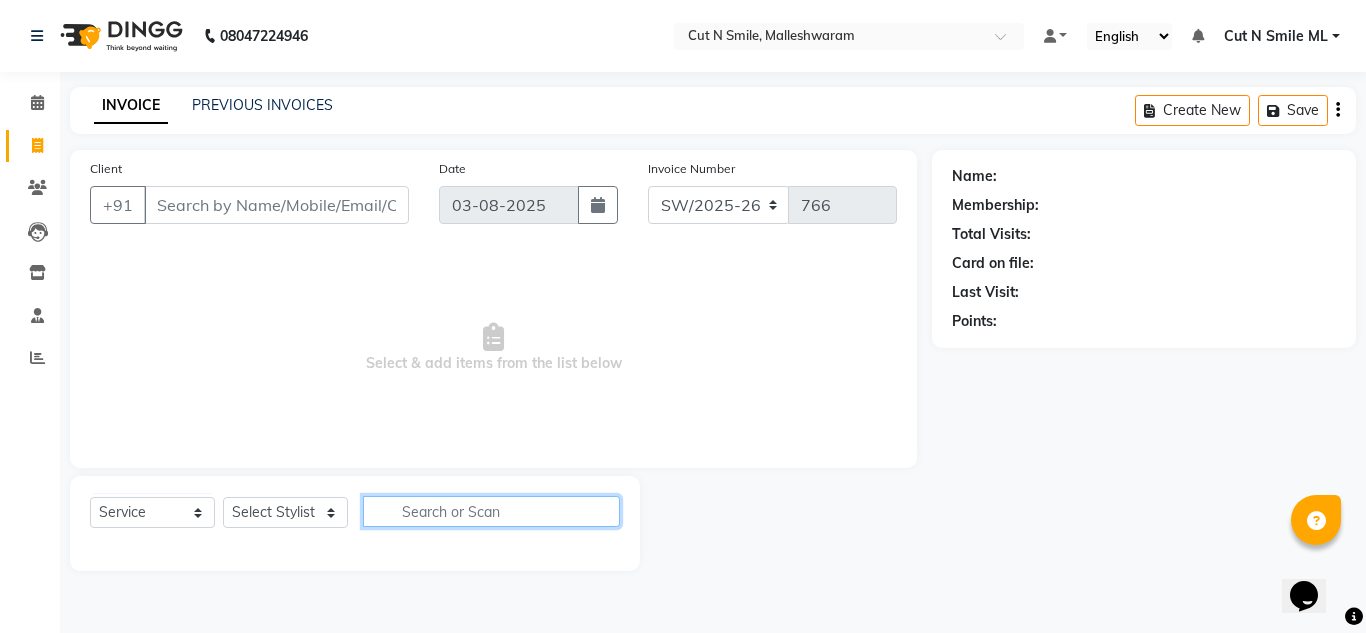 click 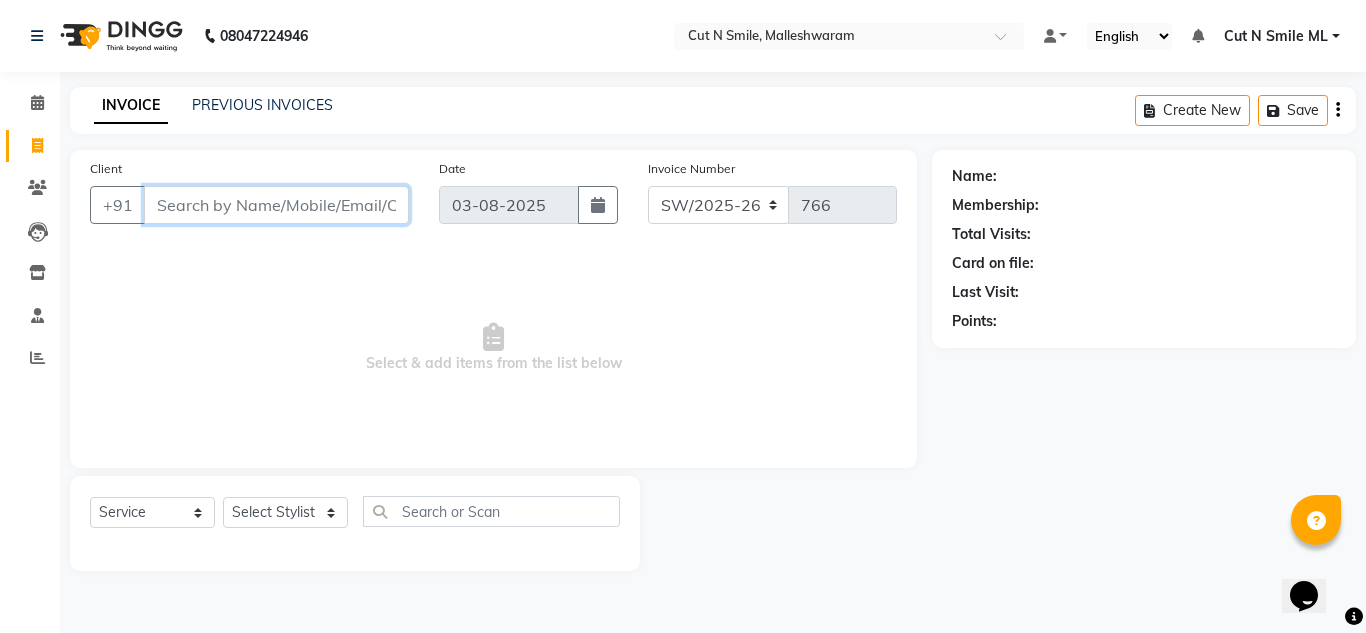 click on "Client" at bounding box center [276, 205] 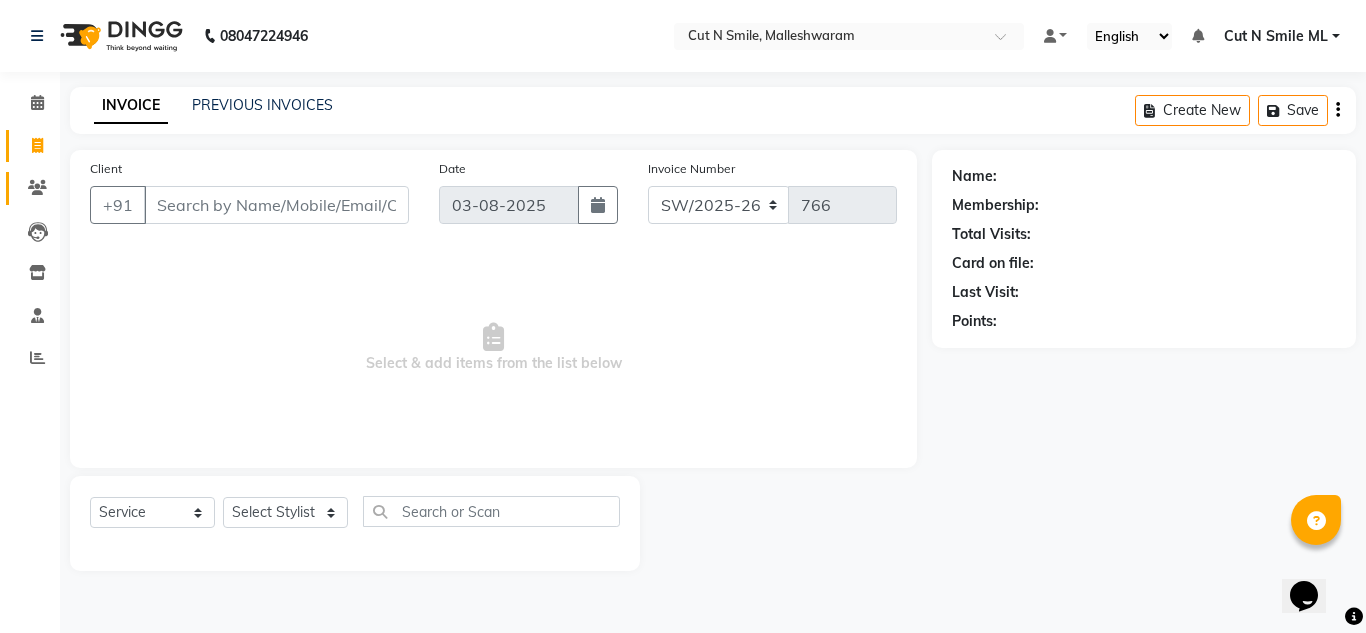 click on "Clients" 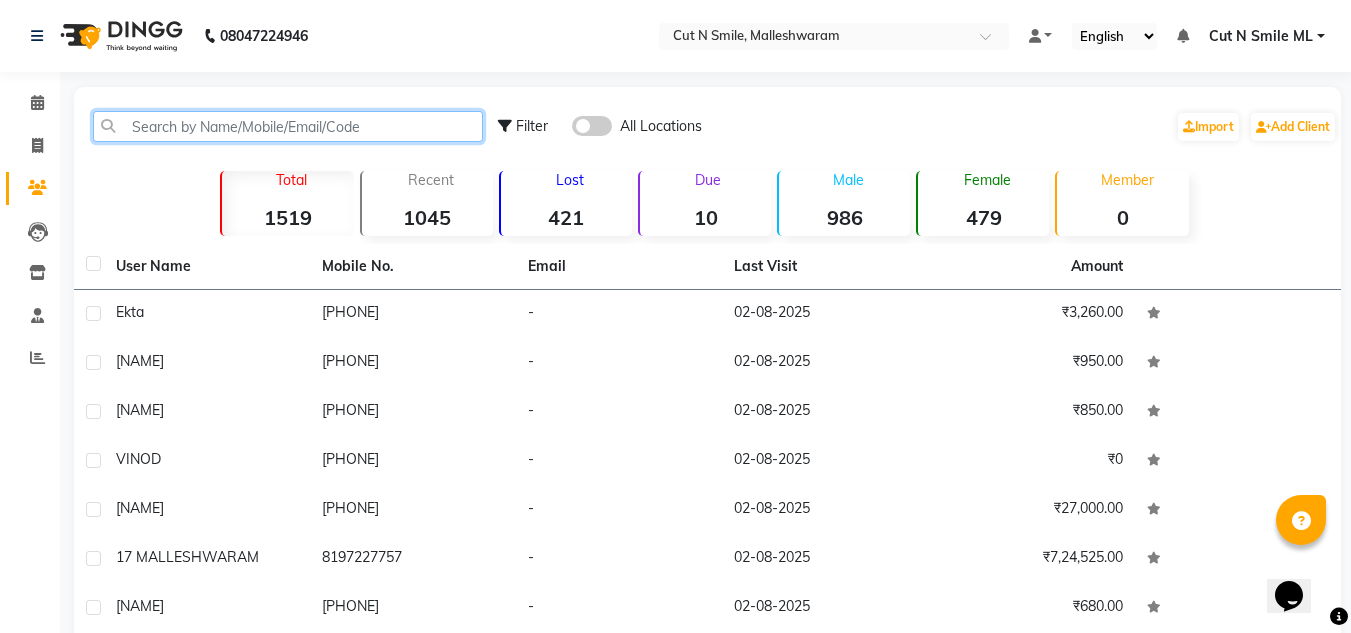 click 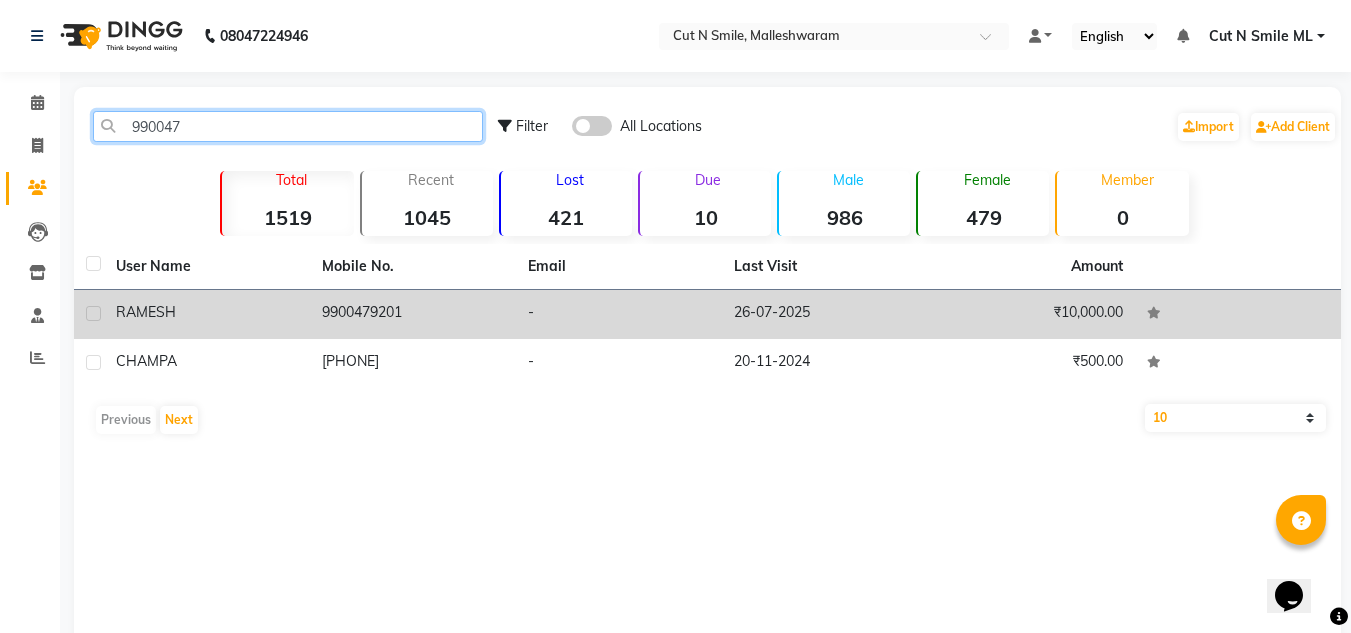 type on "990047" 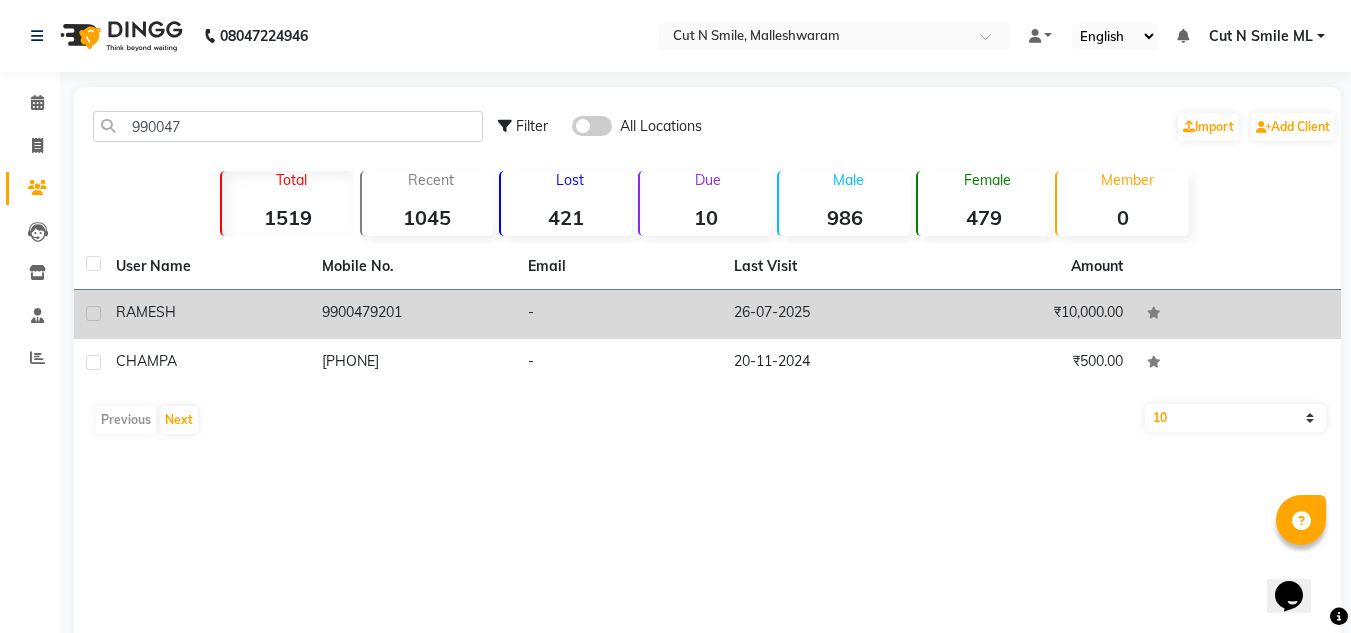 click on "26-07-2025" 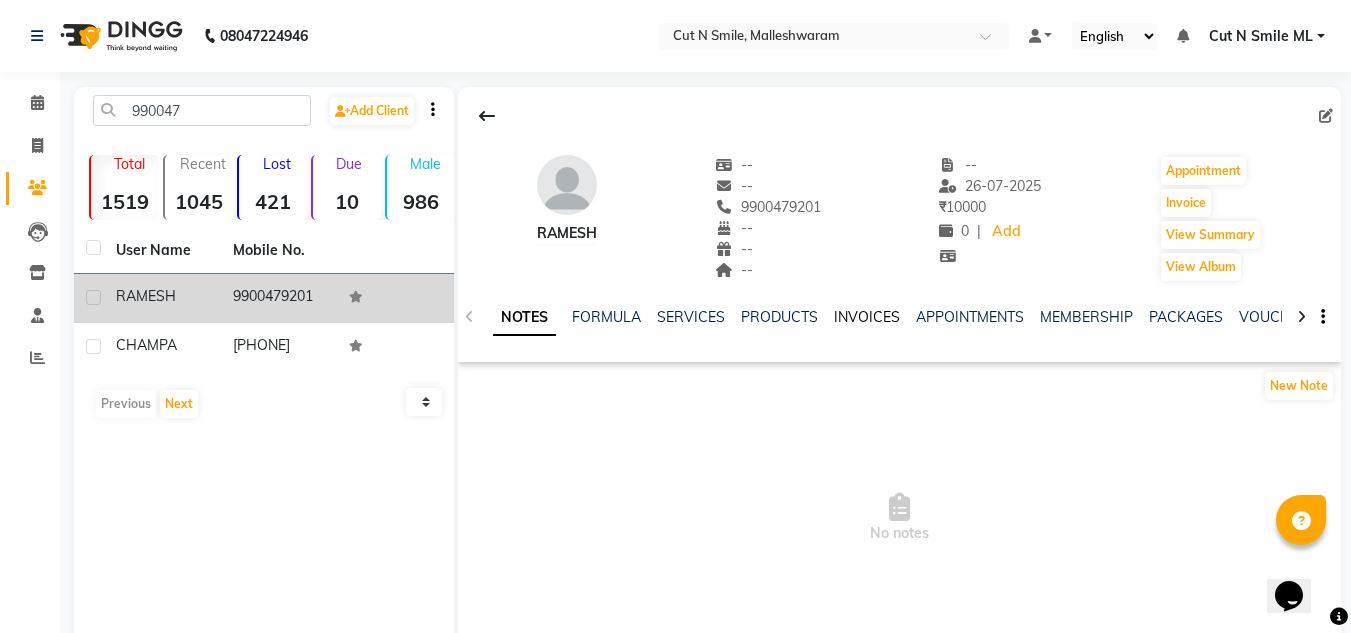 click on "INVOICES" 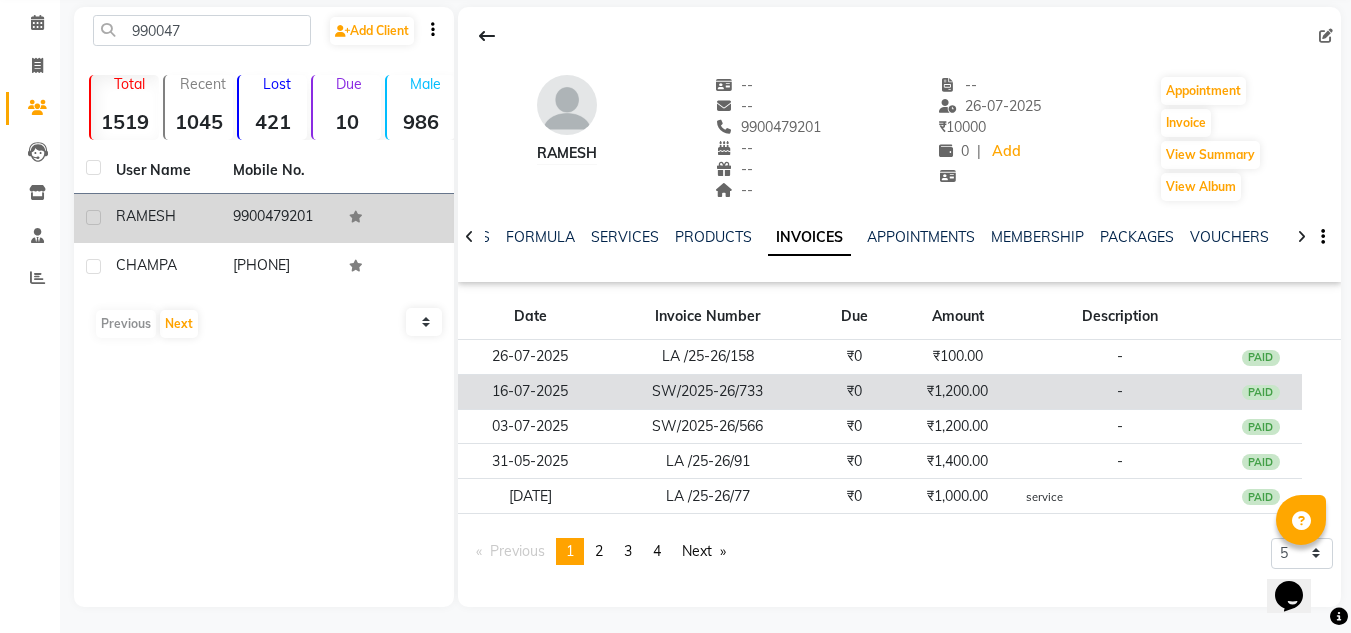 scroll, scrollTop: 84, scrollLeft: 0, axis: vertical 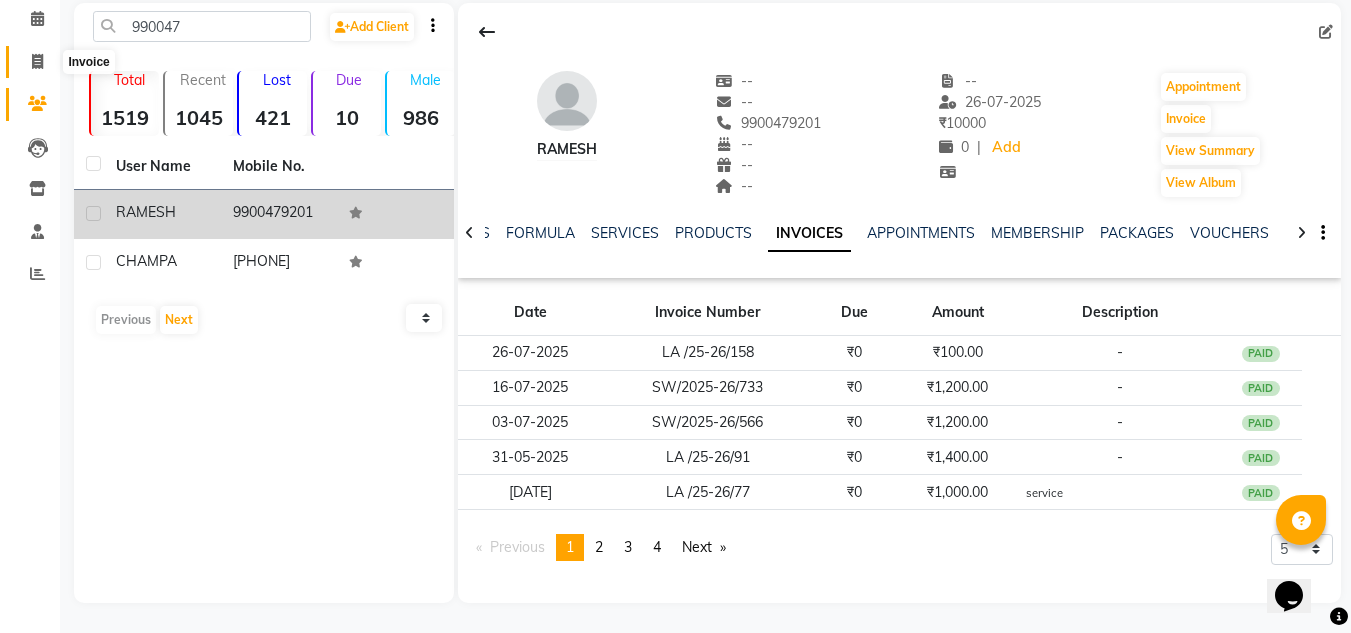 click 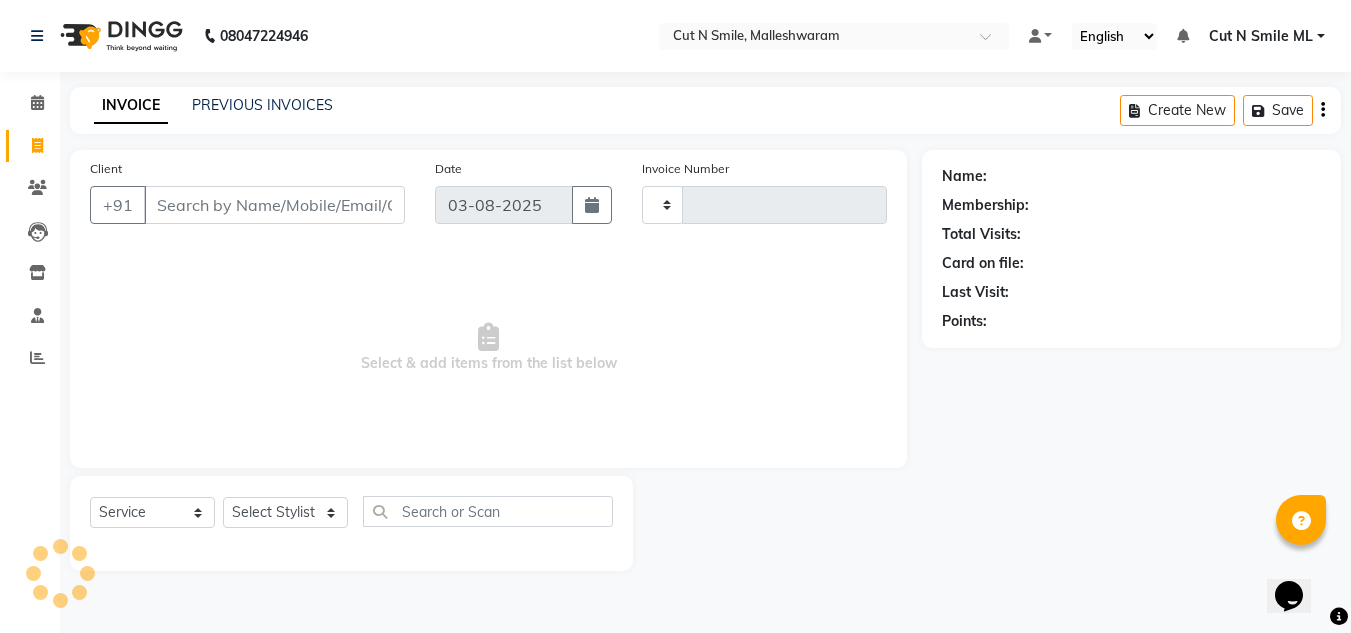 scroll, scrollTop: 0, scrollLeft: 0, axis: both 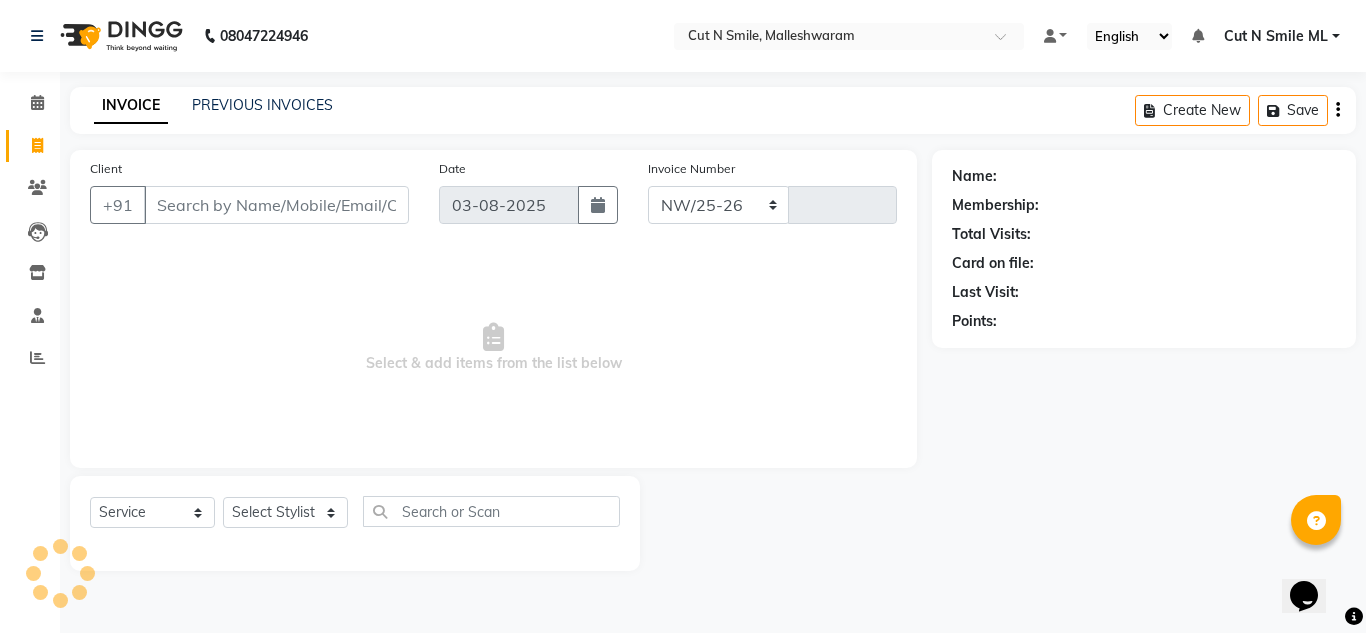 select on "7223" 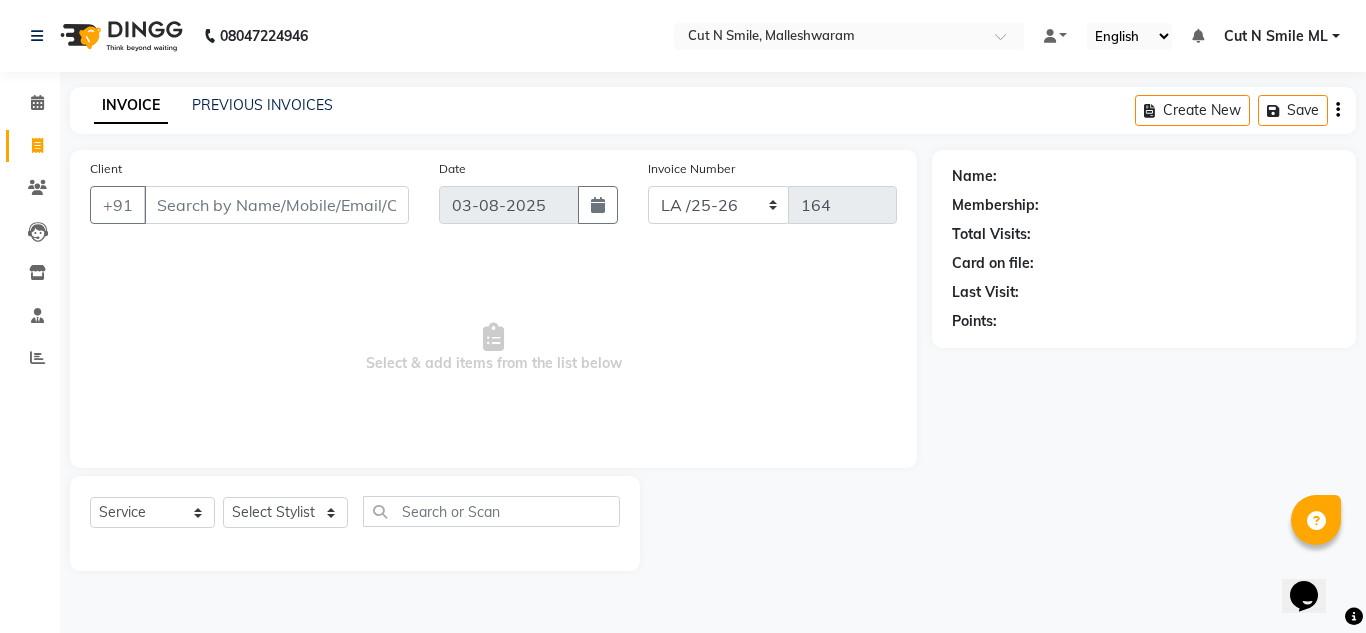 click on "Client" at bounding box center [276, 205] 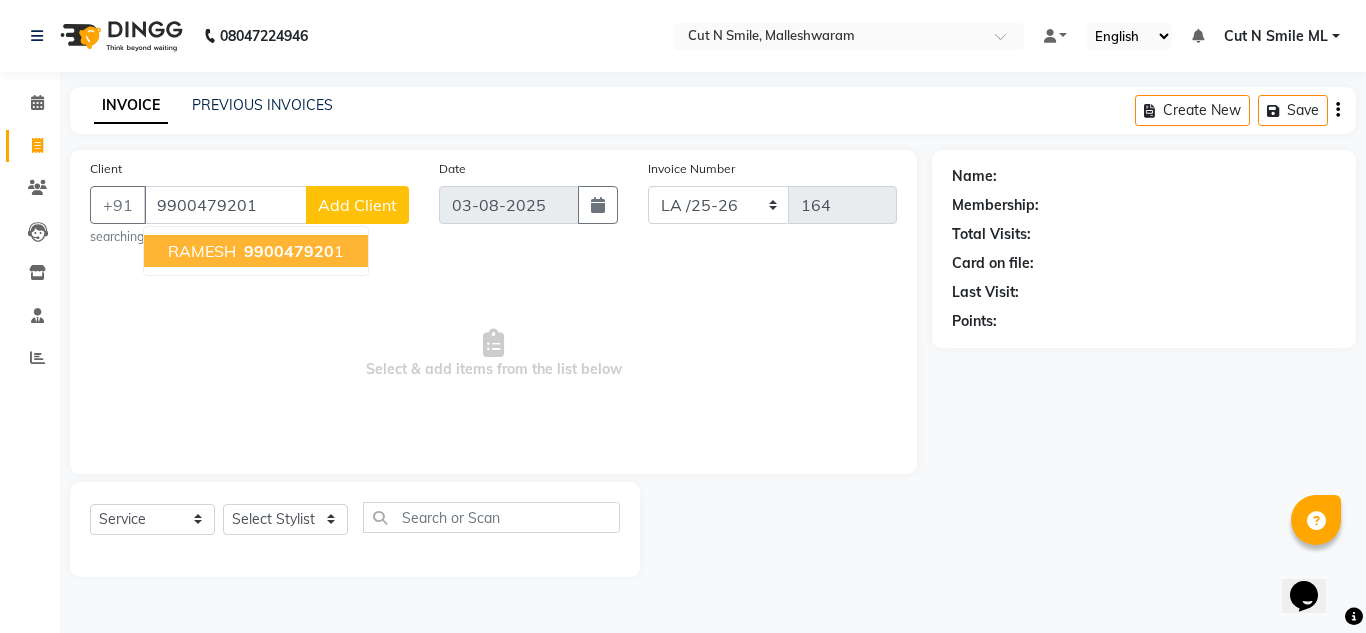 type on "9900479201" 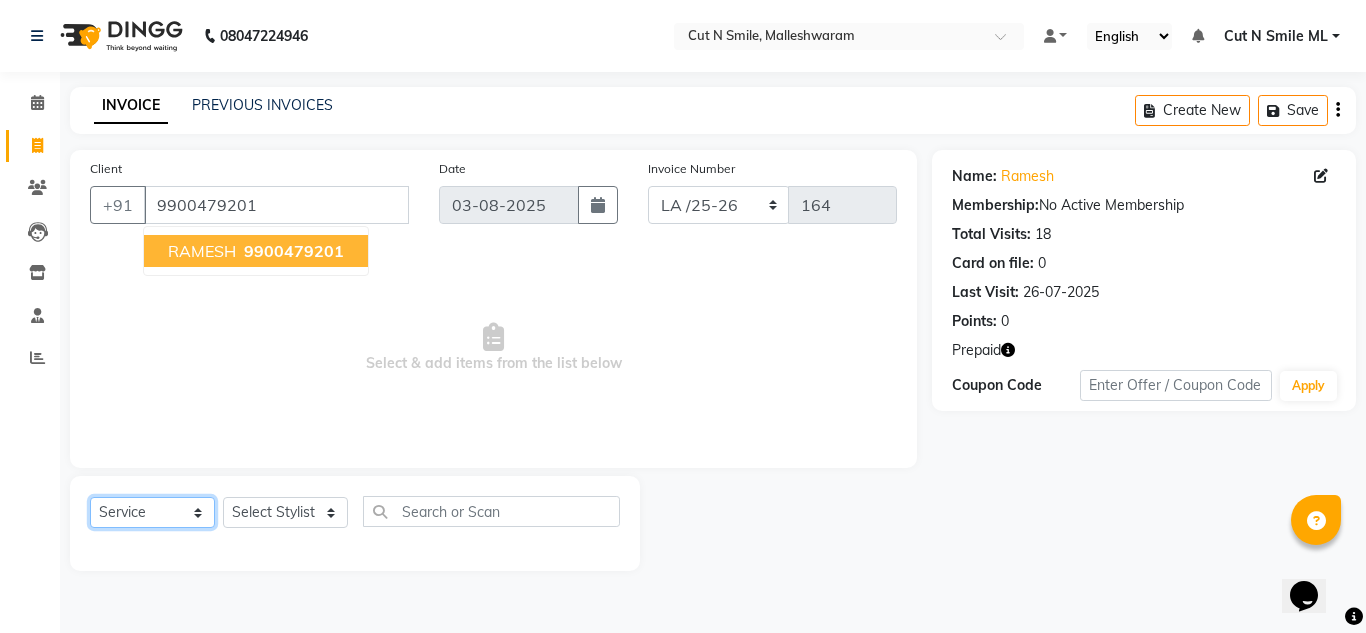 click on "Select  Service  Product  Membership  Package Voucher Prepaid Gift Card" 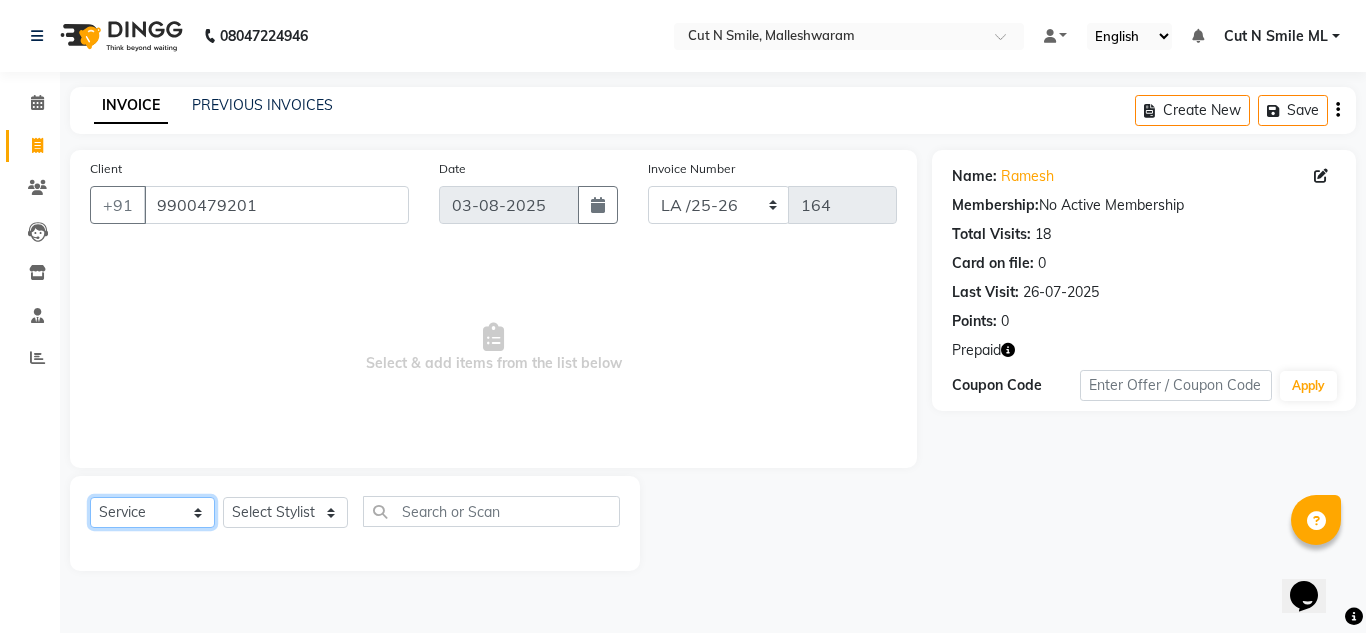 select on "P" 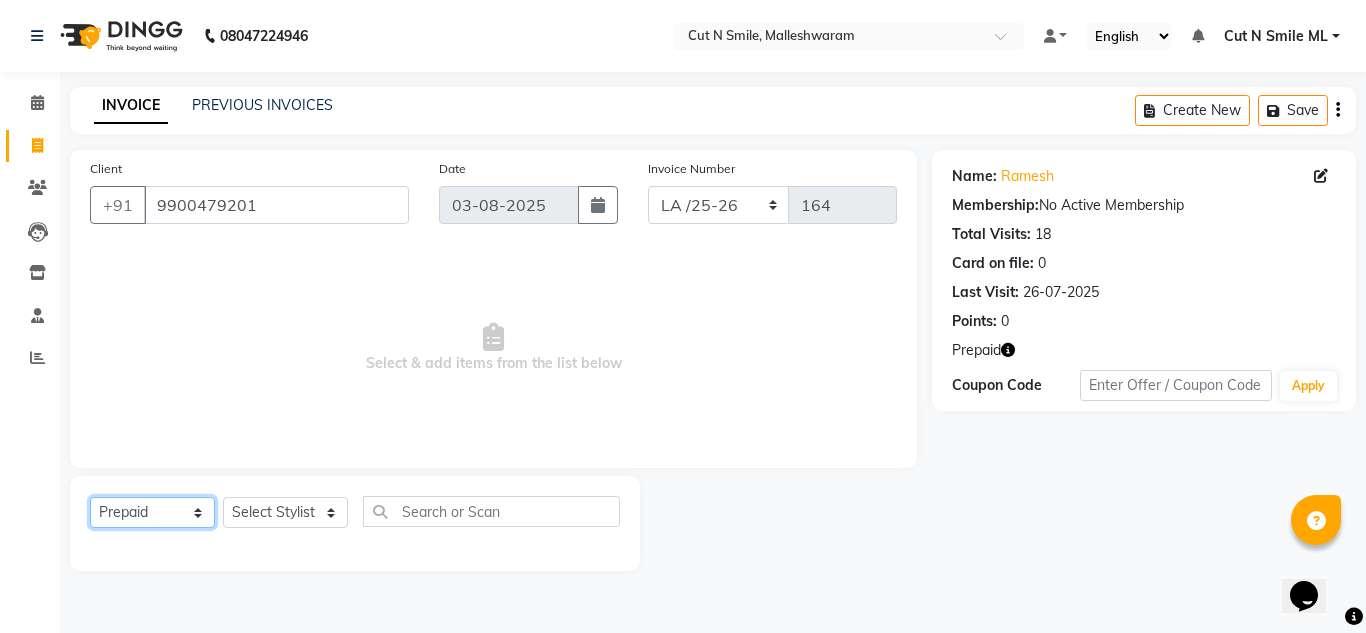 click on "Select  Service  Product  Membership  Package Voucher Prepaid Gift Card" 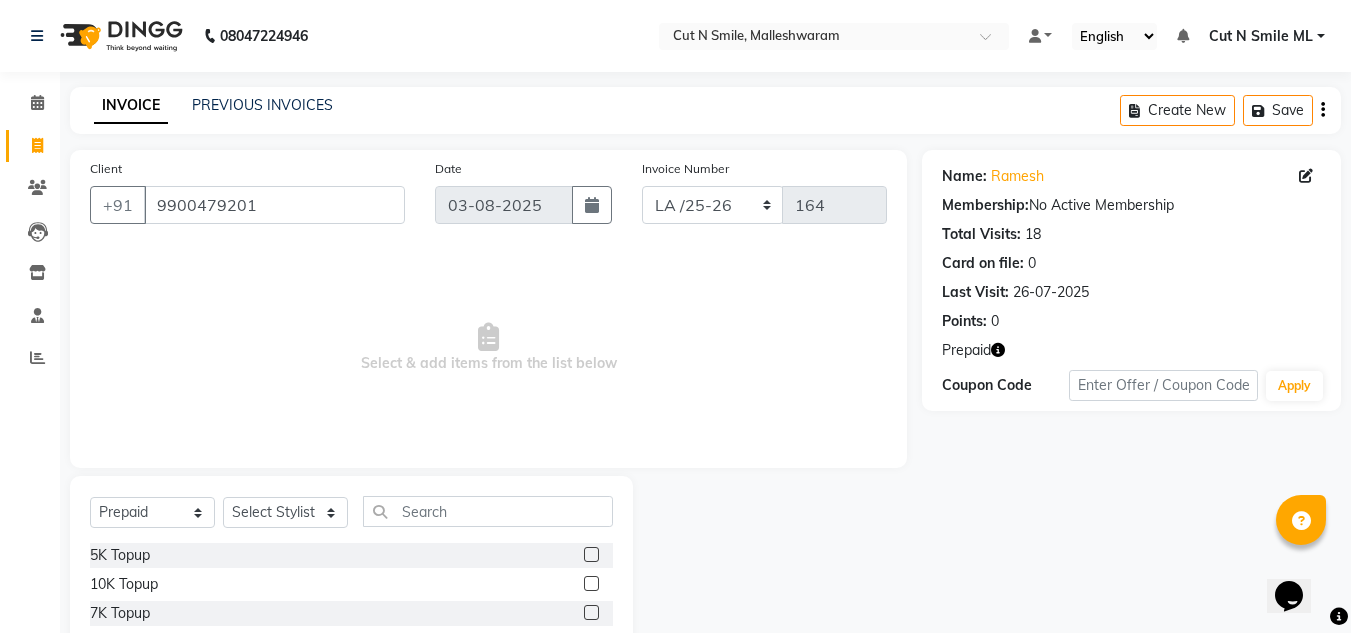 click 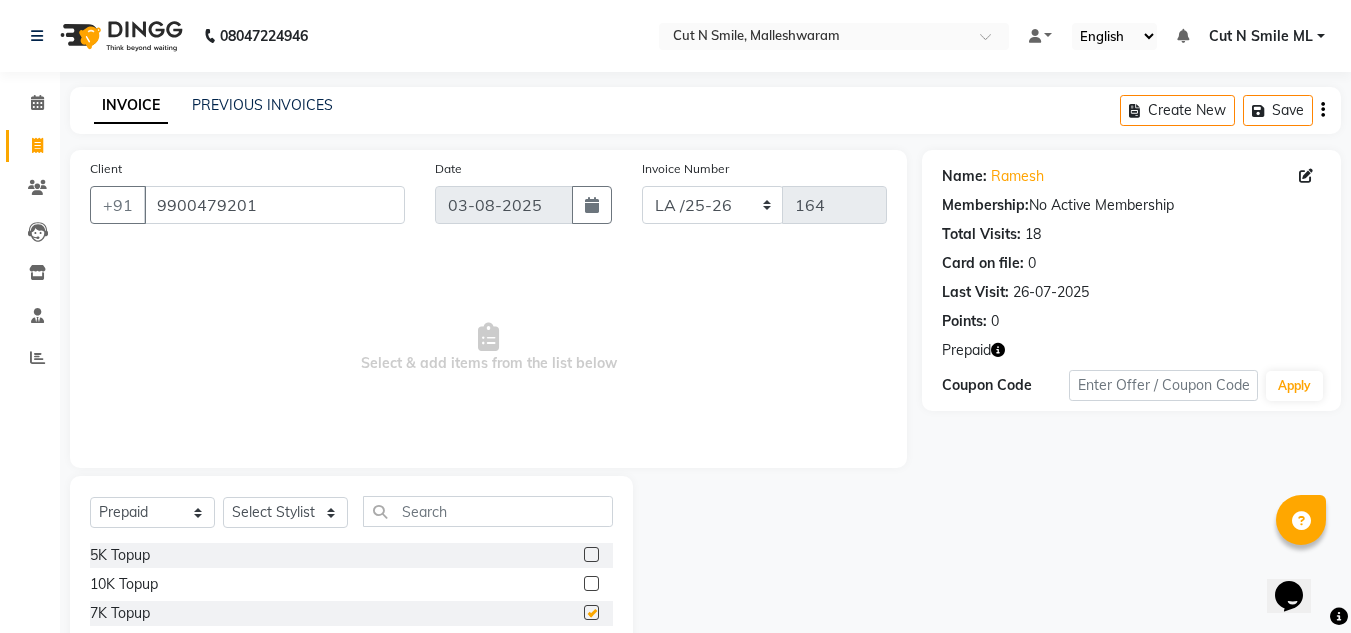 checkbox on "false" 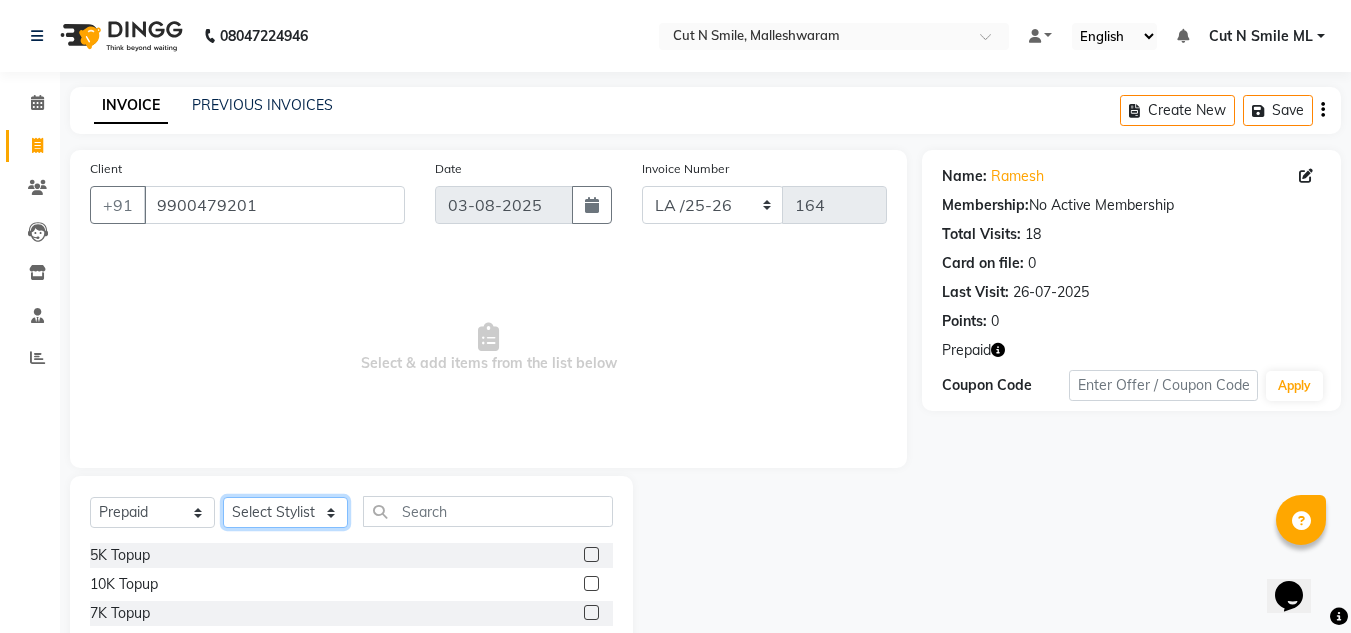 click on "Select Stylist Aarif 17M Adnan 9M Ajim 17M Ali 17M Ali ML Alim ML Anjali 17M Armaan 17M Armaan 17O Arshad 17O Asahika ML Babbu ML Cena 17M Chandrika 9M CNS 17 Malleshwaram CNS 9 Malleshwaram CNS Mahalakshmi Layout Cut N Smile 17O Deena 9M Dharani 17M Fahim 9M Firoz ML Ganesh 9M Ganga 9M Govind ML Jessy 17M Madhu Thakur 17O Manjunath 17M Meena ML Mercy ML Mohammed 17M Monika 17M Mosim ML Nabijan 9M Nagrathna 9M Naveed 17M Pankaj 17M Pavan Pavithra 9M Prashanth 9M Raghu 17M Rahil 9M Rajan ML Raju 9M Ranjith 9M Raza Raza 17M Riyaz 17O Sandeep 9M Sangeetha 17M Shakeel 17ML Shakir ML Shameem 17M Sharafath ML Sharanya Sharanya ML SHubham 17M Sopna ML Sushila Suvarna 17M Tanjua 9M Teja 17M Tofeek 9M Tulsi 17O Viresh 17M Vishal 17M Vishal Bhatti 17O Wasim ML" 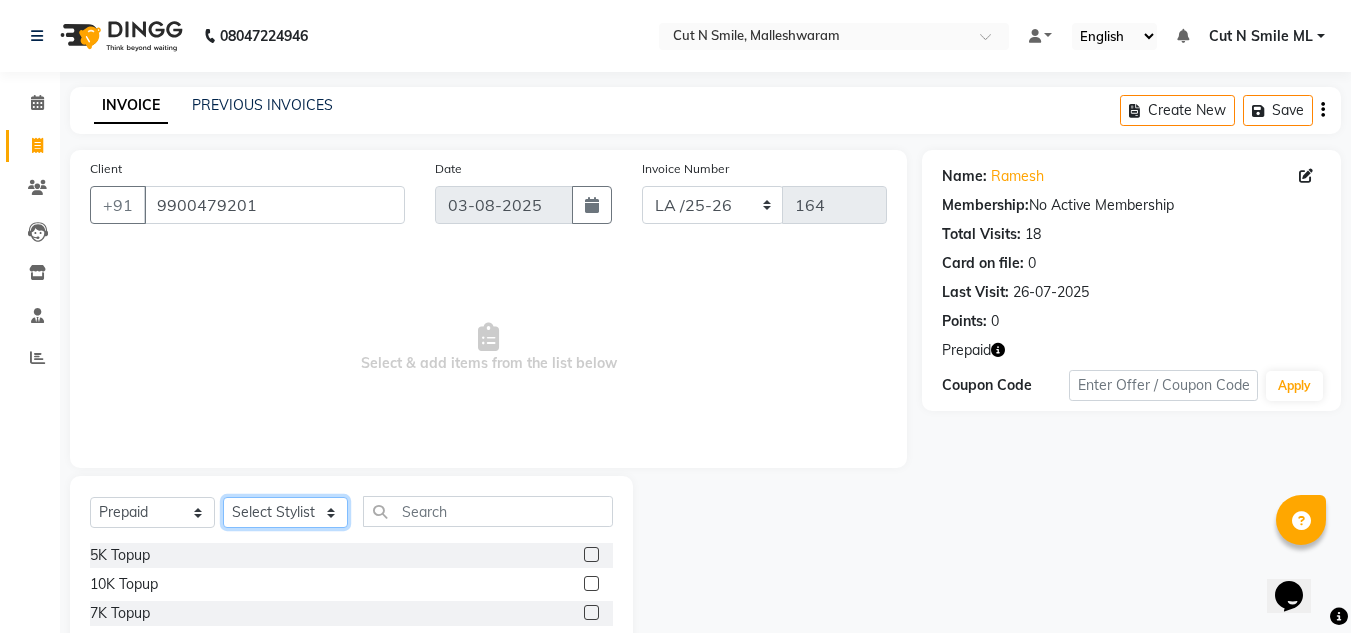 select on "60581" 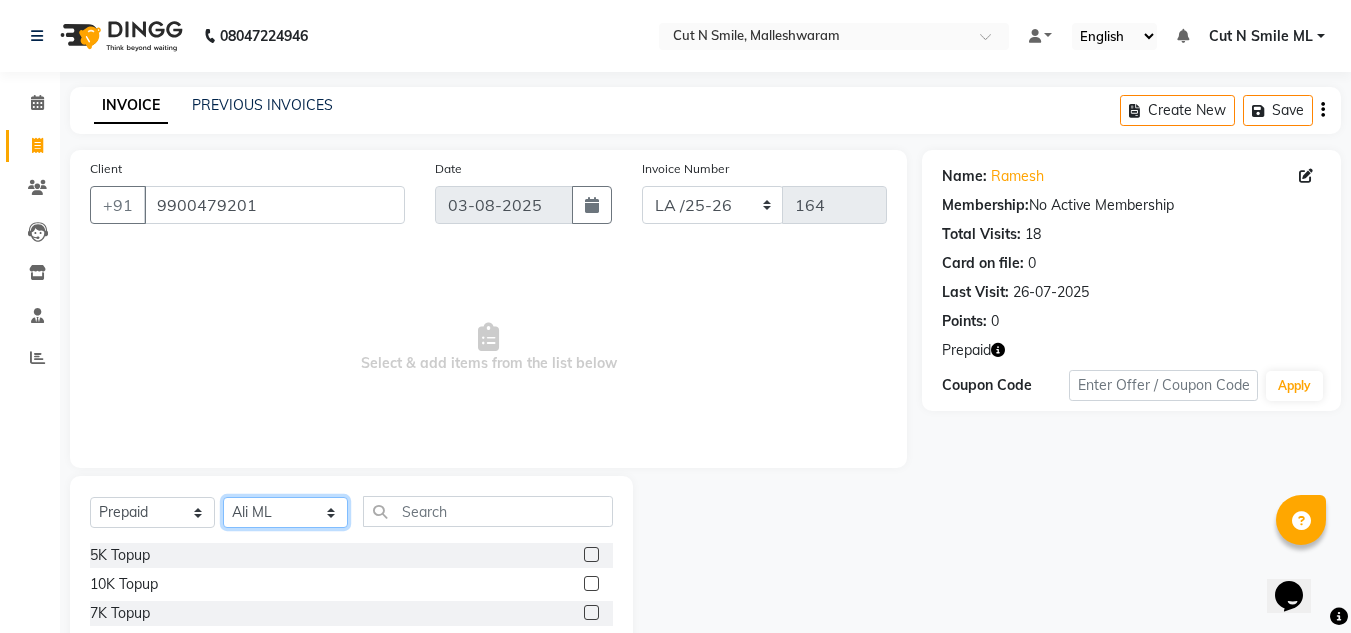 click on "Select Stylist Aarif 17M Adnan 9M Ajim 17M Ali 17M Ali ML Alim ML Anjali 17M Armaan 17M Armaan 17O Arshad 17O Asahika ML Babbu ML Cena 17M Chandrika 9M CNS 17 Malleshwaram CNS 9 Malleshwaram CNS Mahalakshmi Layout Cut N Smile 17O Deena 9M Dharani 17M Fahim 9M Firoz ML Ganesh 9M Ganga 9M Govind ML Jessy 17M Madhu Thakur 17O Manjunath 17M Meena ML Mercy ML Mohammed 17M Monika 17M Mosim ML Nabijan 9M Nagrathna 9M Naveed 17M Pankaj 17M Pavan Pavithra 9M Prashanth 9M Raghu 17M Rahil 9M Rajan ML Raju 9M Ranjith 9M Raza Raza 17M Riyaz 17O Sandeep 9M Sangeetha 17M Shakeel 17ML Shakir ML Shameem 17M Sharafath ML Sharanya Sharanya ML SHubham 17M Sopna ML Sushila Suvarna 17M Tanjua 9M Teja 17M Tofeek 9M Tulsi 17O Viresh 17M Vishal 17M Vishal Bhatti 17O Wasim ML" 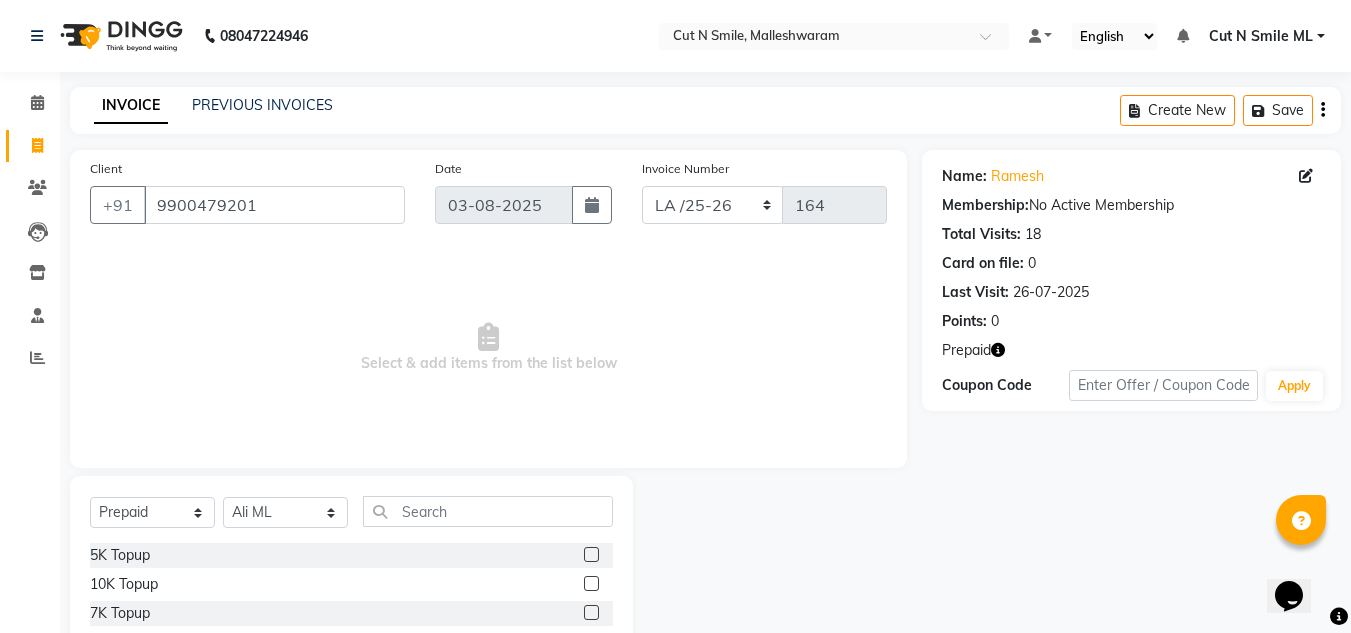 click 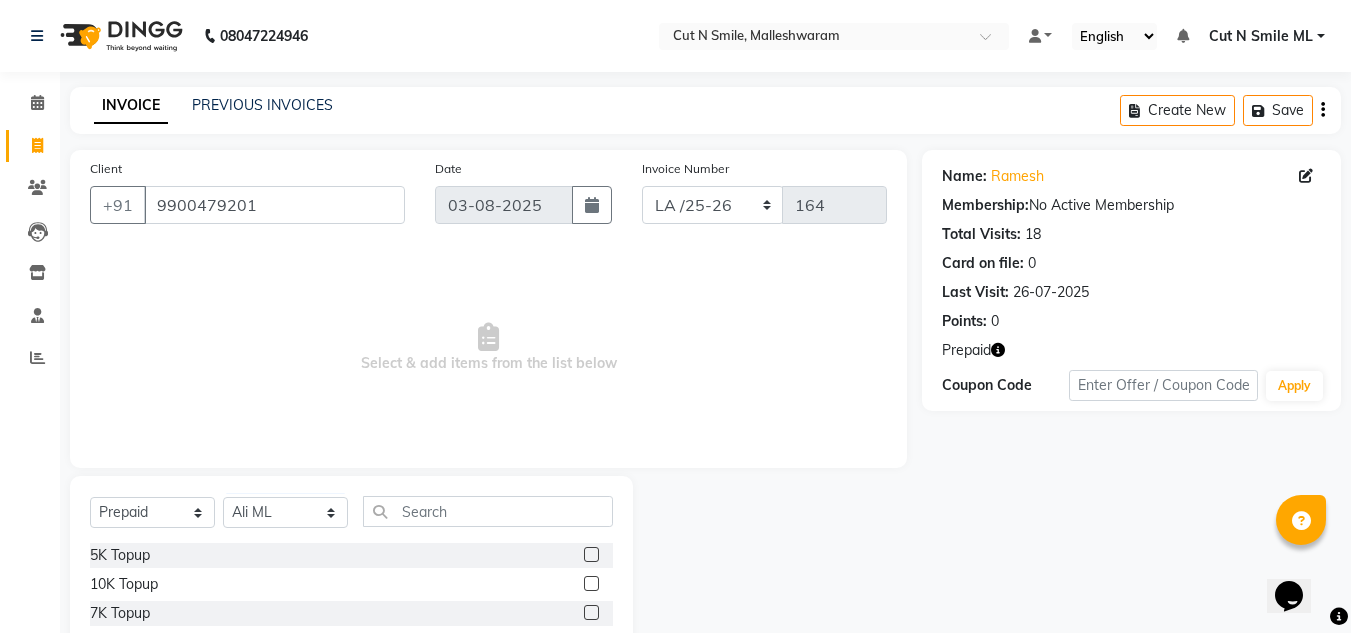 click at bounding box center (590, 613) 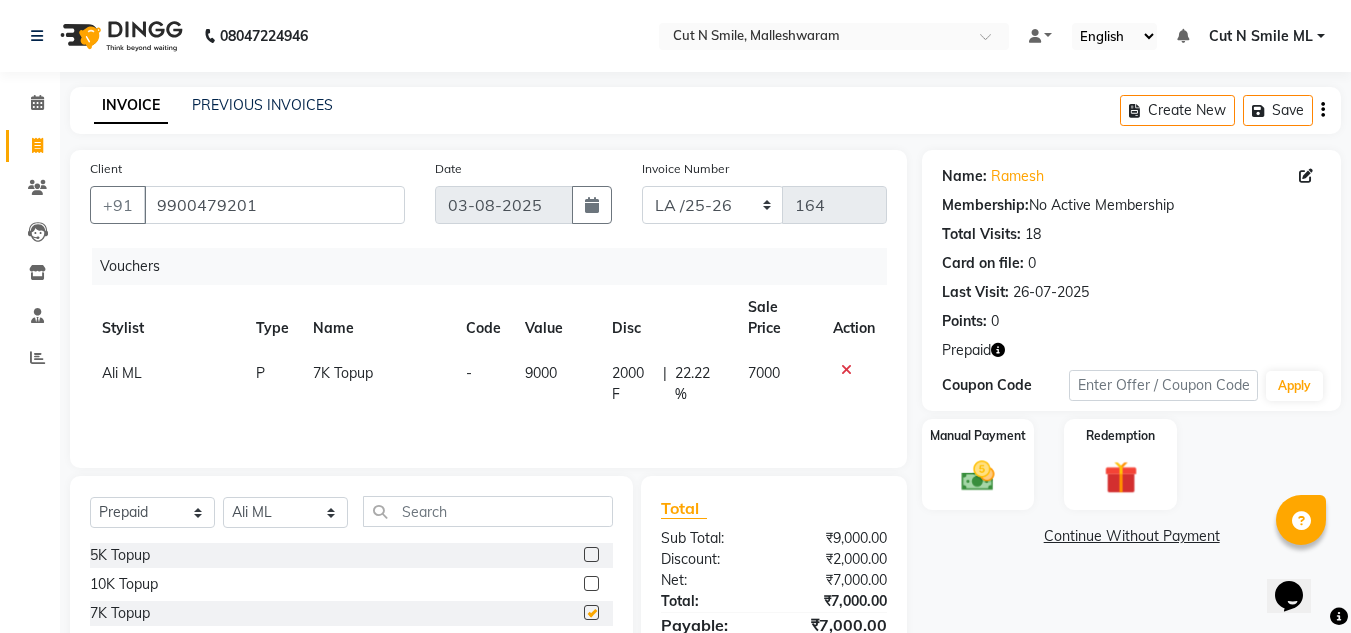 checkbox on "false" 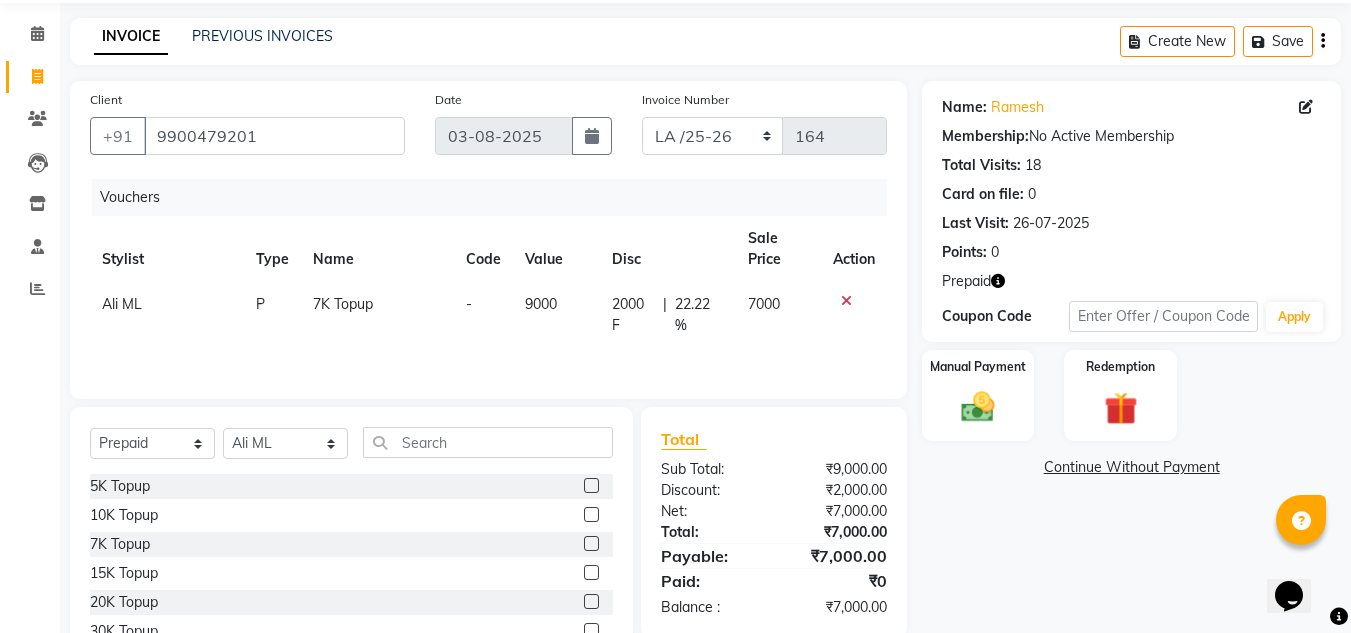 scroll, scrollTop: 0, scrollLeft: 0, axis: both 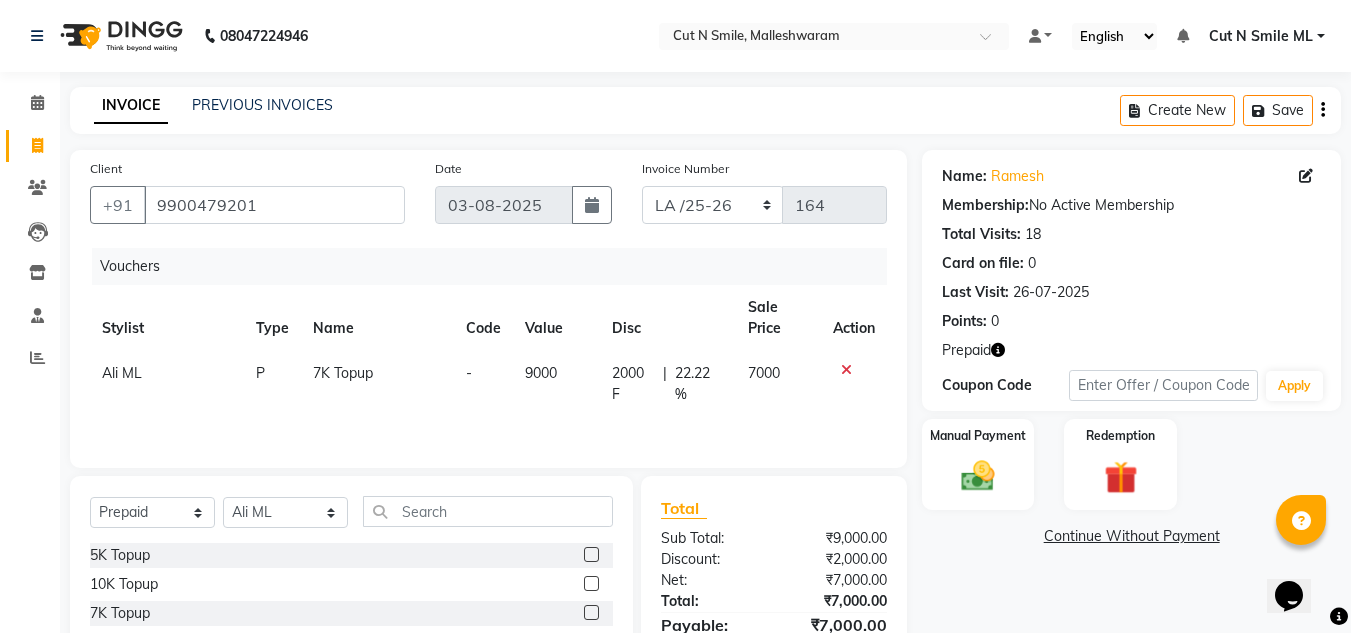 click 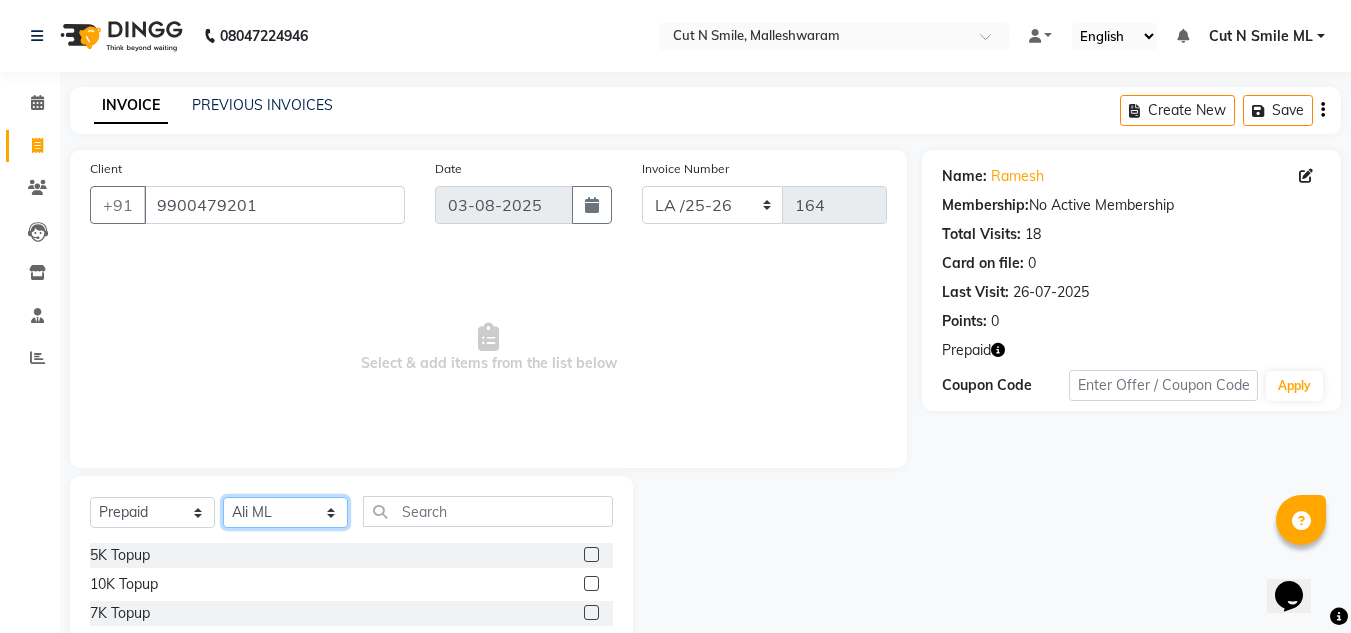 click on "Select Stylist Aarif 17M Adnan 9M Ajim 17M Ali 17M Ali ML Alim ML Anjali 17M Armaan 17M Armaan 17O Arshad 17O Asahika ML Babbu ML Cena 17M Chandrika 9M CNS 17 Malleshwaram CNS 9 Malleshwaram CNS Mahalakshmi Layout Cut N Smile 17O Deena 9M Dharani 17M Fahim 9M Firoz ML Ganesh 9M Ganga 9M Govind ML Jessy 17M Madhu Thakur 17O Manjunath 17M Meena ML Mercy ML Mohammed 17M Monika 17M Mosim ML Nabijan 9M Nagrathna 9M Naveed 17M Pankaj 17M Pavan Pavithra 9M Prashanth 9M Raghu 17M Rahil 9M Rajan ML Raju 9M Ranjith 9M Raza Raza 17M Riyaz 17O Sandeep 9M Sangeetha 17M Shakeel 17ML Shakir ML Shameem 17M Sharafath ML Sharanya Sharanya ML SHubham 17M Sopna ML Sushila Suvarna 17M Tanjua 9M Teja 17M Tofeek 9M Tulsi 17O Viresh 17M Vishal 17M Vishal Bhatti 17O Wasim ML" 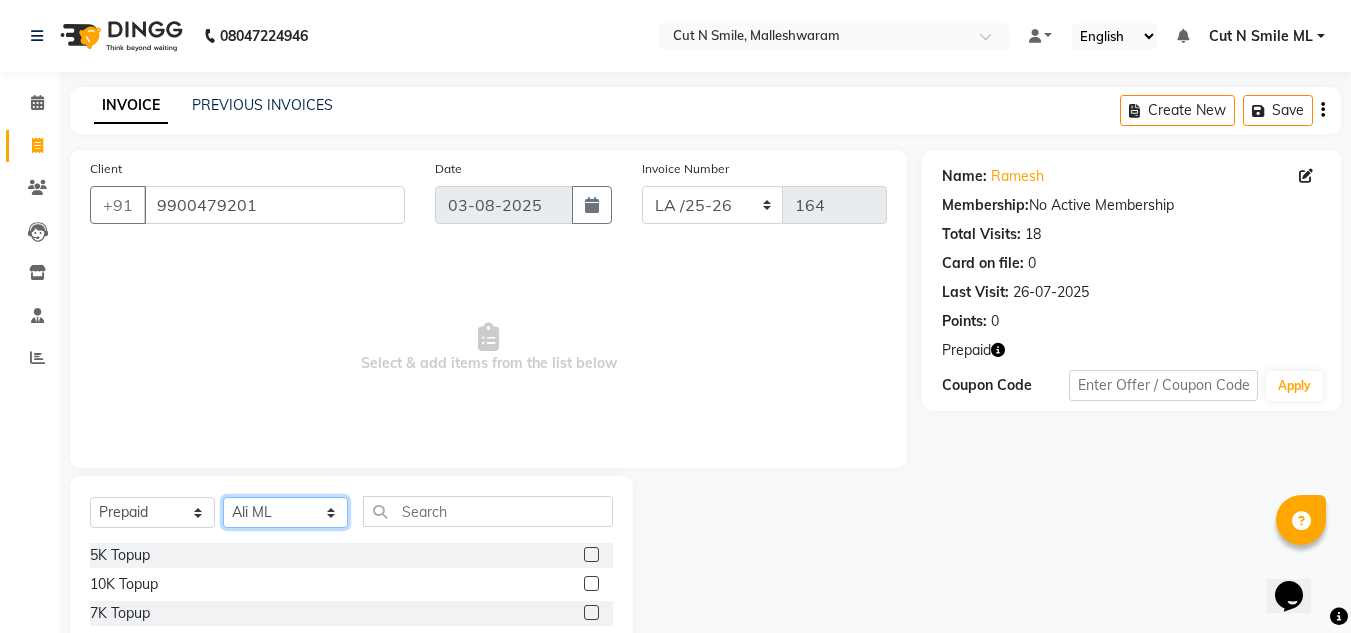select 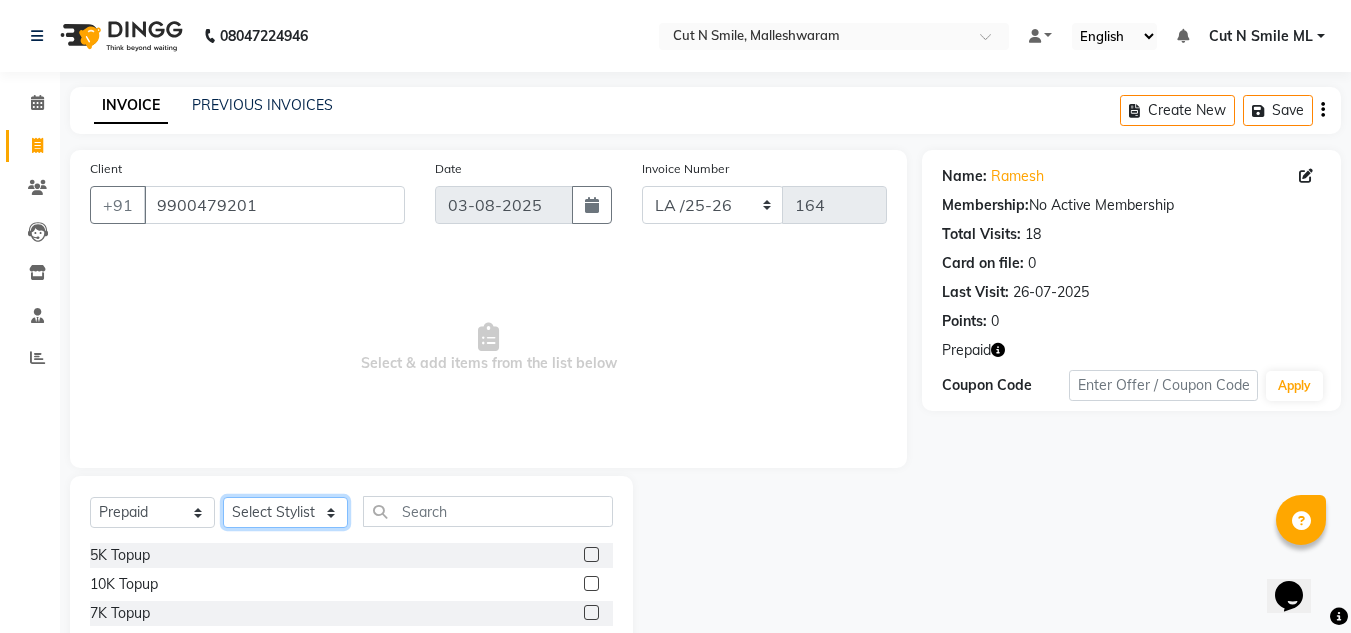 click on "Select Stylist Aarif 17M Adnan 9M Ajim 17M Ali 17M Ali ML Alim ML Anjali 17M Armaan 17M Armaan 17O Arshad 17O Asahika ML Babbu ML Cena 17M Chandrika 9M CNS 17 Malleshwaram CNS 9 Malleshwaram CNS Mahalakshmi Layout Cut N Smile 17O Deena 9M Dharani 17M Fahim 9M Firoz ML Ganesh 9M Ganga 9M Govind ML Jessy 17M Madhu Thakur 17O Manjunath 17M Meena ML Mercy ML Mohammed 17M Monika 17M Mosim ML Nabijan 9M Nagrathna 9M Naveed 17M Pankaj 17M Pavan Pavithra 9M Prashanth 9M Raghu 17M Rahil 9M Rajan ML Raju 9M Ranjith 9M Raza Raza 17M Riyaz 17O Sandeep 9M Sangeetha 17M Shakeel 17ML Shakir ML Shameem 17M Sharafath ML Sharanya Sharanya ML SHubham 17M Sopna ML Sushila Suvarna 17M Tanjua 9M Teja 17M Tofeek 9M Tulsi 17O Viresh 17M Vishal 17M Vishal Bhatti 17O Wasim ML" 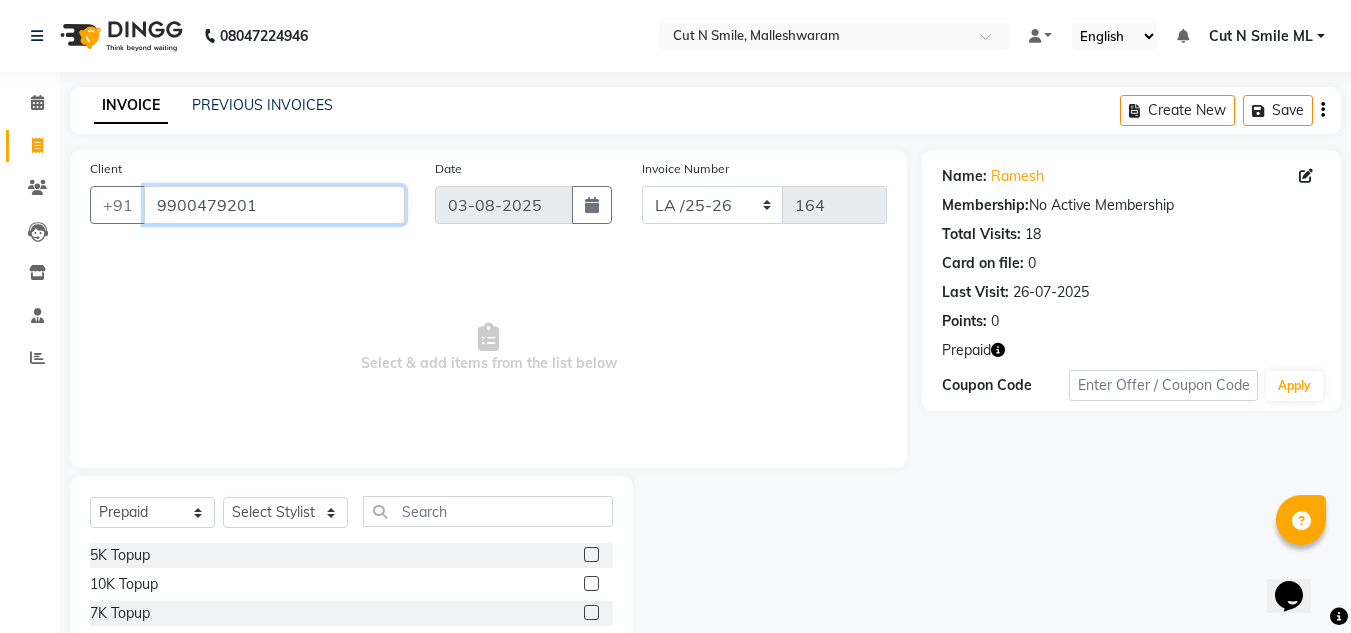 click on "9900479201" at bounding box center (274, 205) 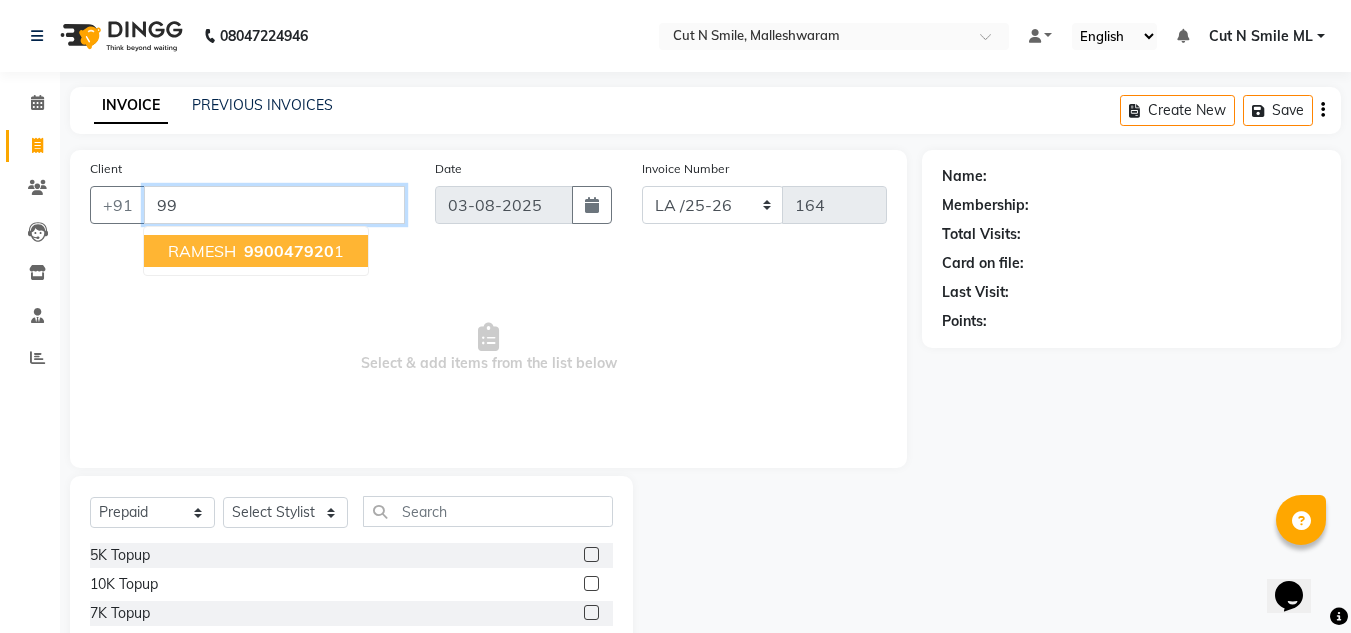 type on "9" 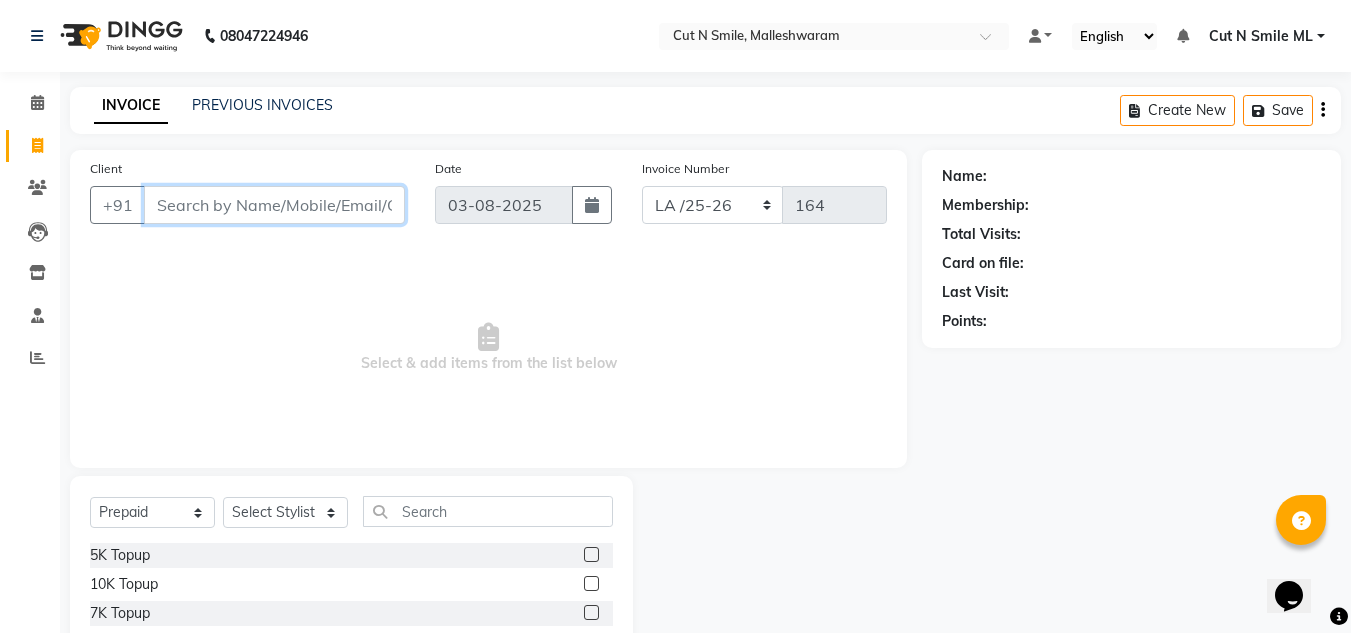 type 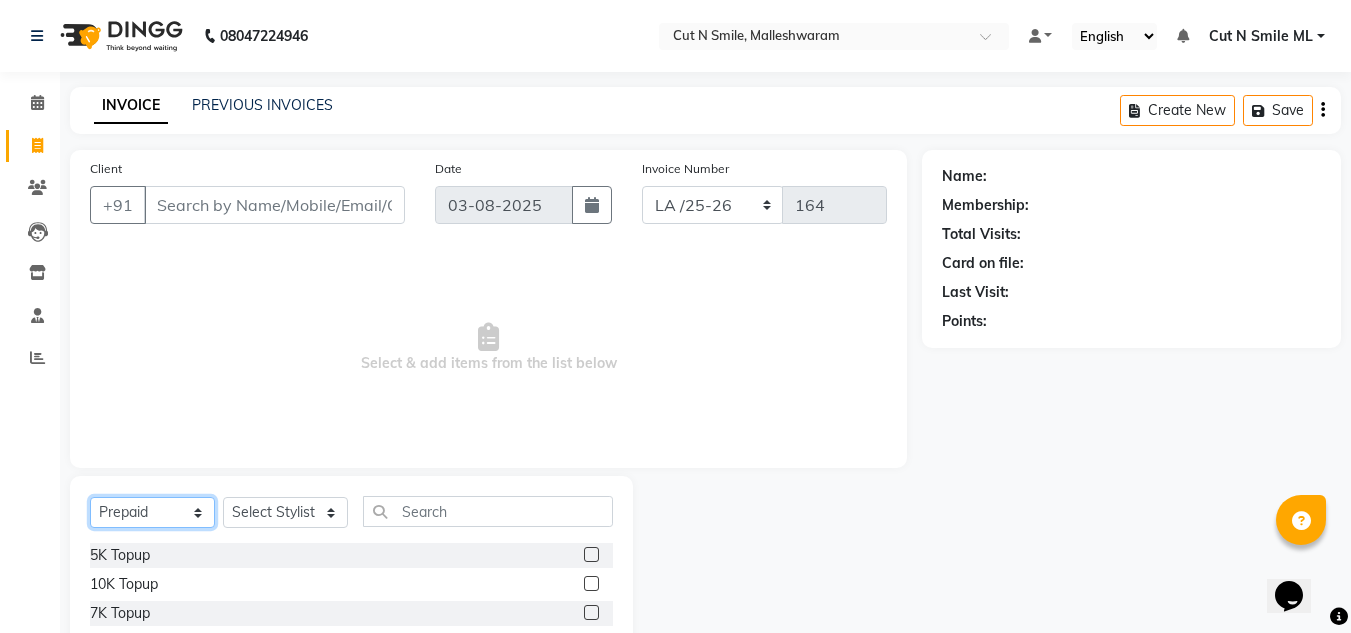 click on "Select  Service  Product  Membership  Package Voucher Prepaid Gift Card" 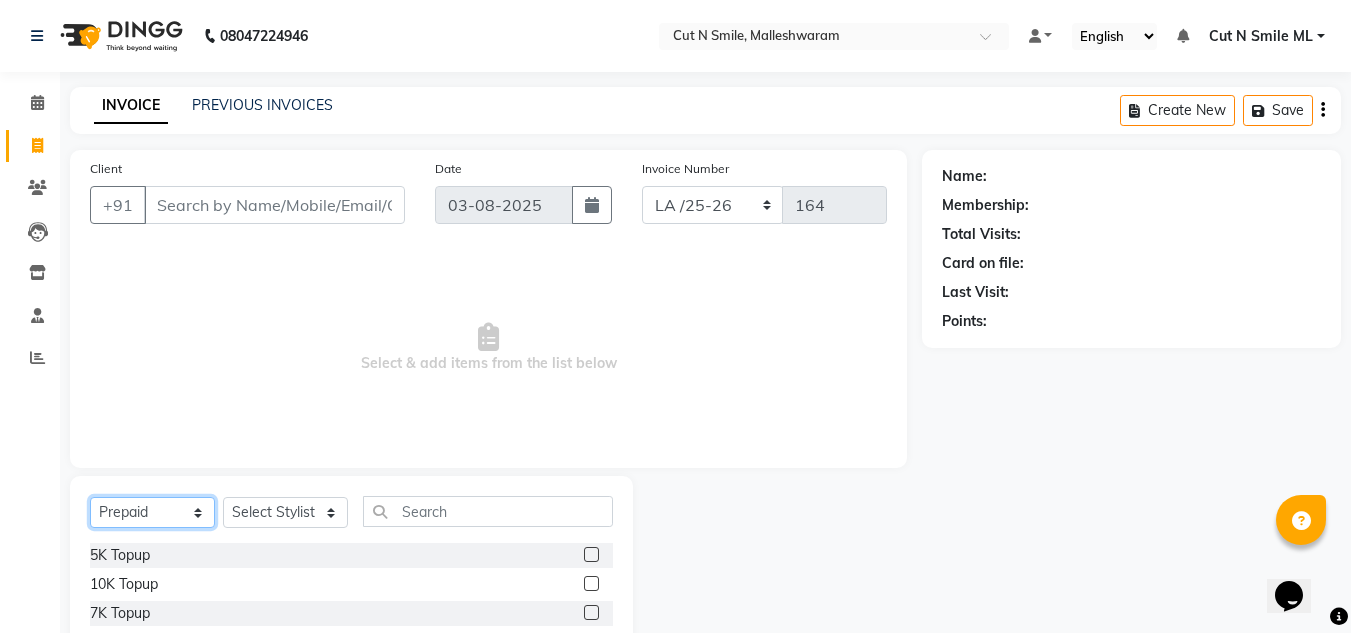 select on "service" 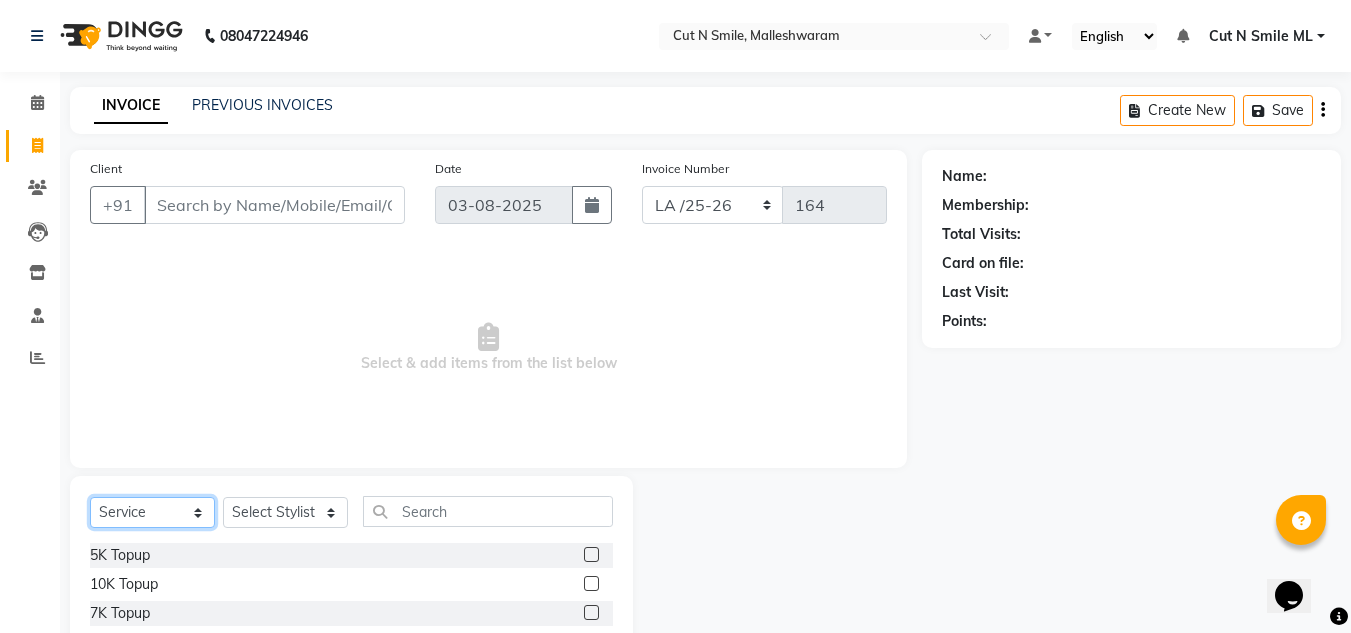 click on "Select  Service  Product  Membership  Package Voucher Prepaid Gift Card" 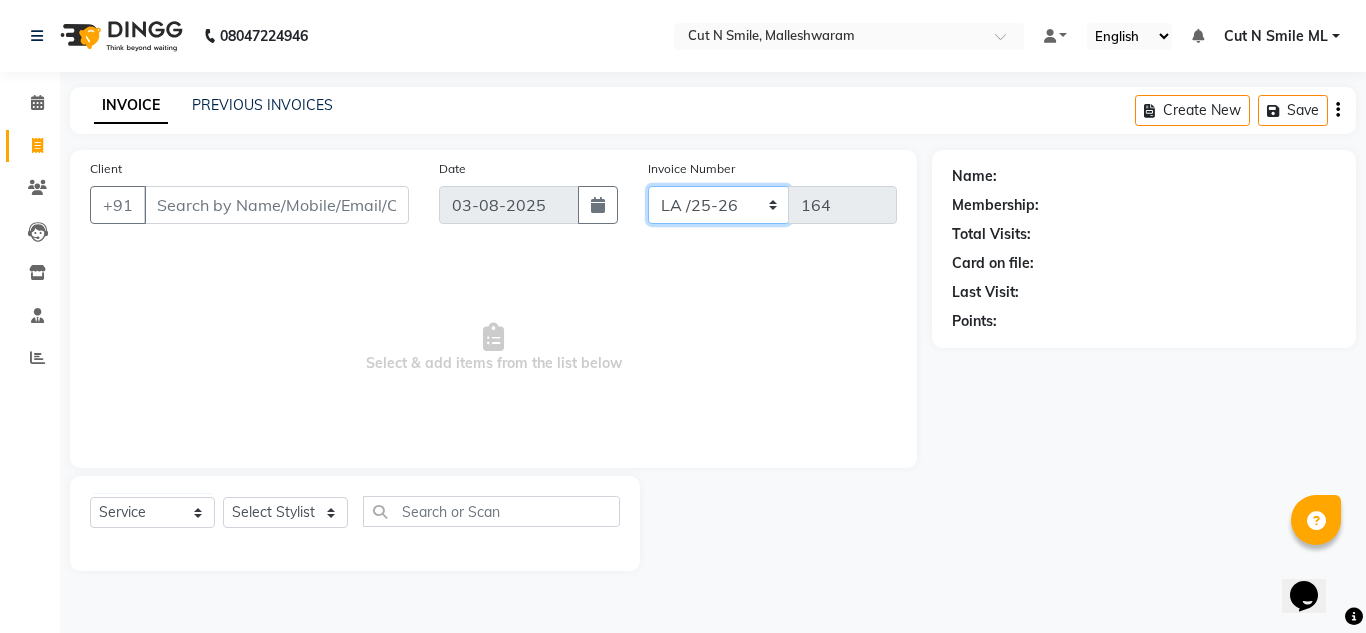 click on "NW/25-26 SW/2025-26 NA/2025-26 VN/25-26 LA /25-26" 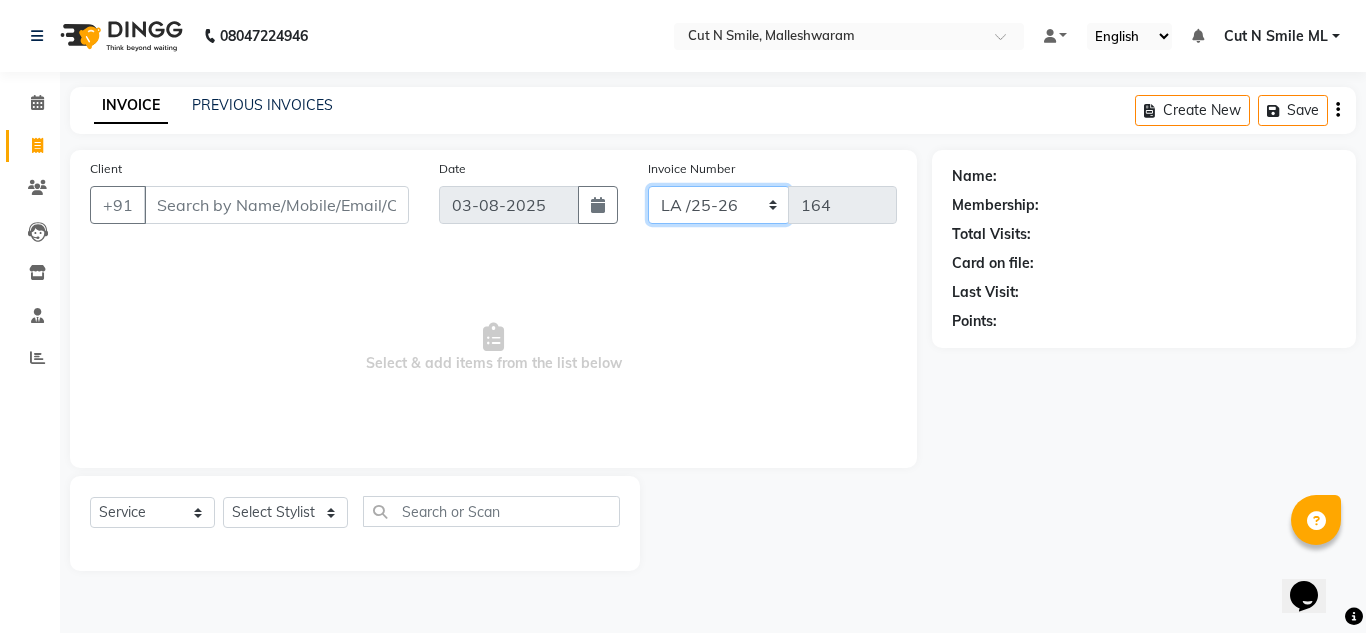 select on "7226" 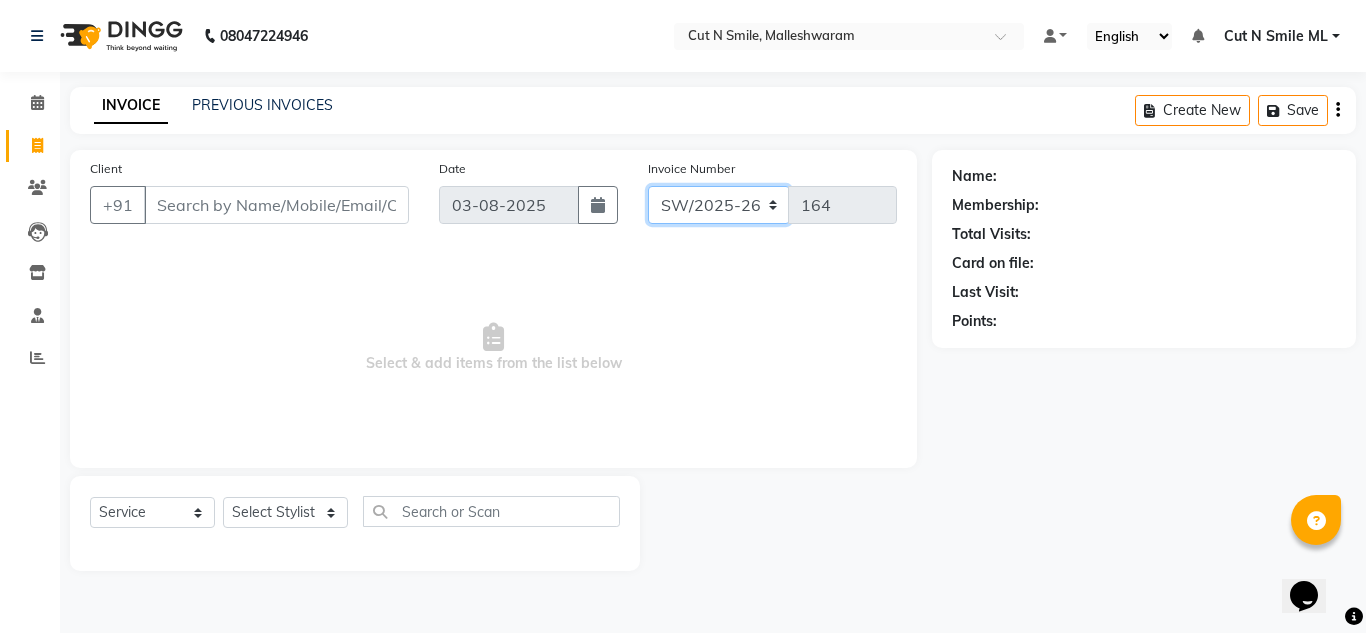 click on "NW/25-26 SW/2025-26 NA/2025-26 VN/25-26 LA /25-26" 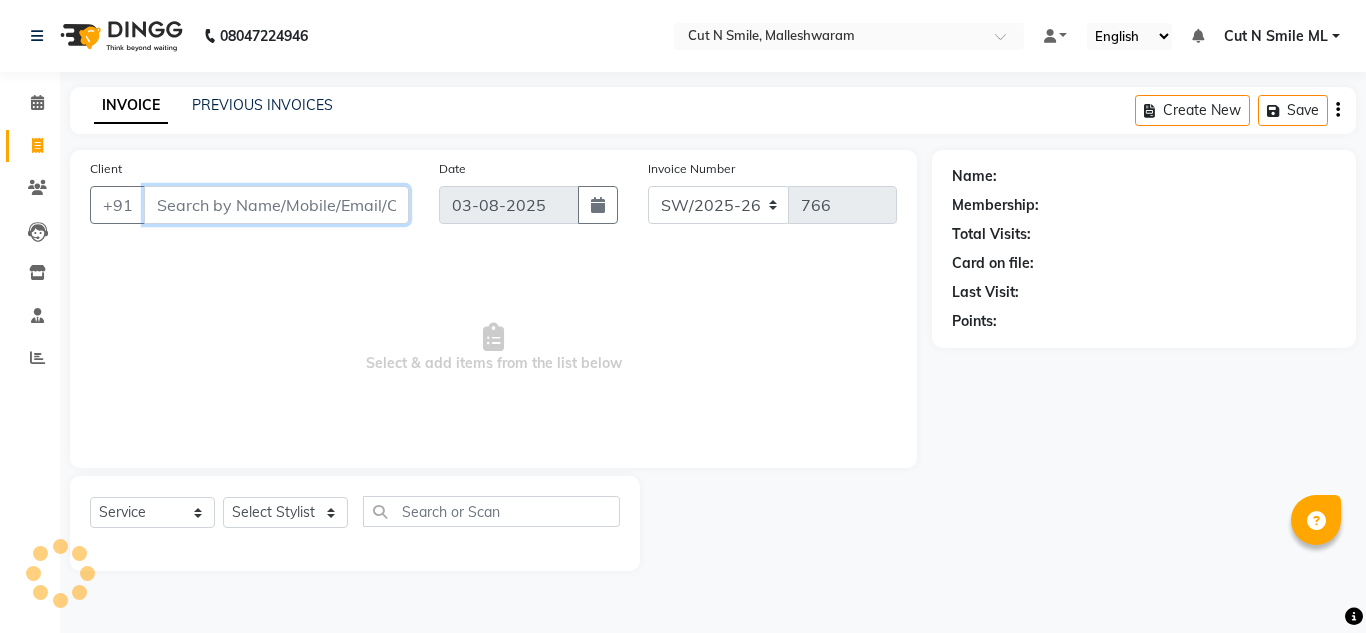 click on "Client" at bounding box center (276, 205) 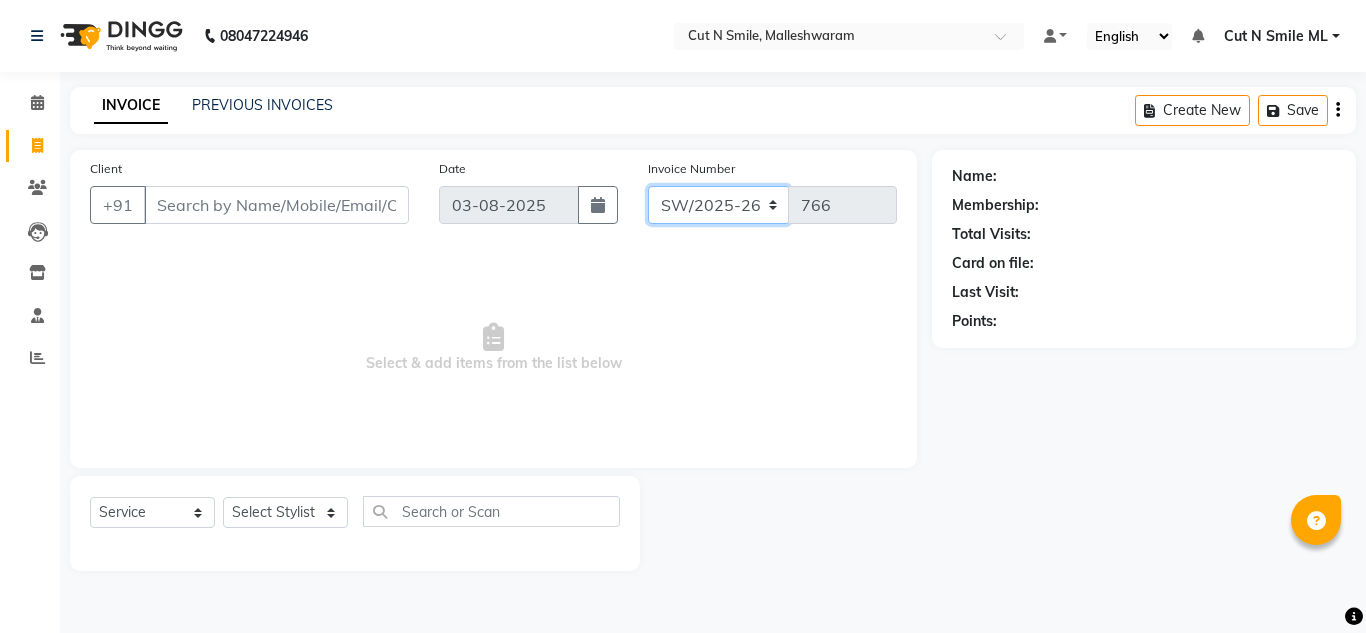 drag, startPoint x: 748, startPoint y: 200, endPoint x: 749, endPoint y: 244, distance: 44.011364 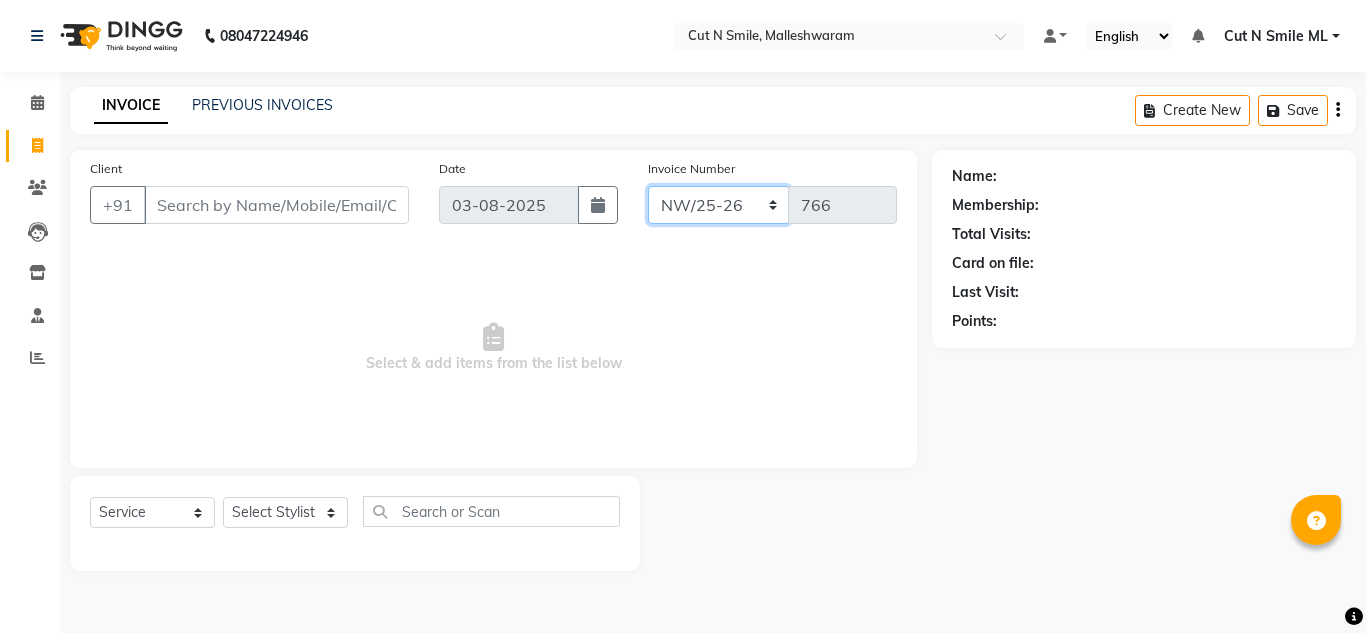 click on "NW/25-26 SW/2025-26 NA/2025-26 VN/25-26 LA /25-26" 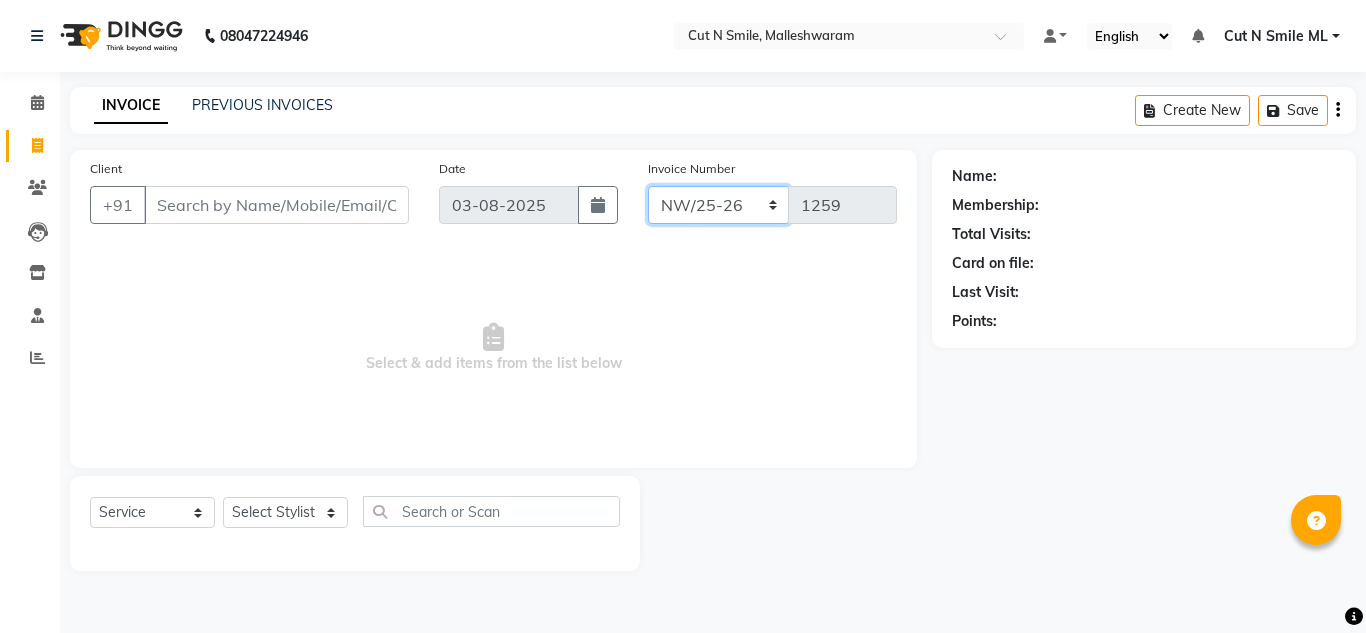 click on "NW/25-26 SW/2025-26 NA/2025-26 VN/25-26 LA /25-26" 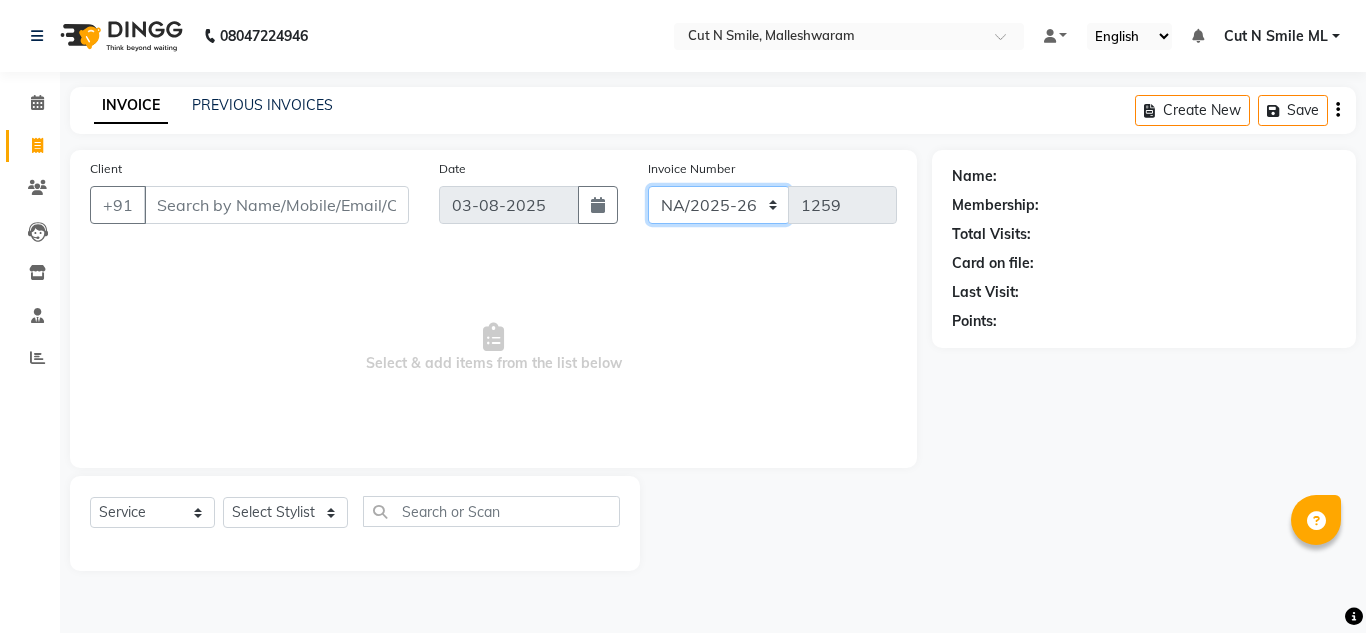 click on "NW/25-26 SW/2025-26 NA/2025-26 VN/25-26 LA /25-26" 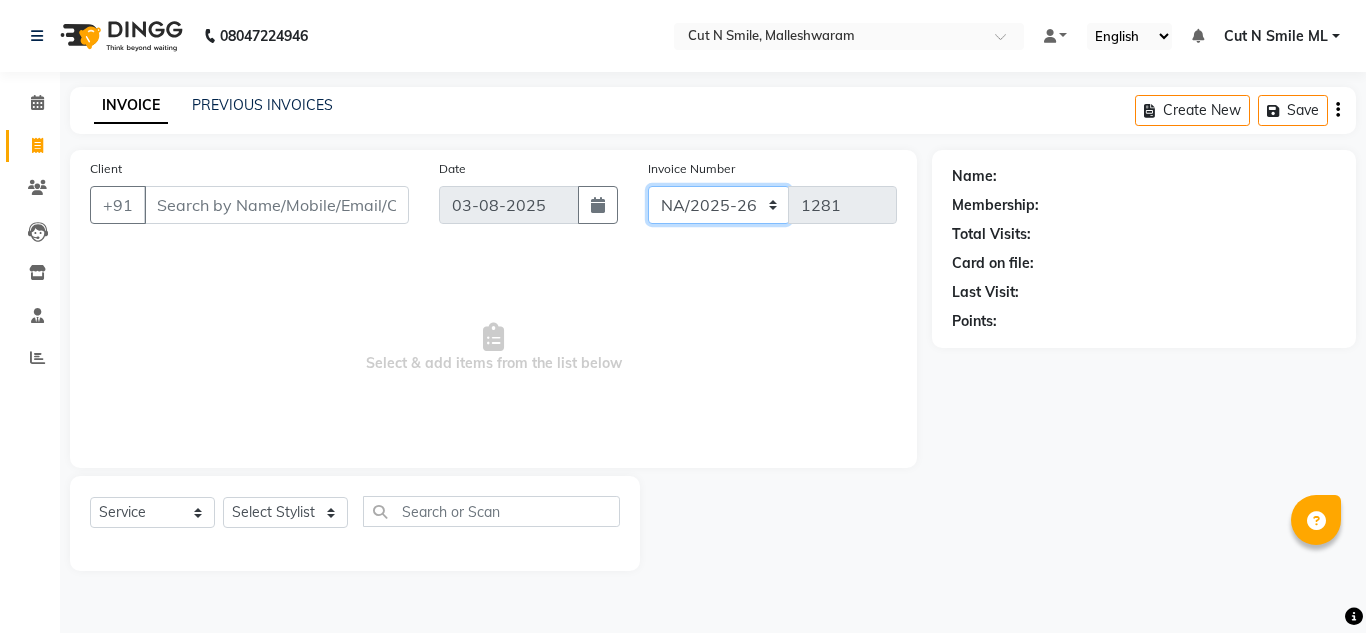click on "NW/25-26 SW/2025-26 NA/2025-26 VN/25-26 LA /25-26" 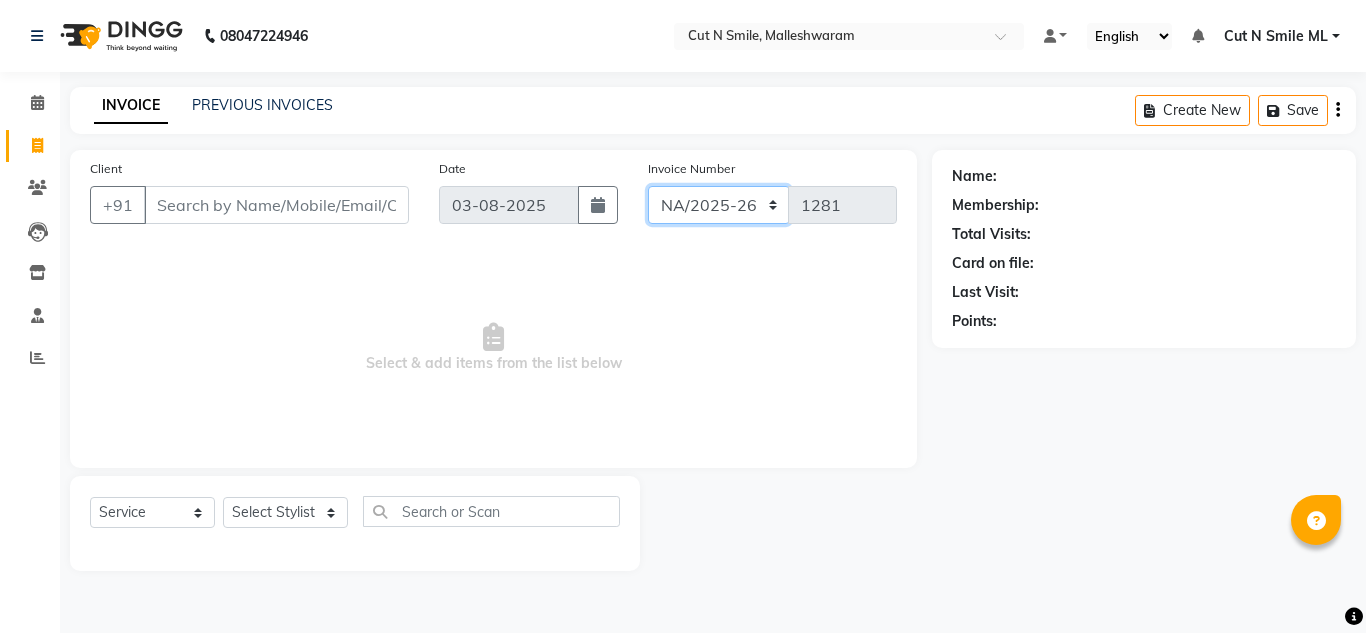 select on "7224" 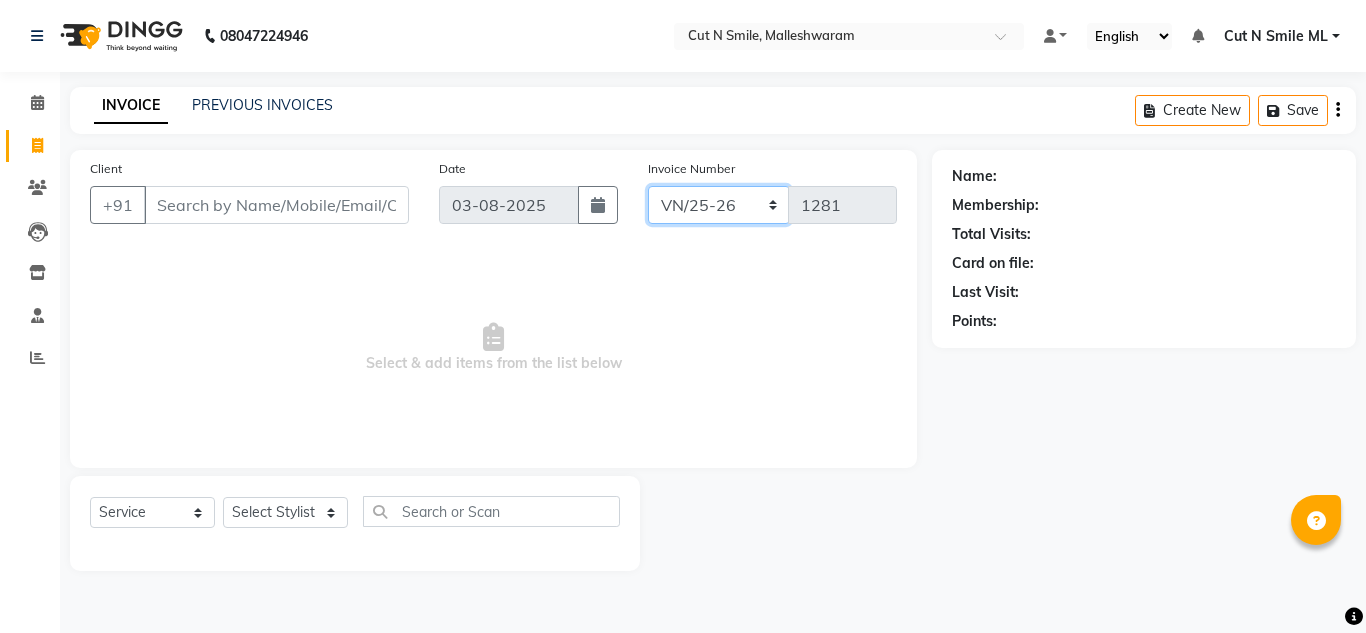 click on "NW/25-26 SW/2025-26 NA/2025-26 VN/25-26 LA /25-26" 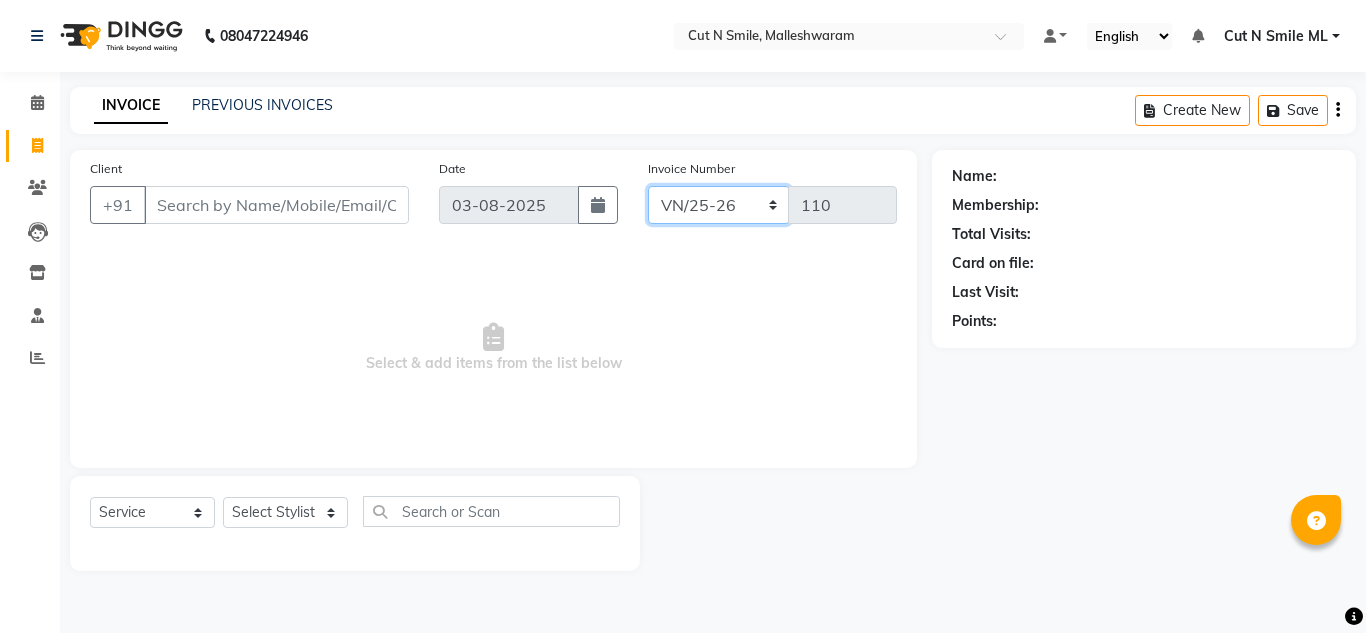 drag, startPoint x: 730, startPoint y: 198, endPoint x: 733, endPoint y: 277, distance: 79.05694 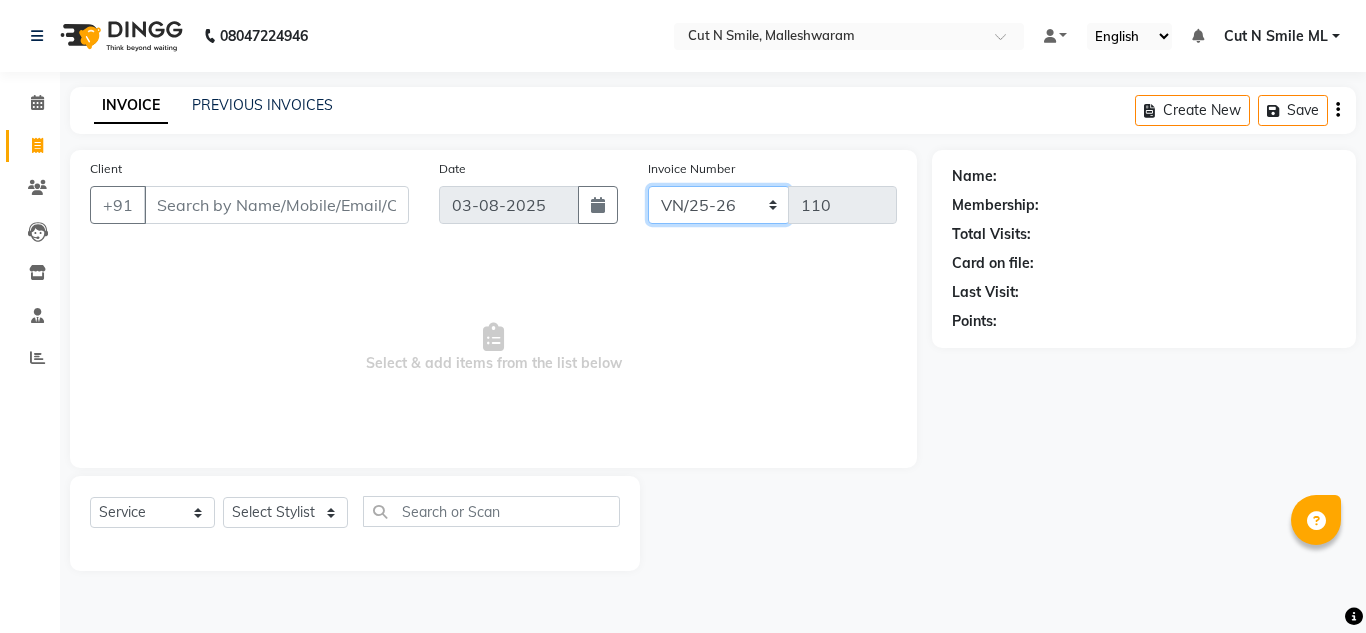 click on "Client +91 Date [DATE] Invoice Number NW/25-26 SW/2025-26 NA/2025-26 VN/25-26 LA /25-26 110 Select & add items from the list below" 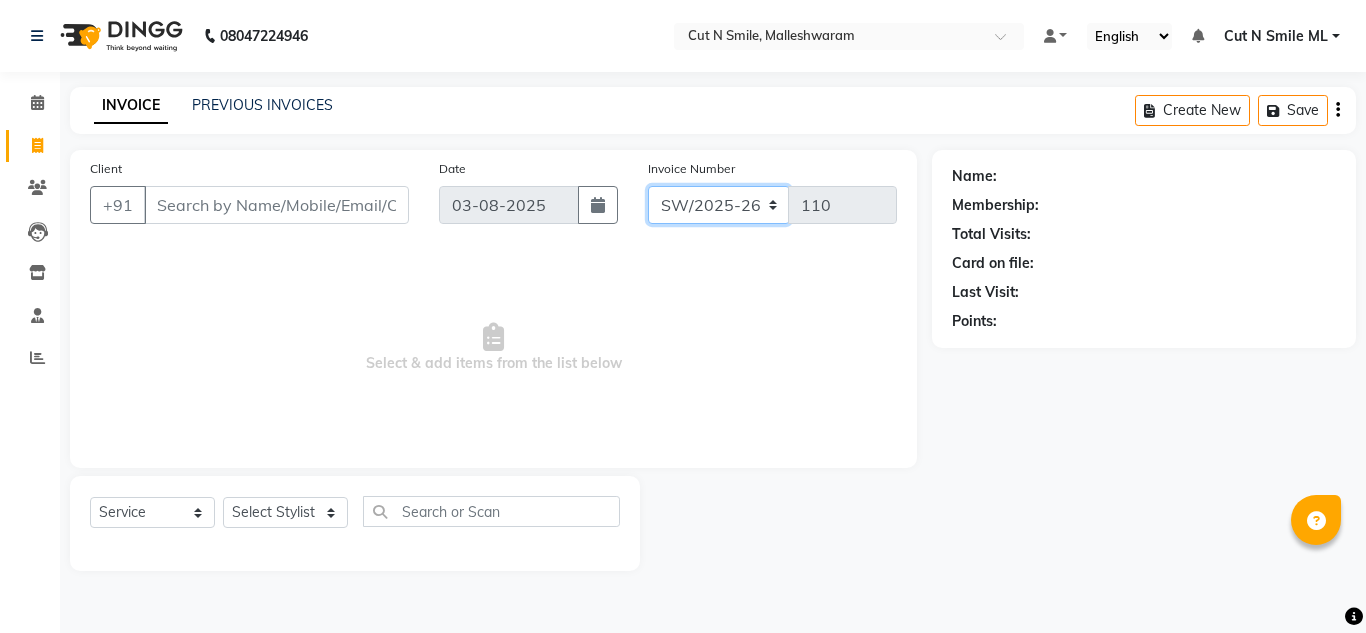 click on "NW/25-26 SW/2025-26 NA/2025-26 VN/25-26 LA /25-26" 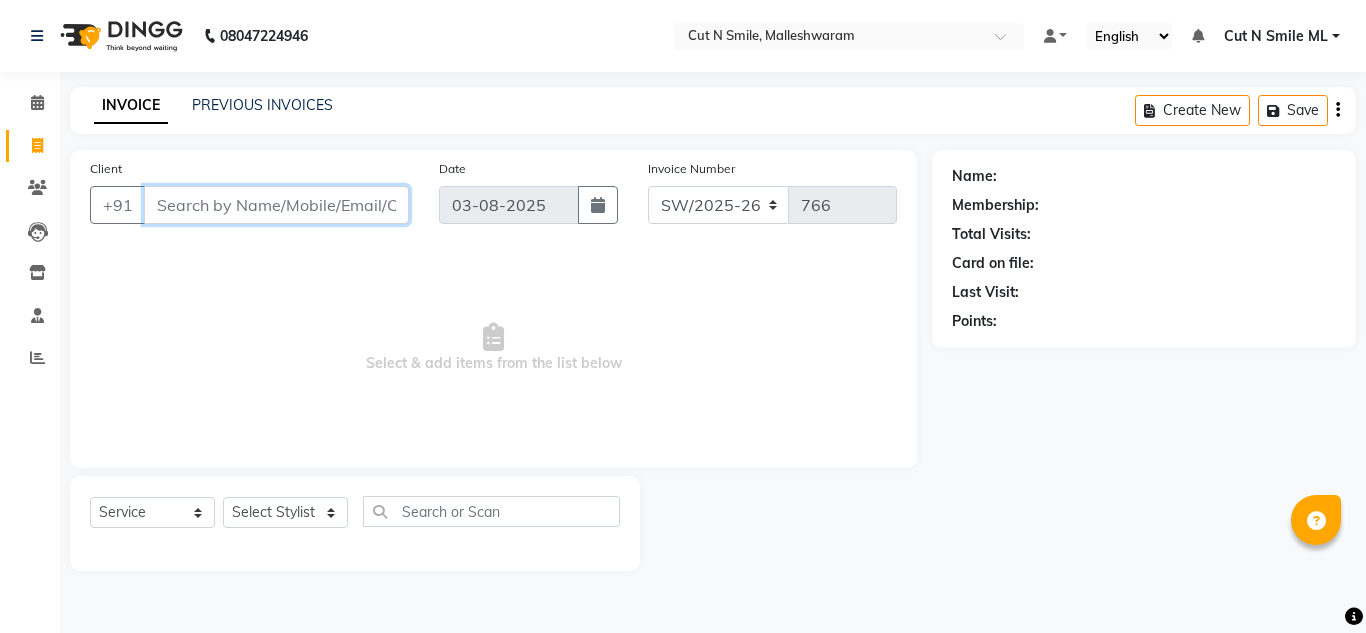 click on "Client" at bounding box center (276, 205) 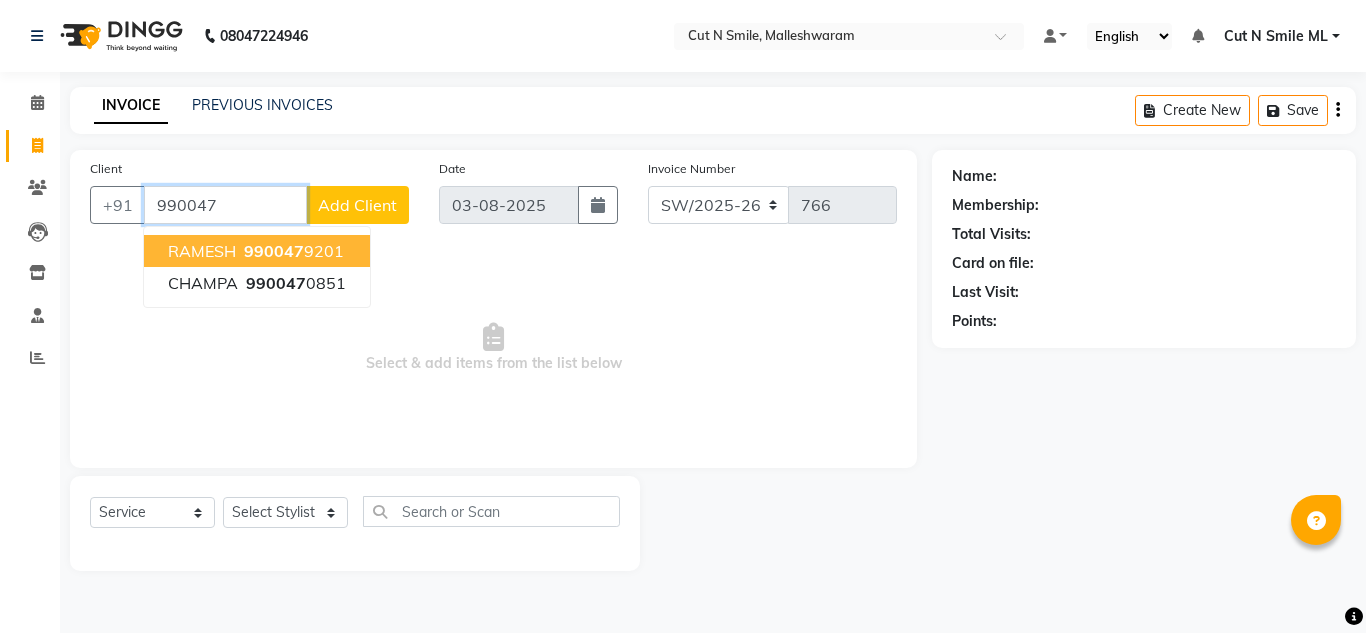 click on "[PHONE]" at bounding box center (292, 251) 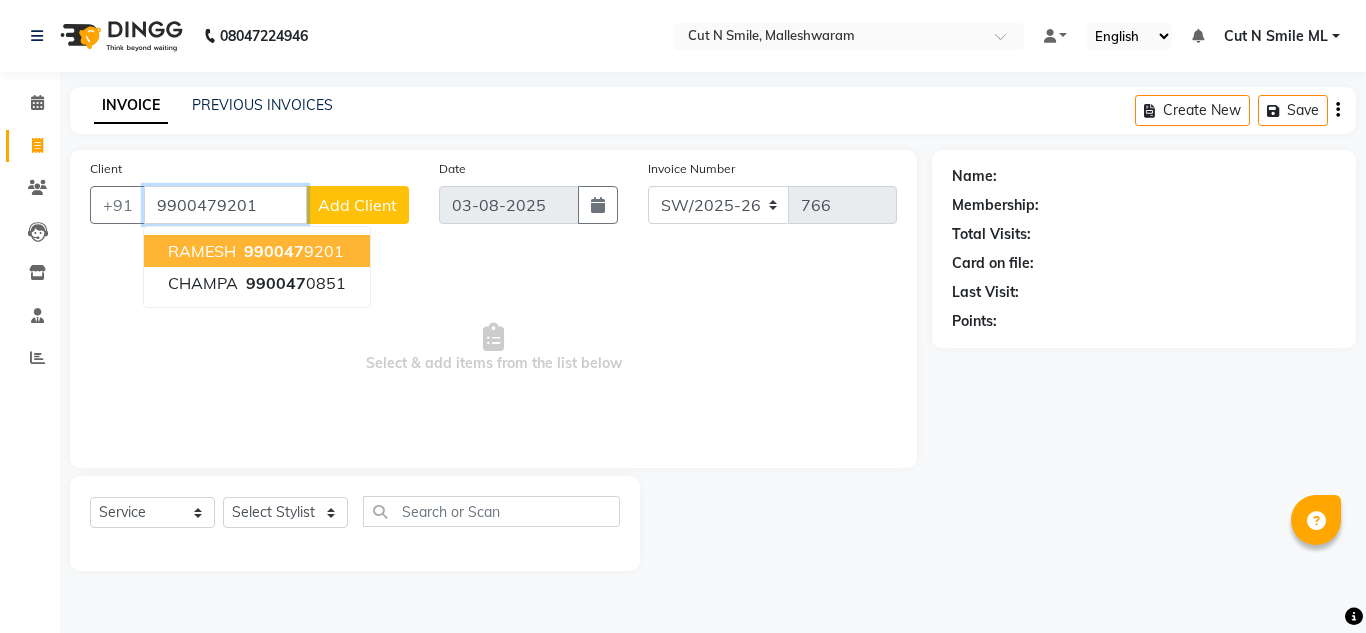 type on "9900479201" 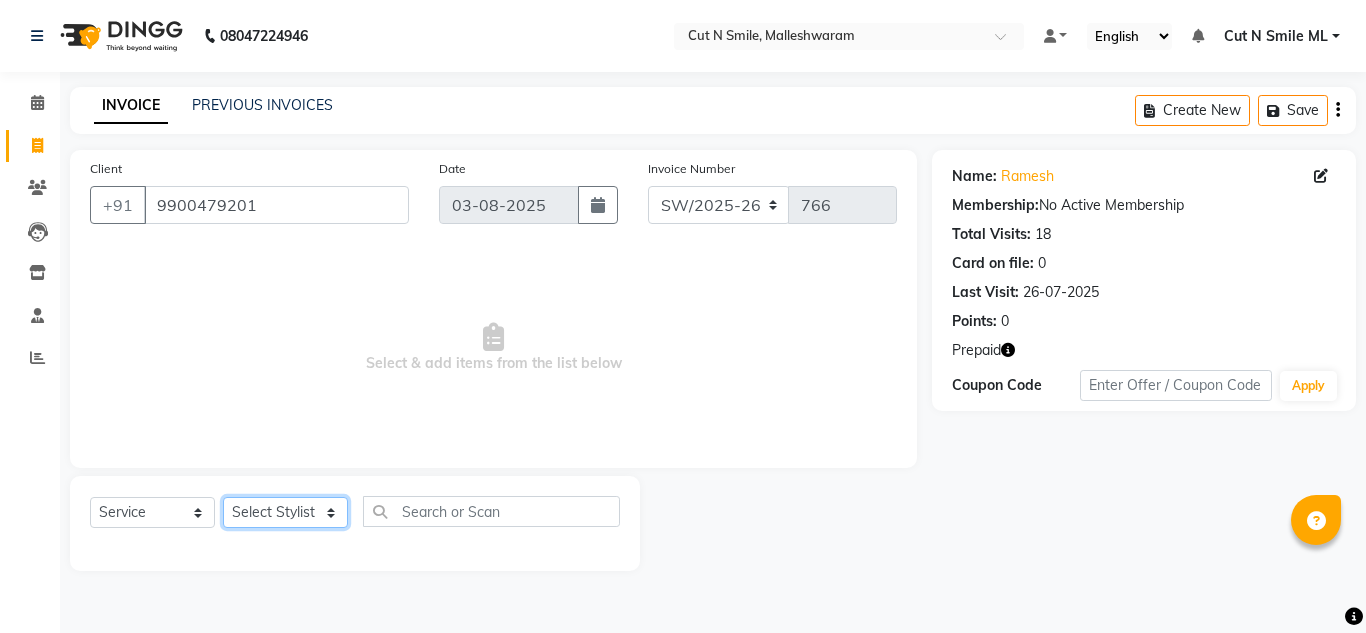 click on "Select Stylist Aarif 17M Adnan 9M Ajim 17M Ali 17M Ali ML Alim ML Anjali 17M Armaan 17M Armaan 17O Arshad 17O Asahika ML Babbu ML Cena 17M Chandrika 9M CNS 17 Malleshwaram CNS 9 Malleshwaram CNS Mahalakshmi Layout Cut N Smile 17O Deena 9M Dharani 17M Fahim 9M Firoz ML Ganesh 9M Ganga 9M Govind ML Jessy 17M Madhu Thakur 17O Manjunath 17M Meena ML Mercy ML Mohammed 17M Monika 17M Mosim ML Nabijan 9M Nagrathna 9M Naveed 17M Pankaj 17M Pavan Pavithra 9M Prashanth 9M Raghu 17M Rahil 9M Rajan ML Raju 9M Ranjith 9M Raza Raza 17M Riyaz 17O Sandeep 9M Sangeetha 17M Shakeel 17ML Shakir ML Shameem 17M Sharafath ML Sharanya Sharanya ML SHubham 17M Sopna ML Sushila Suvarna 17M Tanjua 9M Teja 17M Tofeek 9M Tulsi 17O Viresh 17M Vishal 17M Vishal Bhatti 17O Wasim ML" 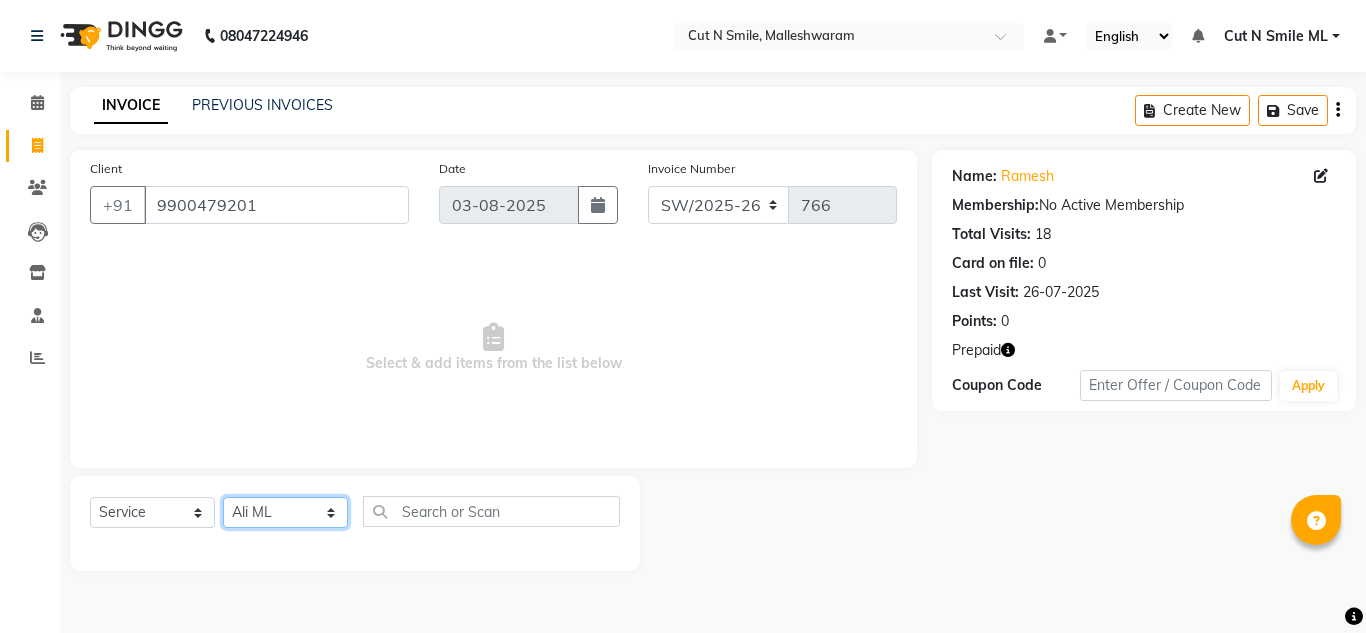 click on "Select Stylist Aarif 17M Adnan 9M Ajim 17M Ali 17M Ali ML Alim ML Anjali 17M Armaan 17M Armaan 17O Arshad 17O Asahika ML Babbu ML Cena 17M Chandrika 9M CNS 17 Malleshwaram CNS 9 Malleshwaram CNS Mahalakshmi Layout Cut N Smile 17O Deena 9M Dharani 17M Fahim 9M Firoz ML Ganesh 9M Ganga 9M Govind ML Jessy 17M Madhu Thakur 17O Manjunath 17M Meena ML Mercy ML Mohammed 17M Monika 17M Mosim ML Nabijan 9M Nagrathna 9M Naveed 17M Pankaj 17M Pavan Pavithra 9M Prashanth 9M Raghu 17M Rahil 9M Rajan ML Raju 9M Ranjith 9M Raza Raza 17M Riyaz 17O Sandeep 9M Sangeetha 17M Shakeel 17ML Shakir ML Shameem 17M Sharafath ML Sharanya Sharanya ML SHubham 17M Sopna ML Sushila Suvarna 17M Tanjua 9M Teja 17M Tofeek 9M Tulsi 17O Viresh 17M Vishal 17M Vishal Bhatti 17O Wasim ML" 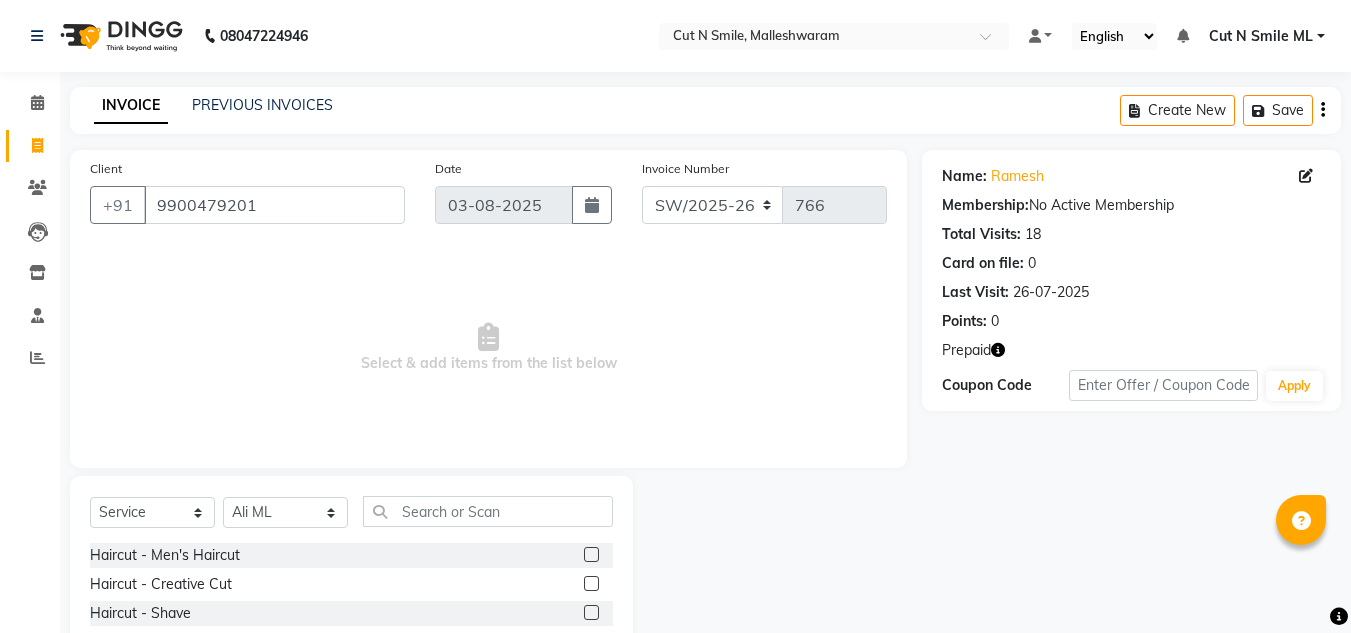 click 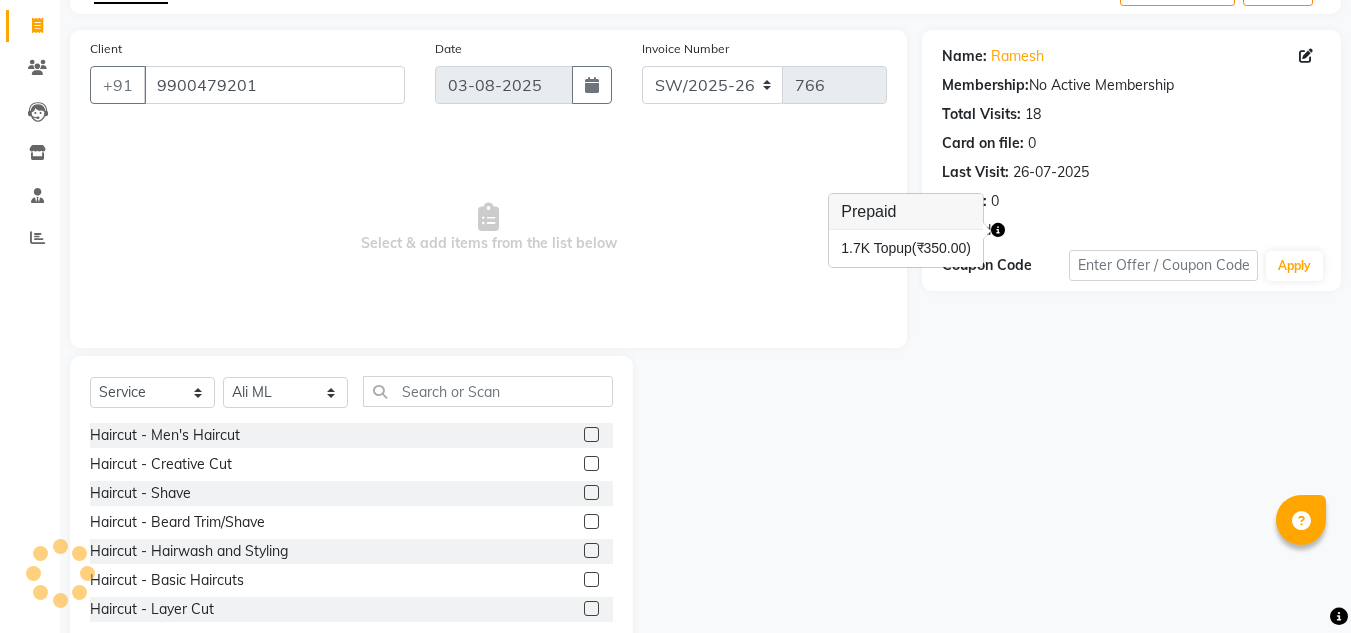 scroll, scrollTop: 168, scrollLeft: 0, axis: vertical 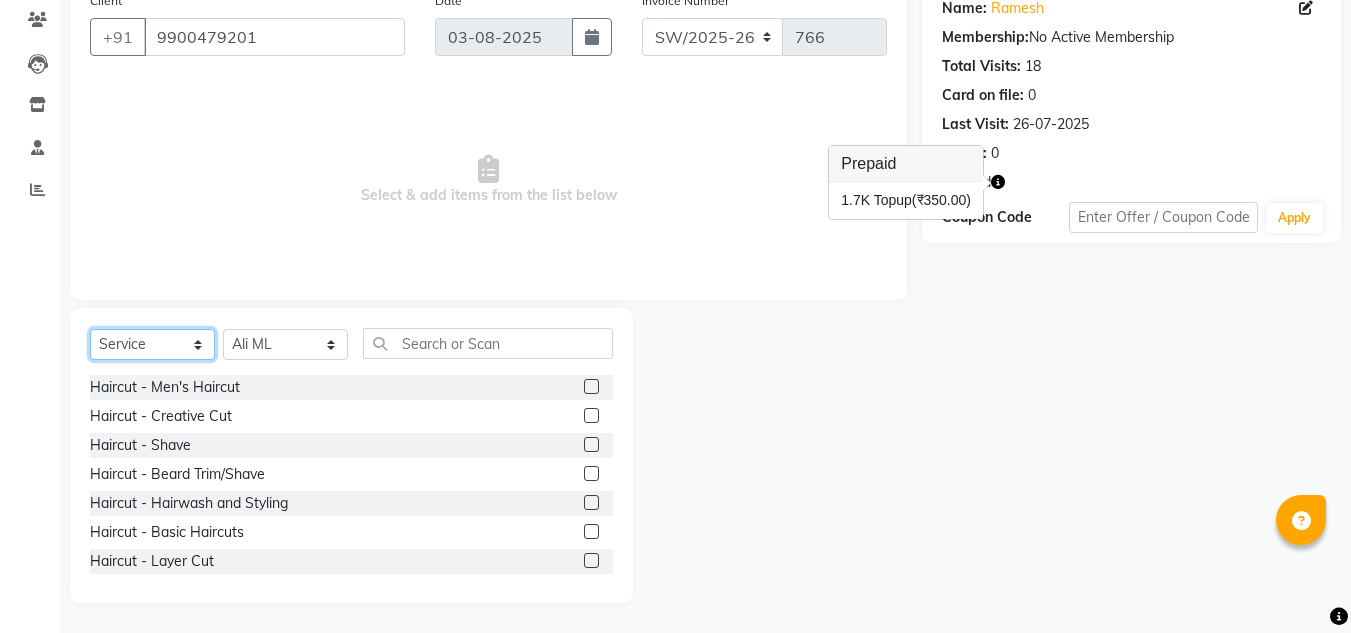 click on "Select  Service  Product  Membership  Package Voucher Prepaid Gift Card" 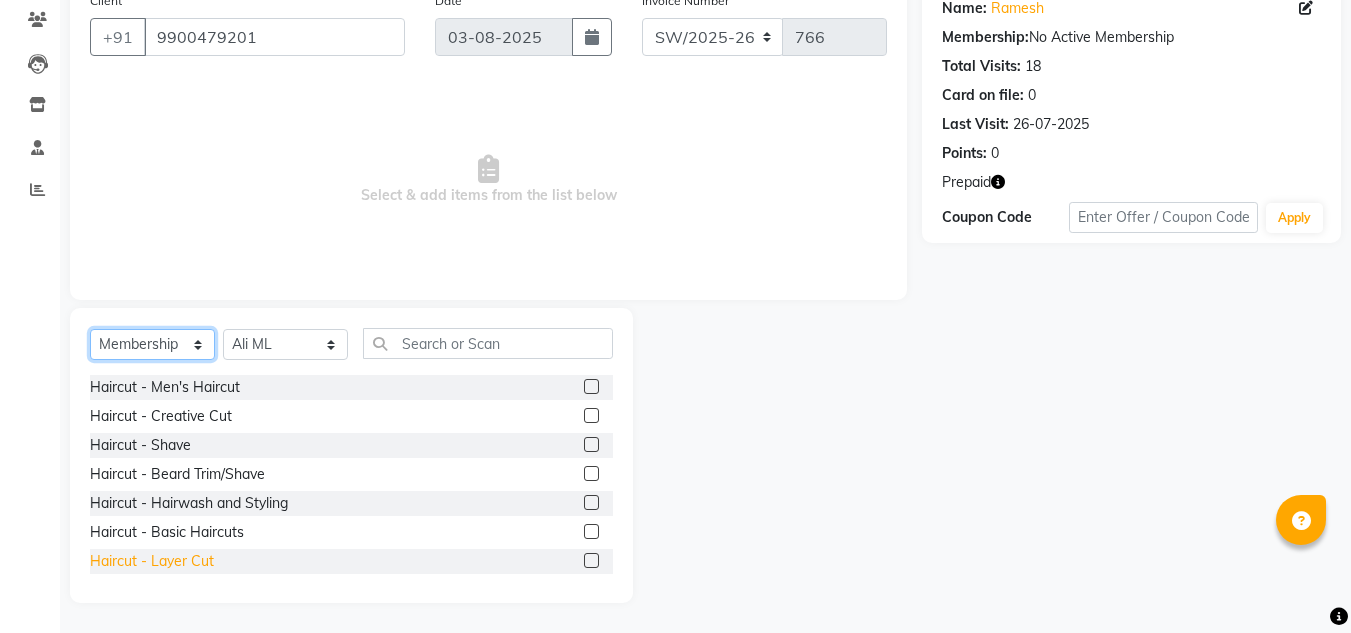 click on "Select  Service  Product  Membership  Package Voucher Prepaid Gift Card" 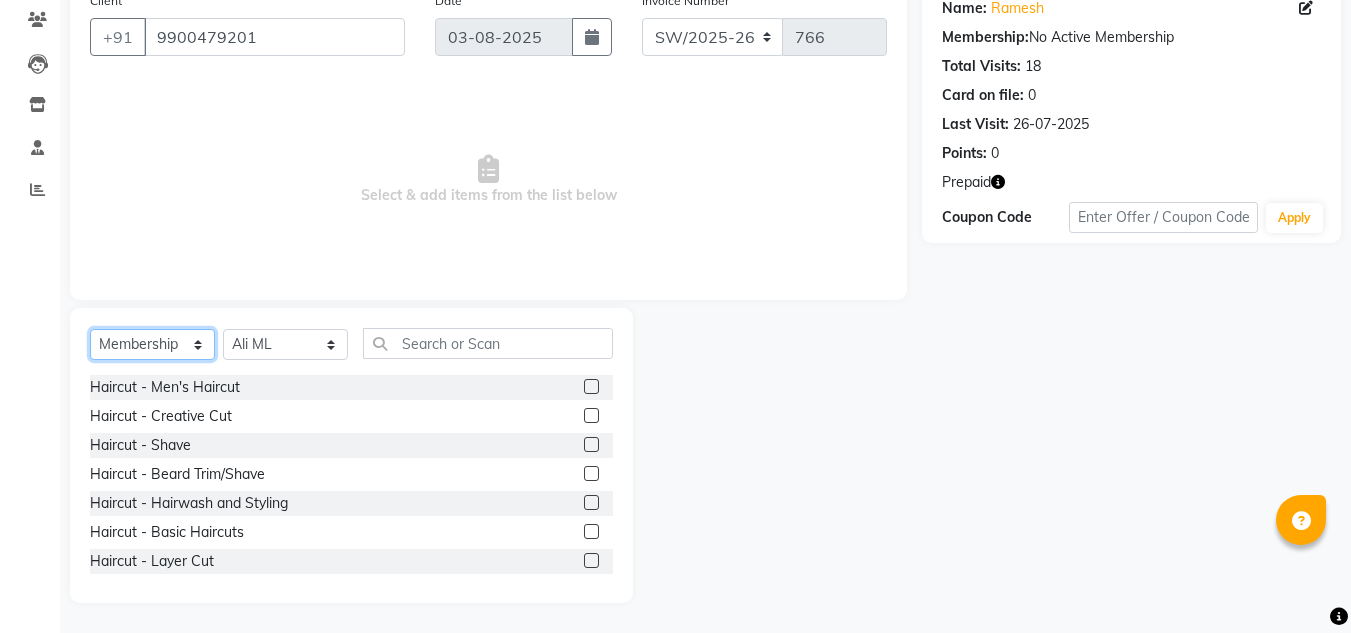 scroll, scrollTop: 0, scrollLeft: 0, axis: both 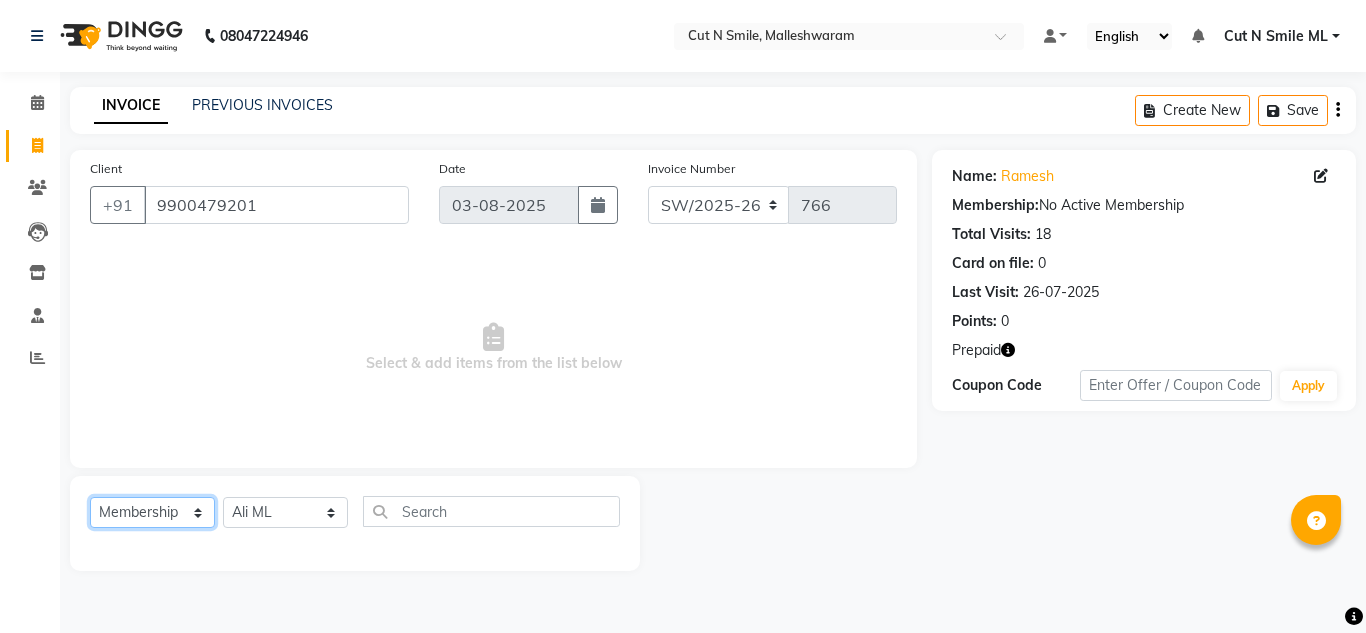 click on "Select  Service  Product  Membership  Package Voucher Prepaid Gift Card" 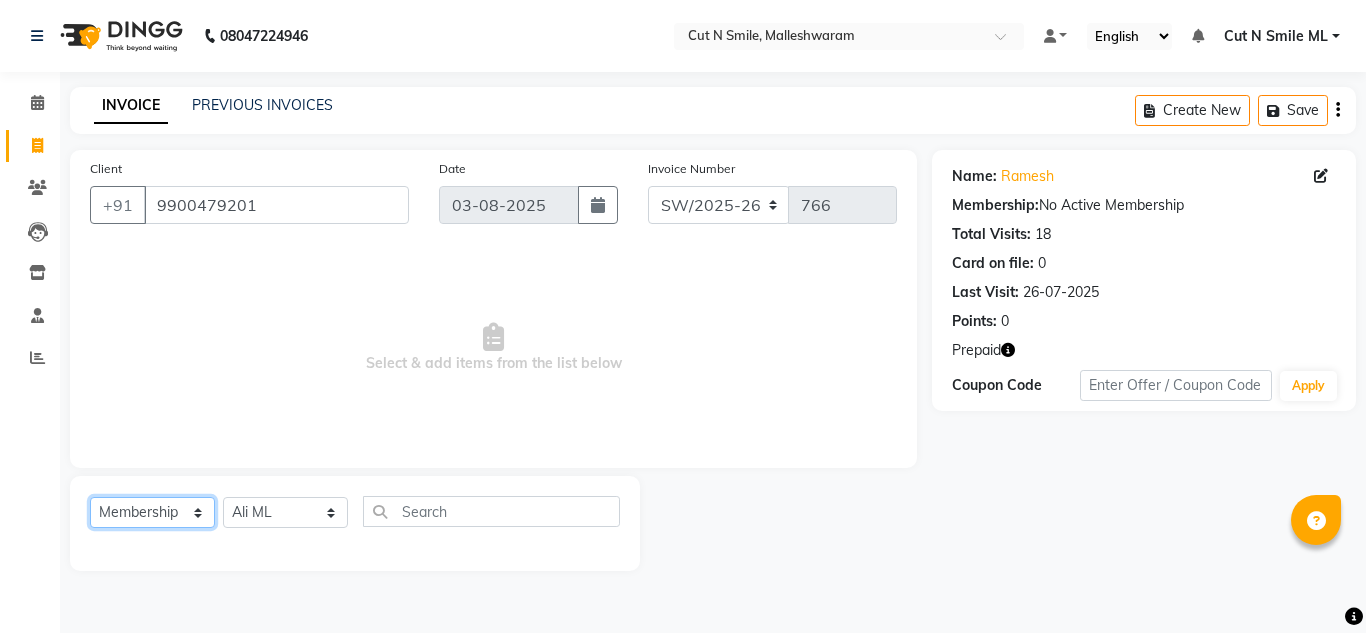 select on "P" 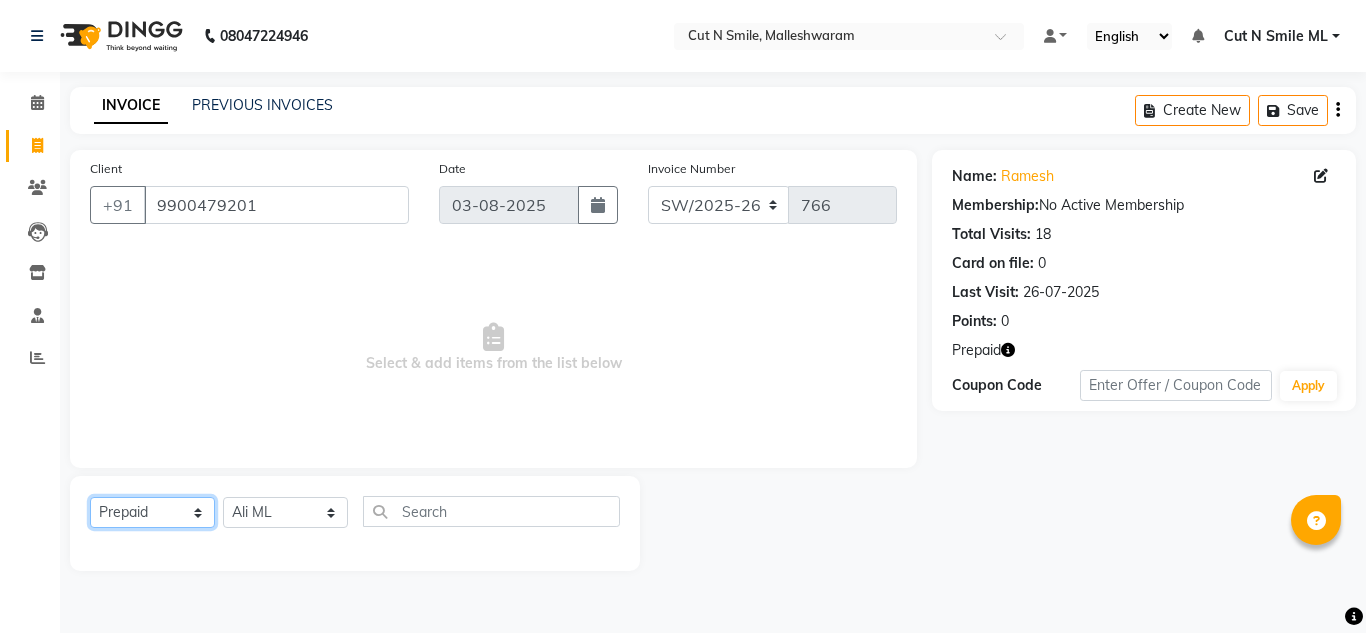 click on "Select  Service  Product  Membership  Package Voucher Prepaid Gift Card" 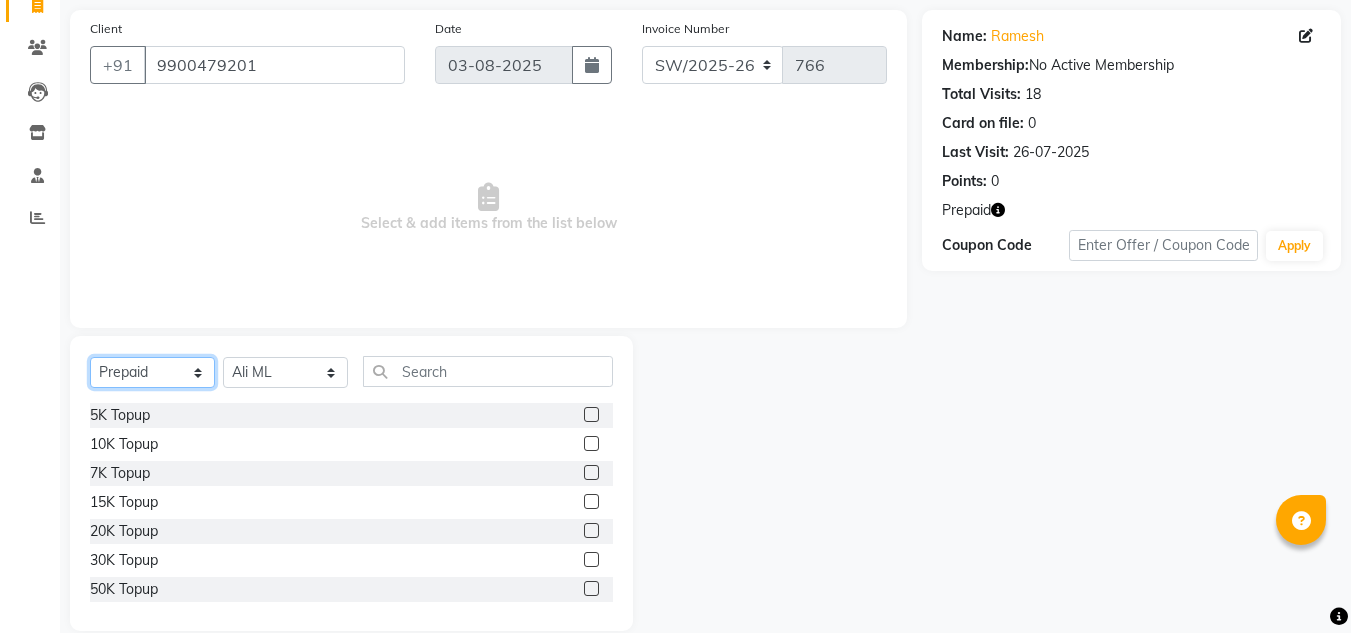 scroll, scrollTop: 144, scrollLeft: 0, axis: vertical 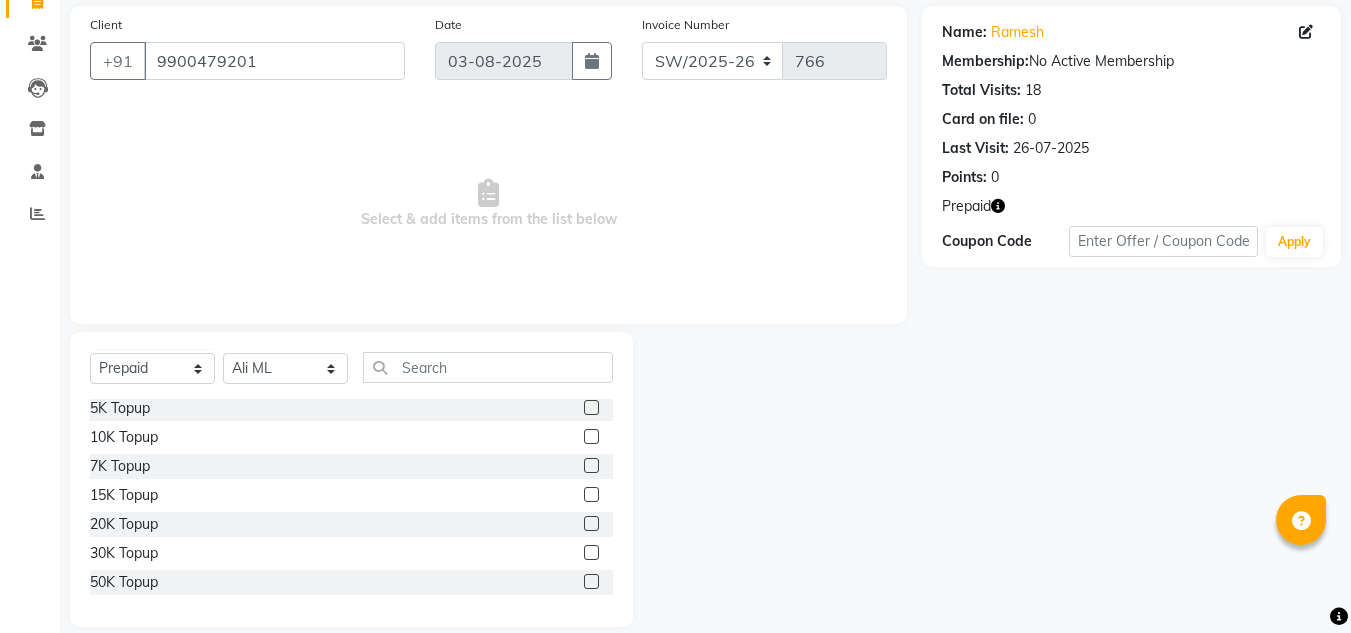 click 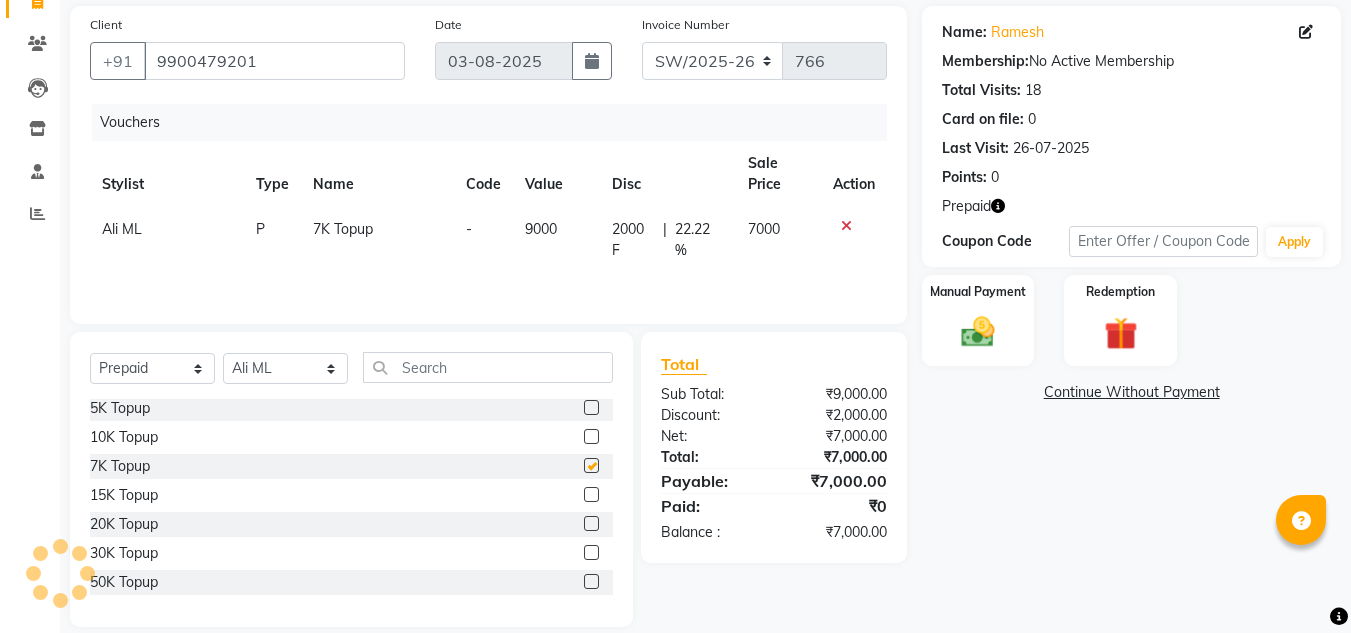 checkbox on "false" 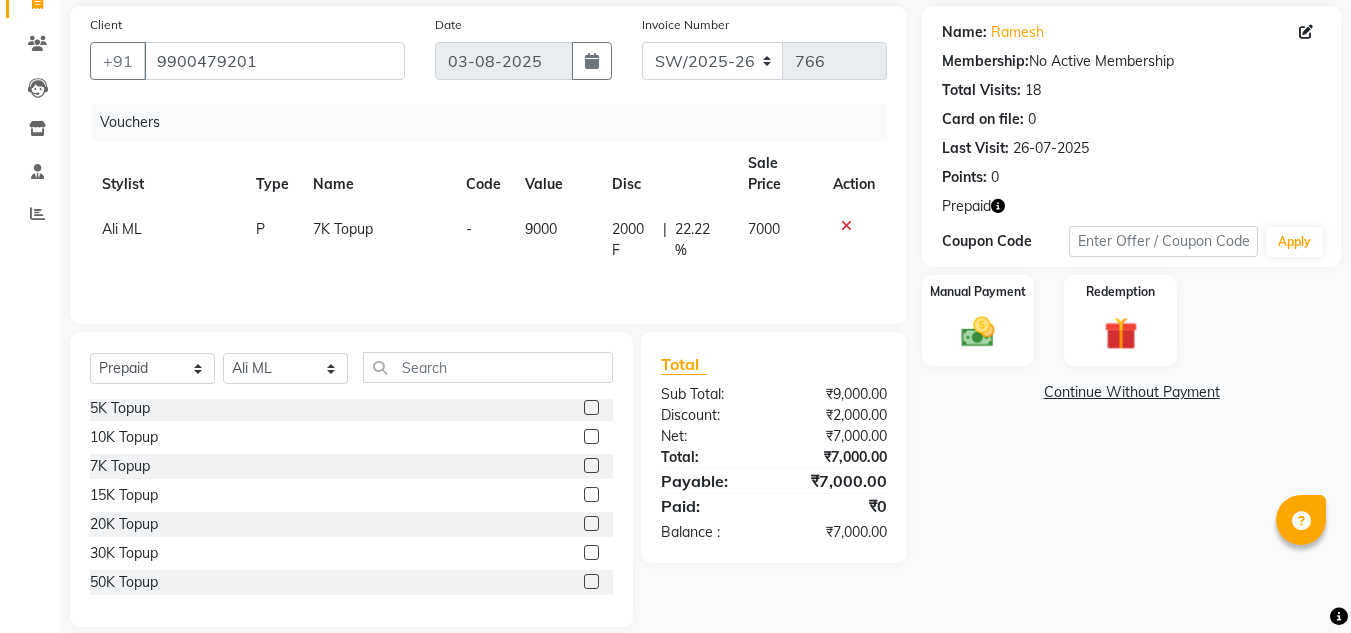 scroll, scrollTop: 168, scrollLeft: 0, axis: vertical 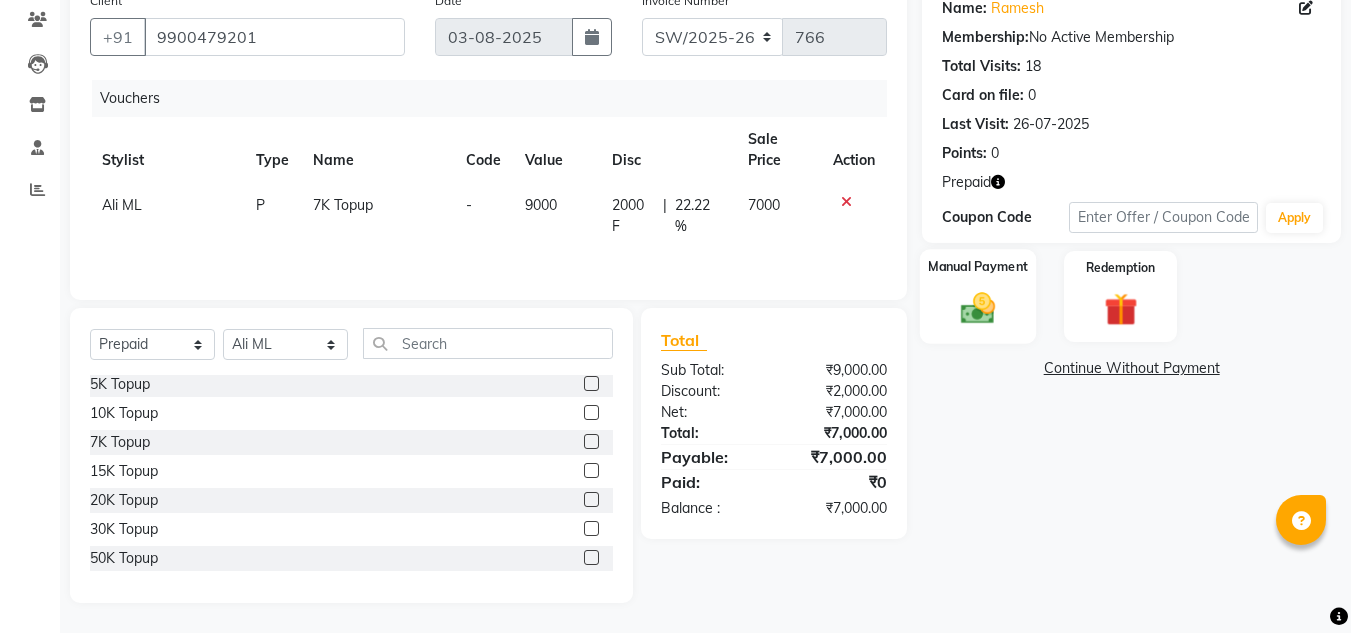 click 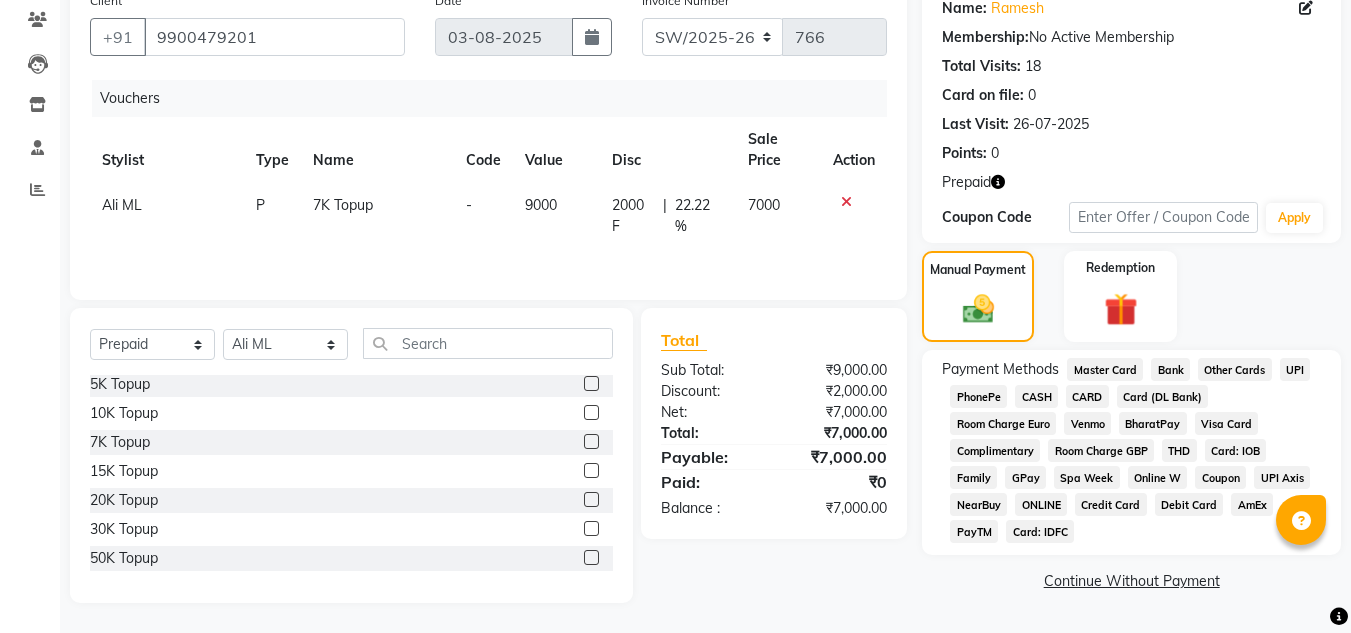 click on "UPI" 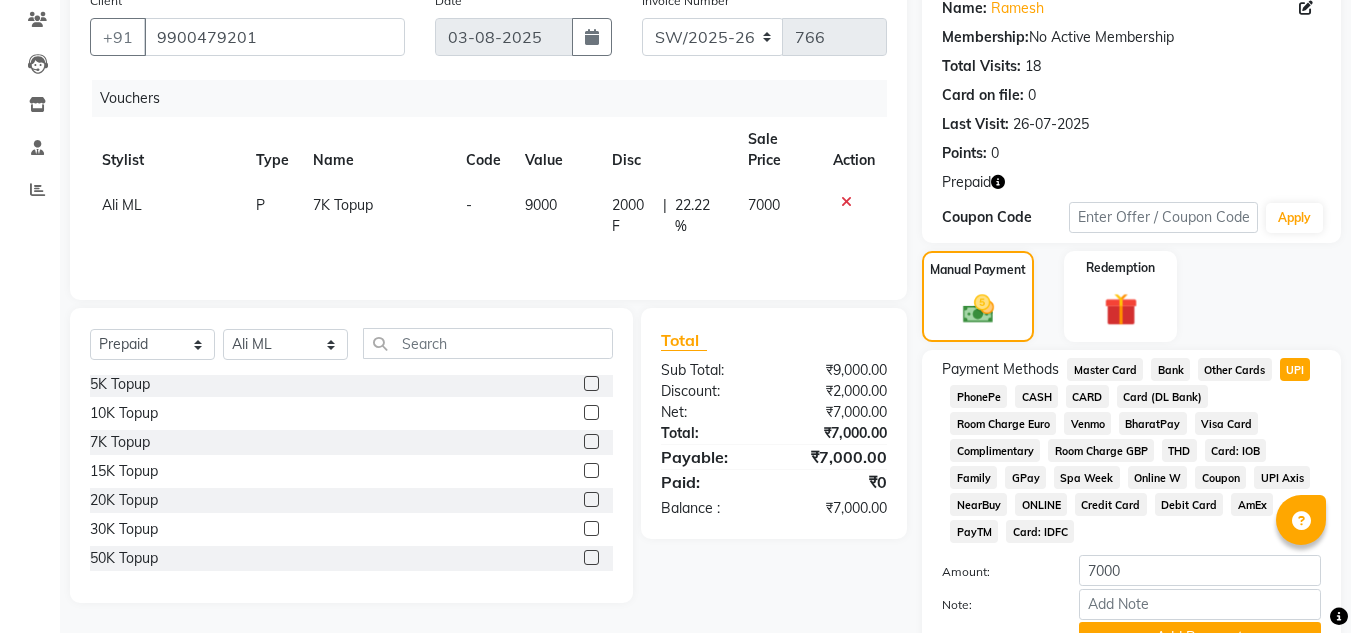 scroll, scrollTop: 267, scrollLeft: 0, axis: vertical 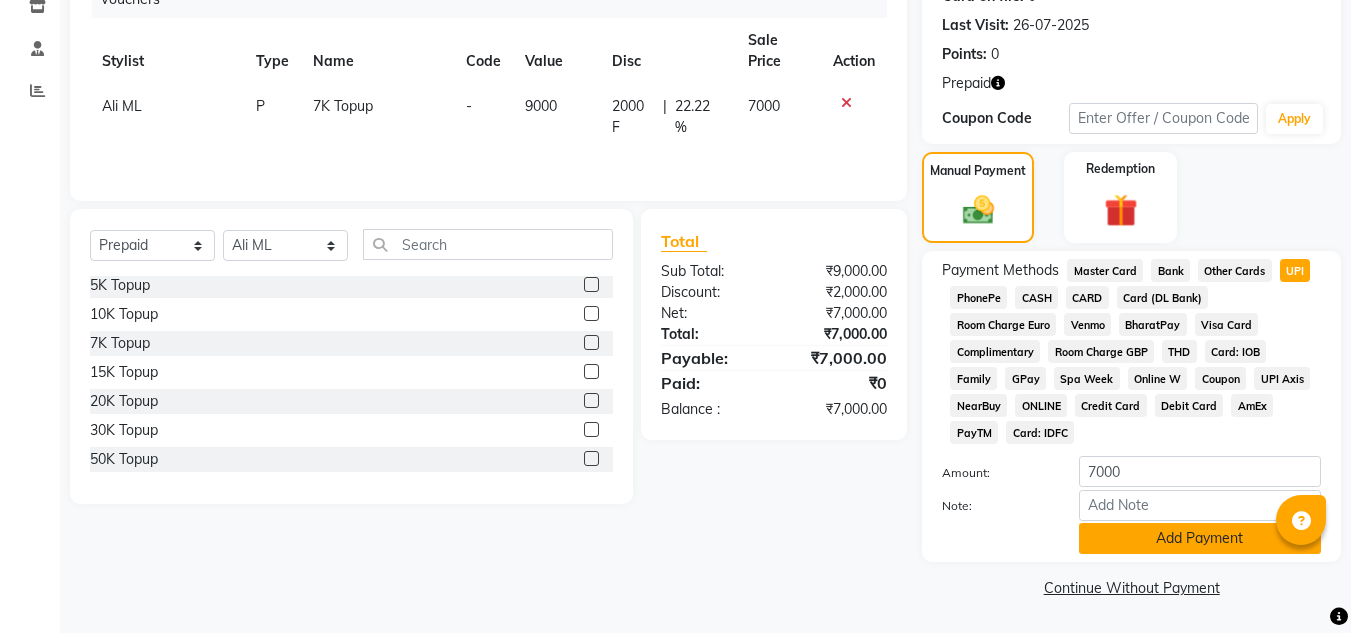 click on "Add Payment" 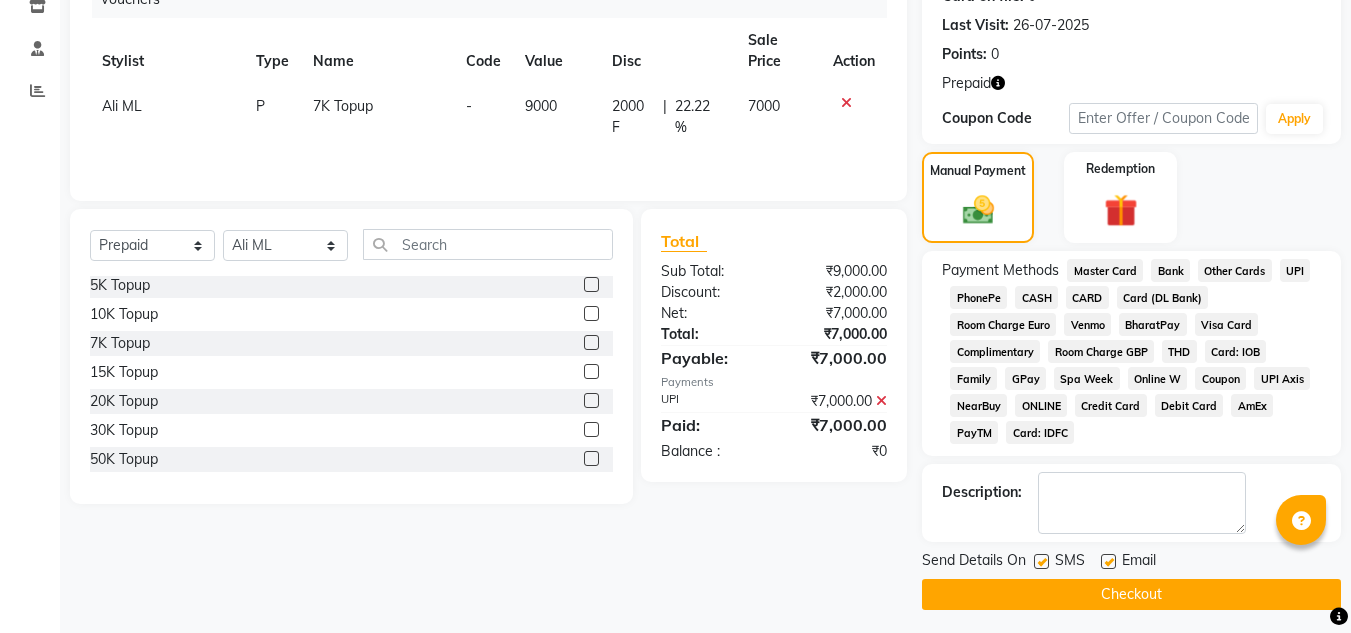 scroll, scrollTop: 274, scrollLeft: 0, axis: vertical 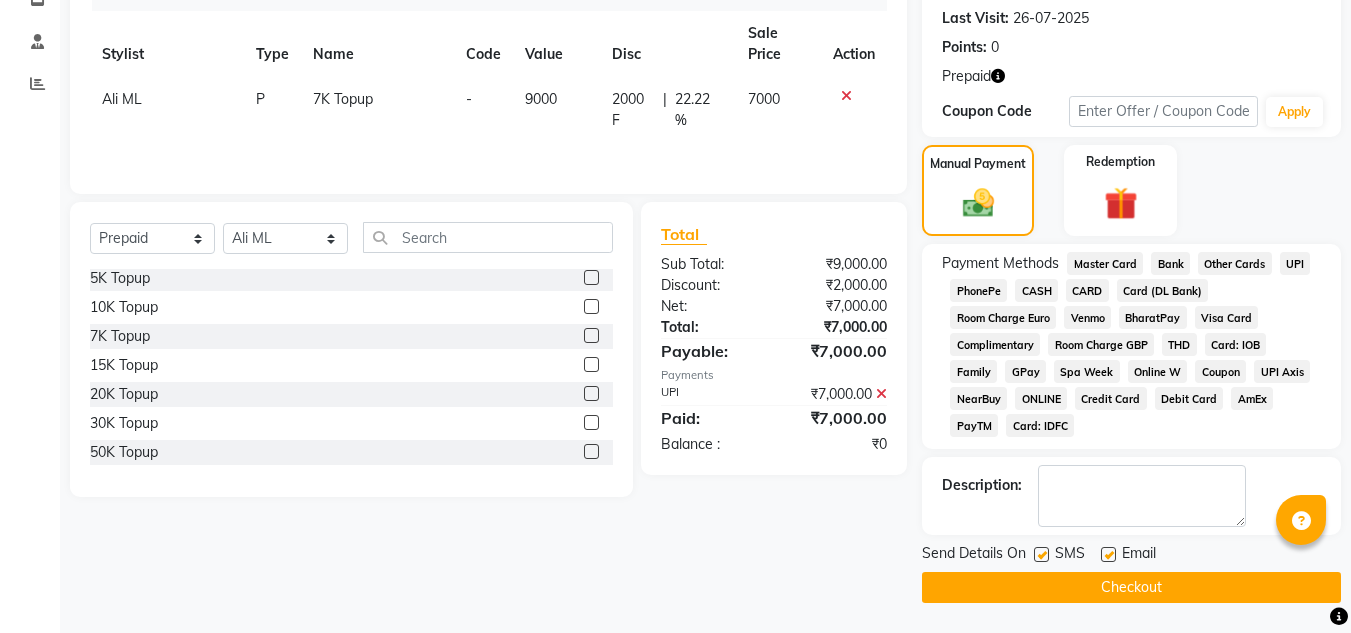 click on "Checkout" 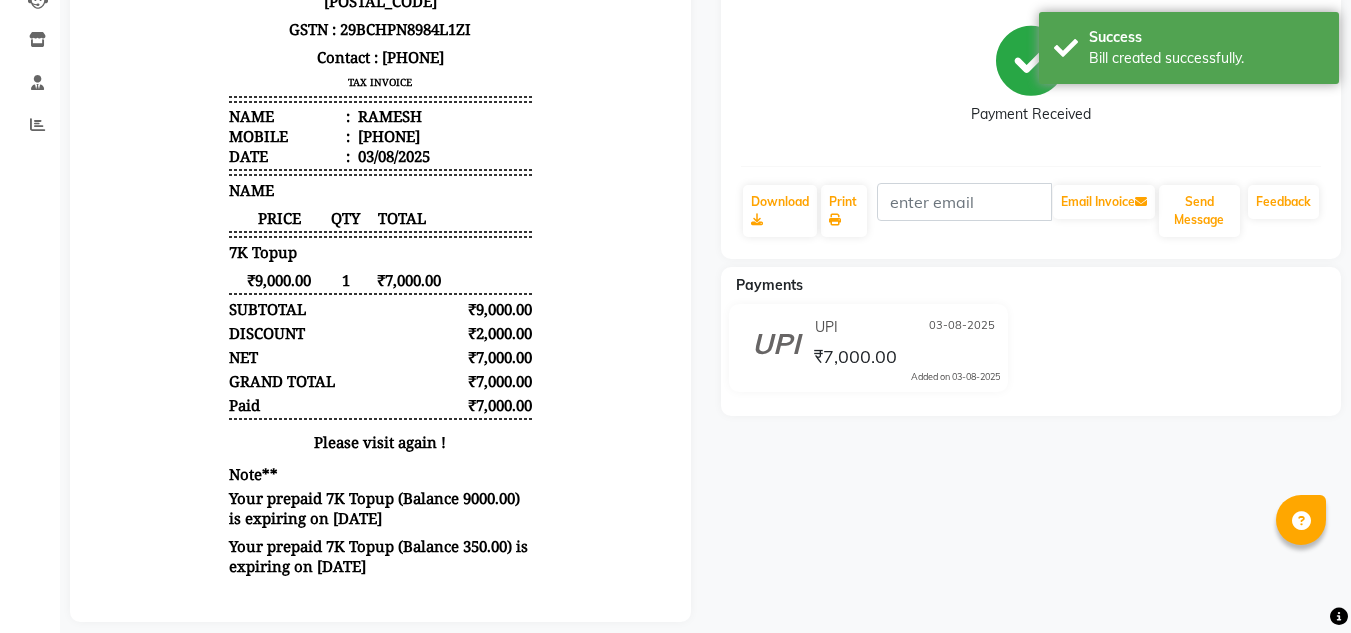 scroll, scrollTop: 267, scrollLeft: 0, axis: vertical 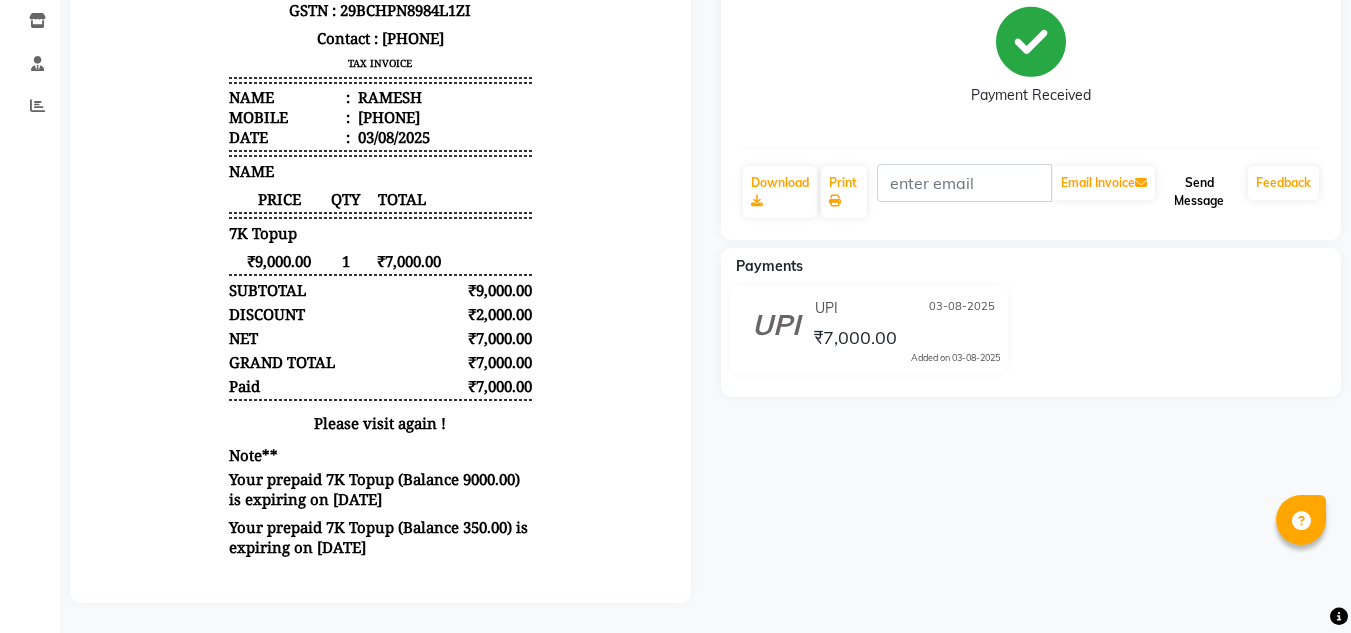 click on "Send Message" 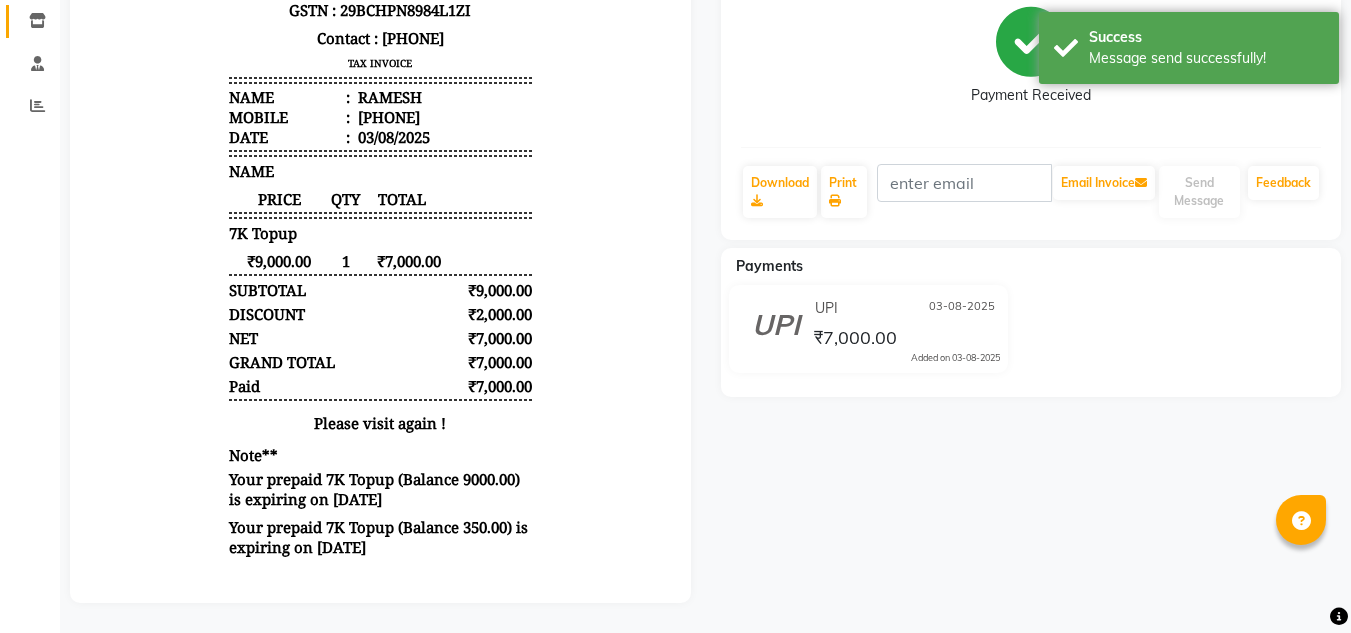 select on "service" 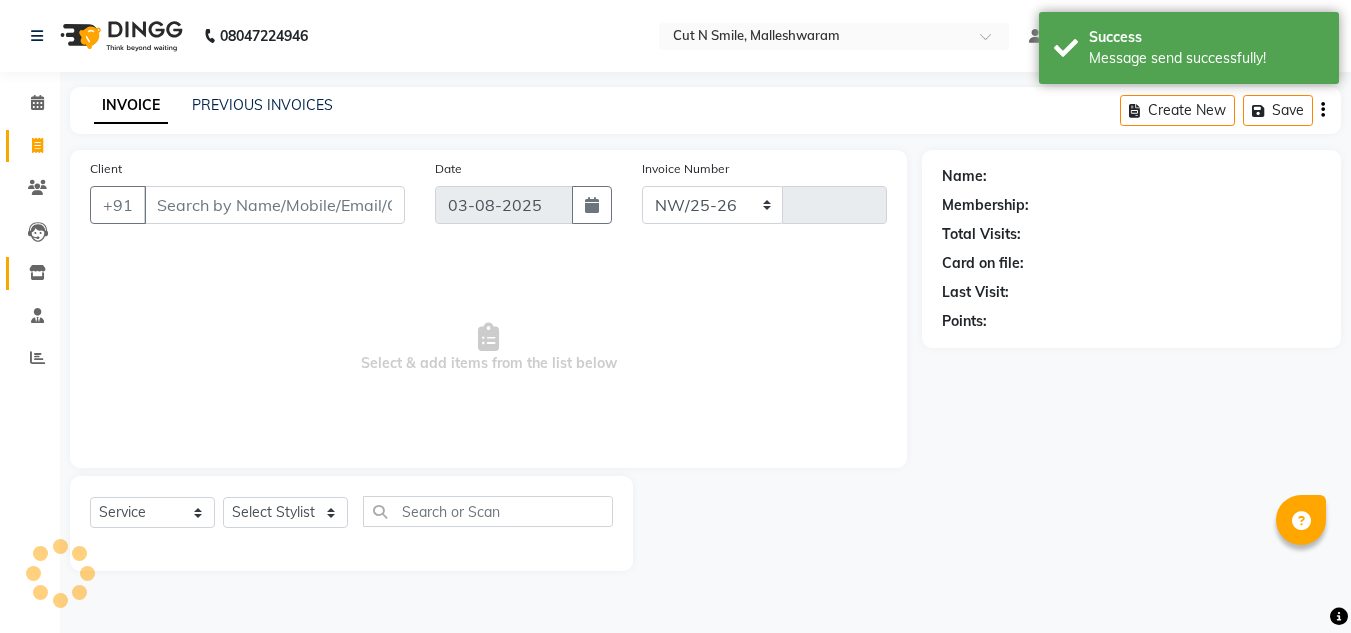 select on "7223" 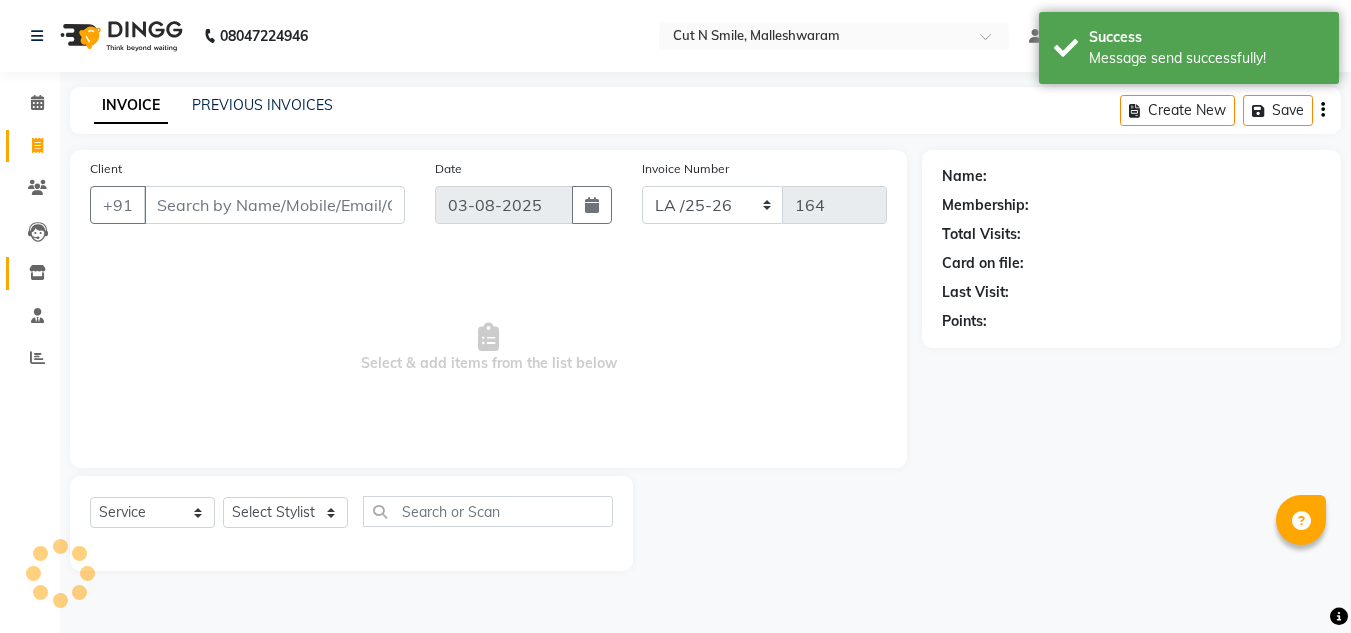scroll, scrollTop: 0, scrollLeft: 0, axis: both 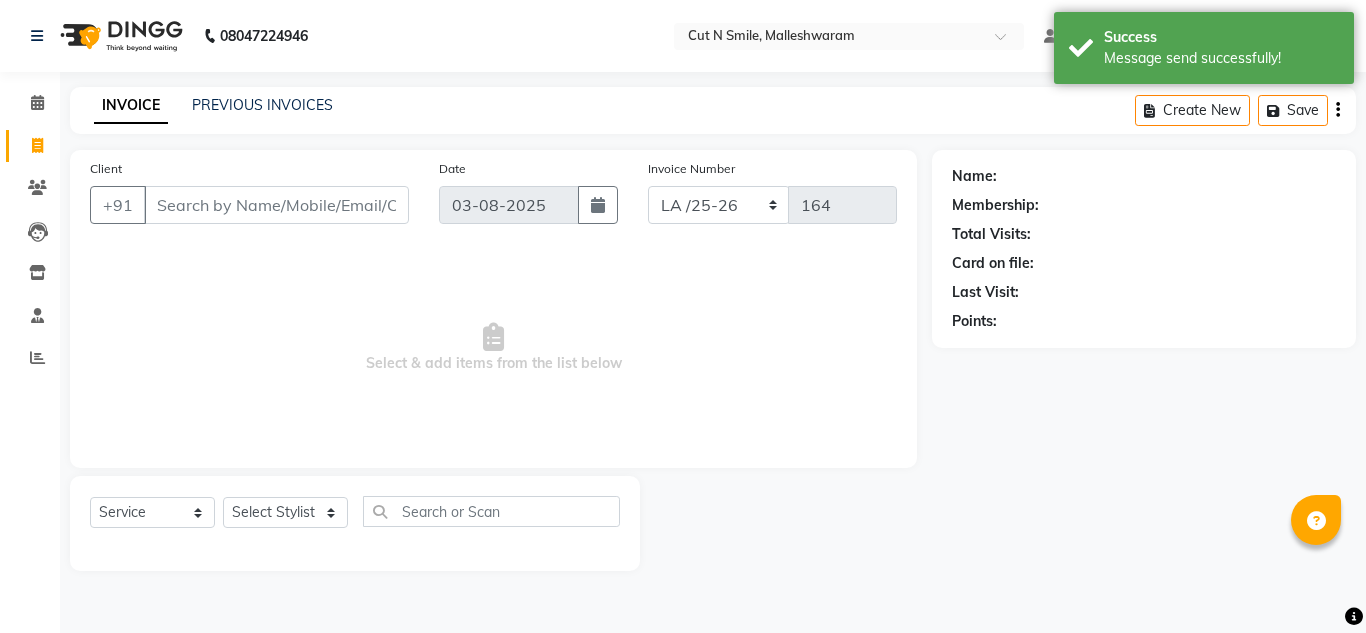 click on "Client" at bounding box center [276, 205] 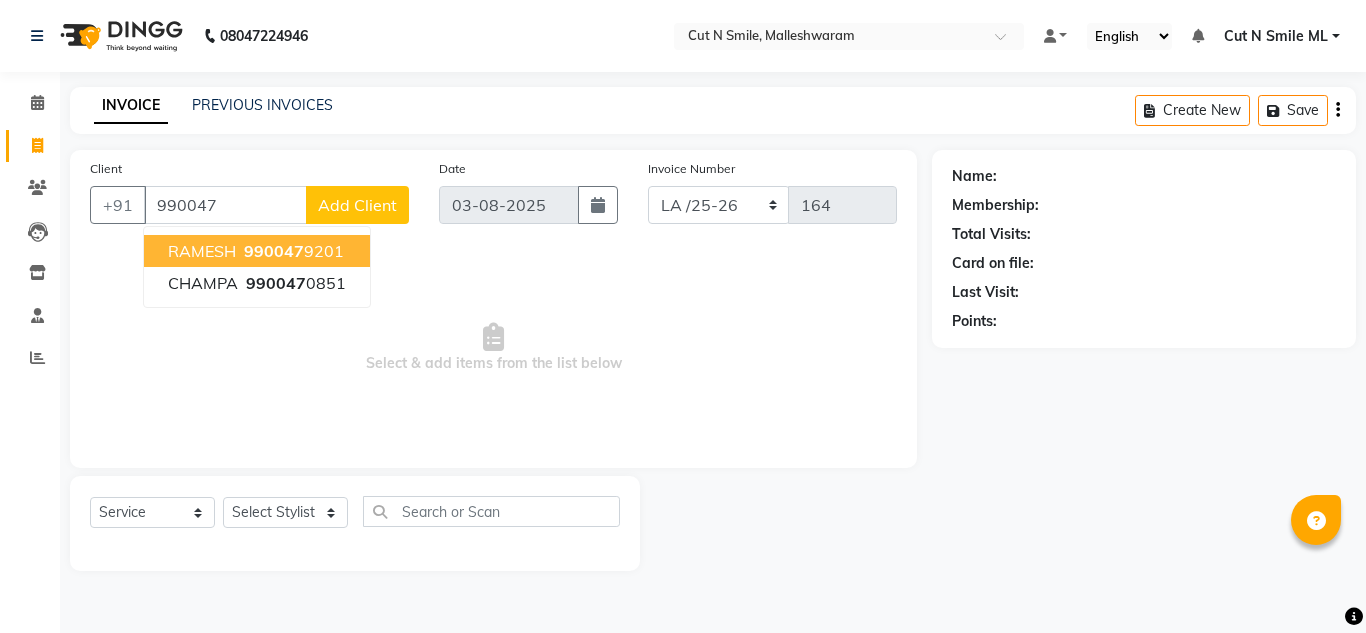 click on "990047" at bounding box center (274, 251) 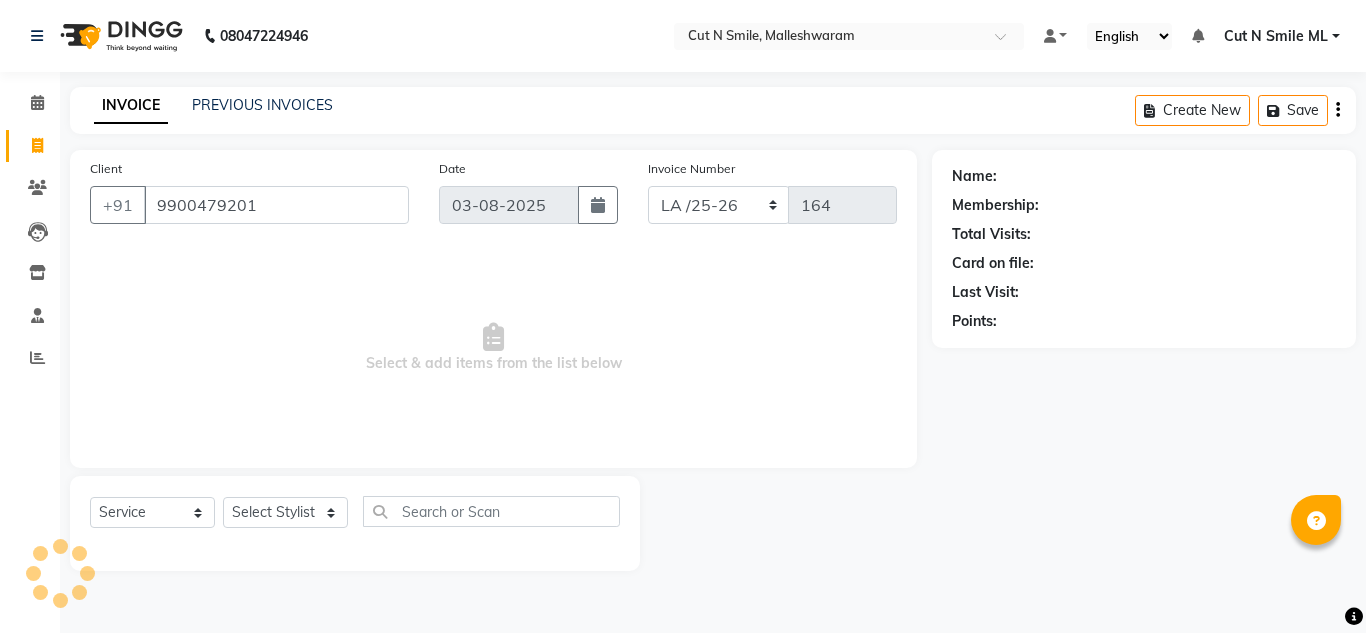 type on "9900479201" 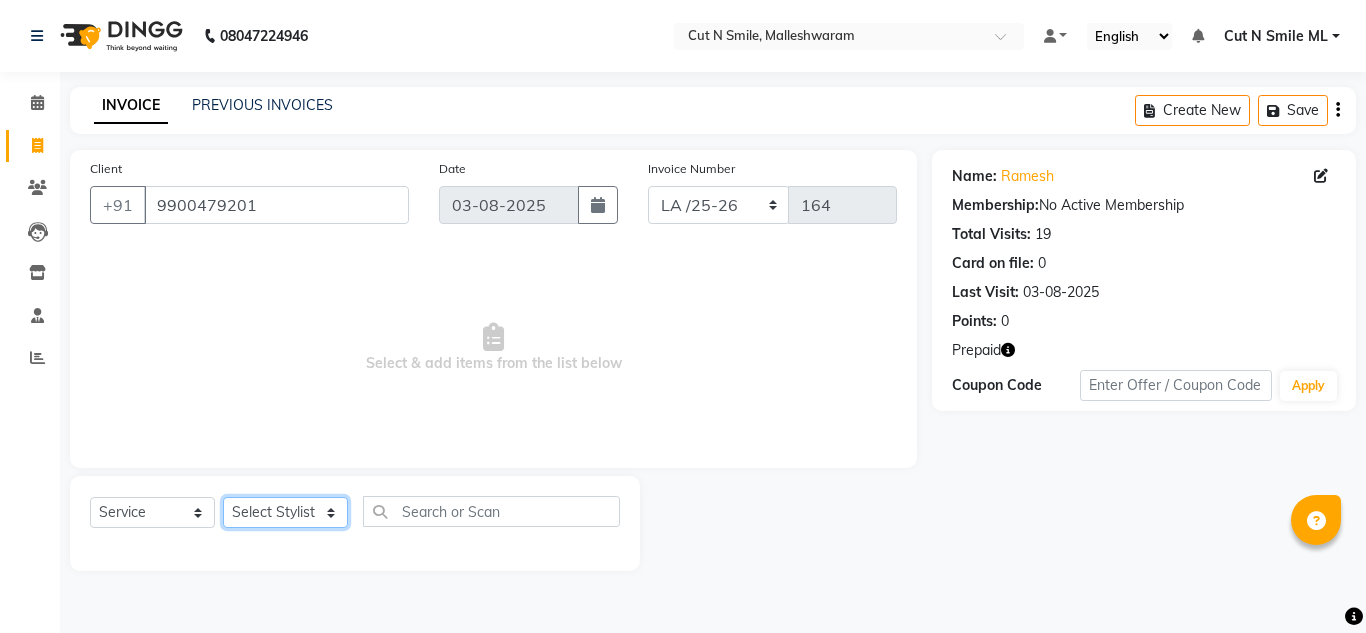click on "Select Stylist Aarif 17M Adnan 9M Ajim 17M Ali 17M Ali ML Alim ML Anjali 17M Armaan 17M Armaan 17O Arshad 17O Asahika ML Babbu ML Cena 17M Chandrika 9M CNS 17 Malleshwaram CNS 9 Malleshwaram CNS Mahalakshmi Layout Cut N Smile 17O Deena 9M Dharani 17M Fahim 9M Firoz ML Ganesh 9M Ganga 9M Govind ML Jessy 17M Madhu Thakur 17O Manjunath 17M Meena ML Mercy ML Mohammed 17M Monika 17M Mosim ML Nabijan 9M Nagrathna 9M Naveed 17M Pankaj 17M Pavan Pavithra 9M Prashanth 9M Raghu 17M Rahil 9M Rajan ML Raju 9M Ranjith 9M Raza Raza 17M Riyaz 17O Sandeep 9M Sangeetha 17M Shakeel 17ML Shakir ML Shameem 17M Sharafath ML Sharanya Sharanya ML SHubham 17M Sopna ML Sushila Suvarna 17M Tanjua 9M Teja 17M Tofeek 9M Tulsi 17O Viresh 17M Vishal 17M Vishal Bhatti 17O Wasim ML" 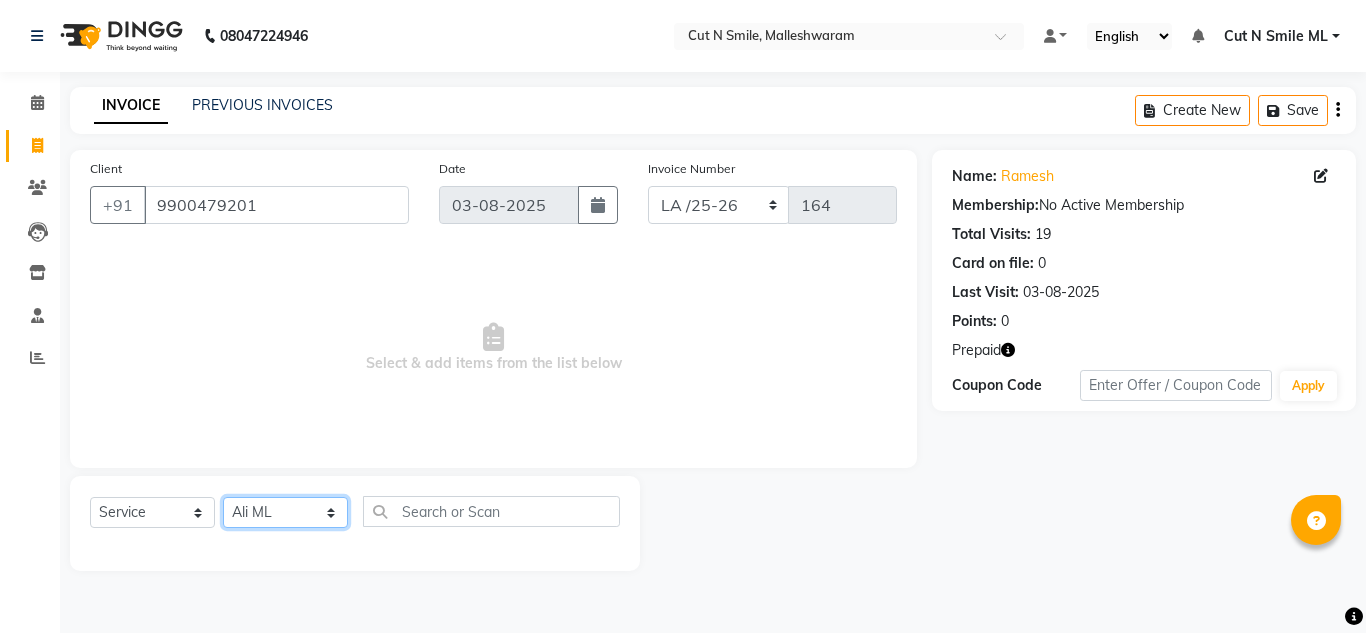 click on "Select Stylist Aarif 17M Adnan 9M Ajim 17M Ali 17M Ali ML Alim ML Anjali 17M Armaan 17M Armaan 17O Arshad 17O Asahika ML Babbu ML Cena 17M Chandrika 9M CNS 17 Malleshwaram CNS 9 Malleshwaram CNS Mahalakshmi Layout Cut N Smile 17O Deena 9M Dharani 17M Fahim 9M Firoz ML Ganesh 9M Ganga 9M Govind ML Jessy 17M Madhu Thakur 17O Manjunath 17M Meena ML Mercy ML Mohammed 17M Monika 17M Mosim ML Nabijan 9M Nagrathna 9M Naveed 17M Pankaj 17M Pavan Pavithra 9M Prashanth 9M Raghu 17M Rahil 9M Rajan ML Raju 9M Ranjith 9M Raza Raza 17M Riyaz 17O Sandeep 9M Sangeetha 17M Shakeel 17ML Shakir ML Shameem 17M Sharafath ML Sharanya Sharanya ML SHubham 17M Sopna ML Sushila Suvarna 17M Tanjua 9M Teja 17M Tofeek 9M Tulsi 17O Viresh 17M Vishal 17M Vishal Bhatti 17O Wasim ML" 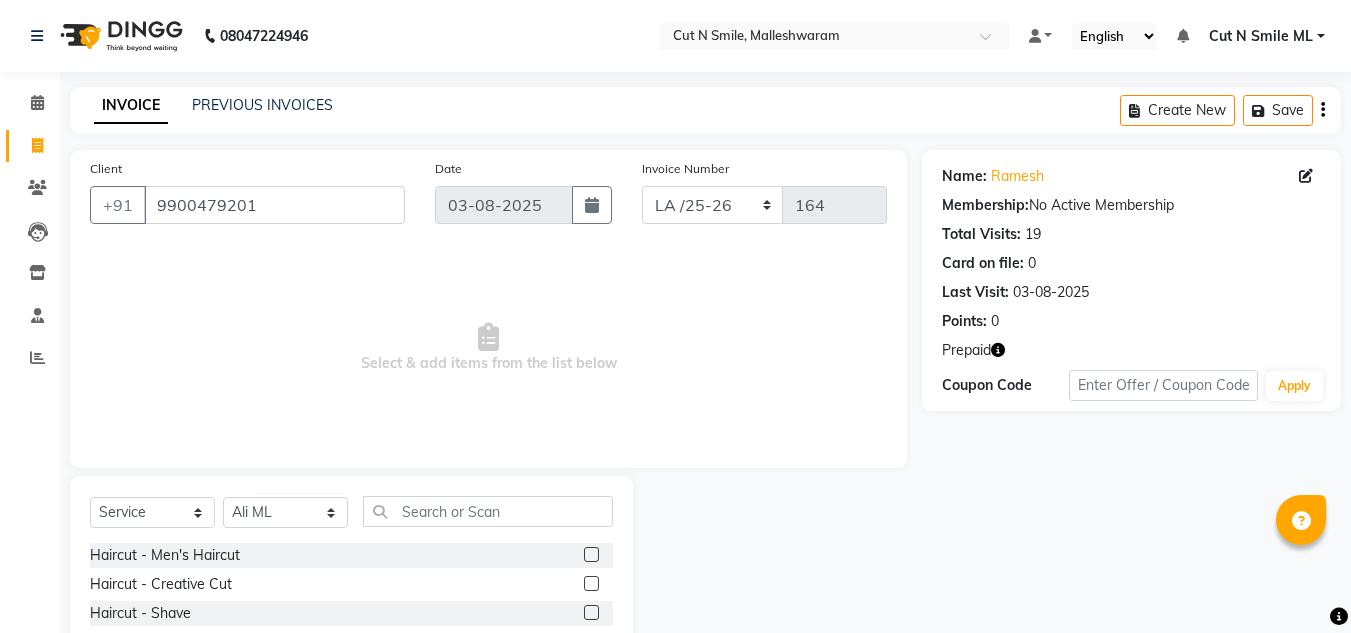 click 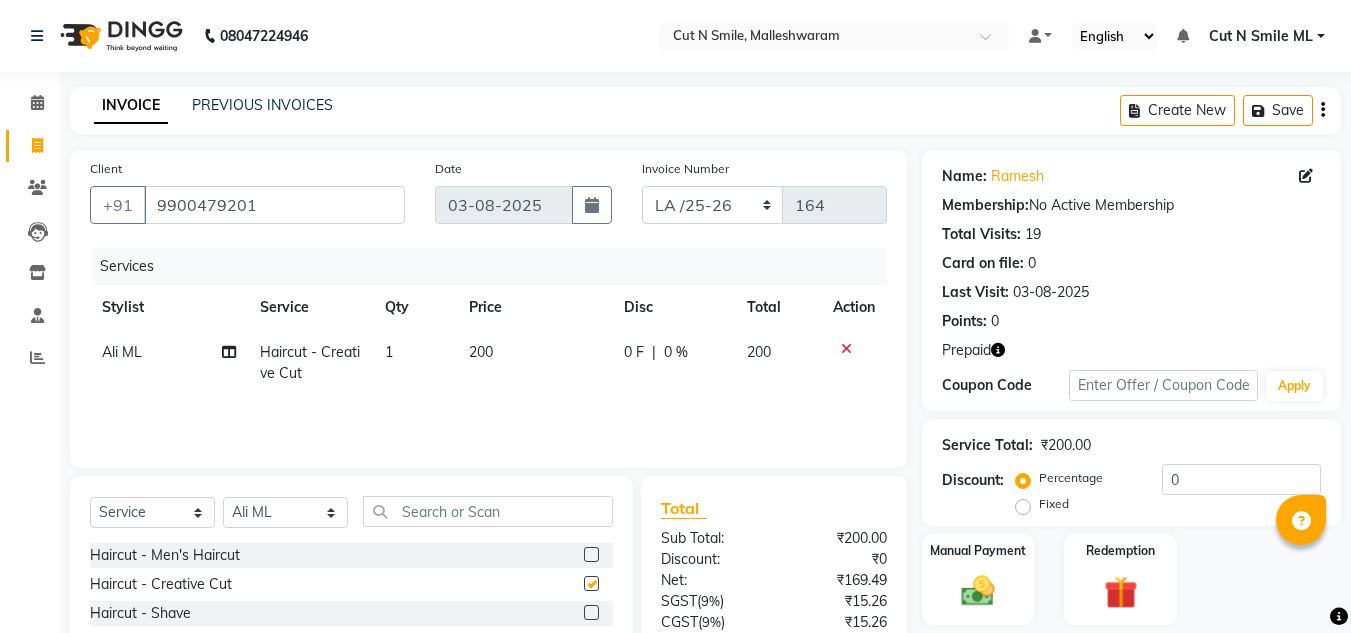 checkbox on "false" 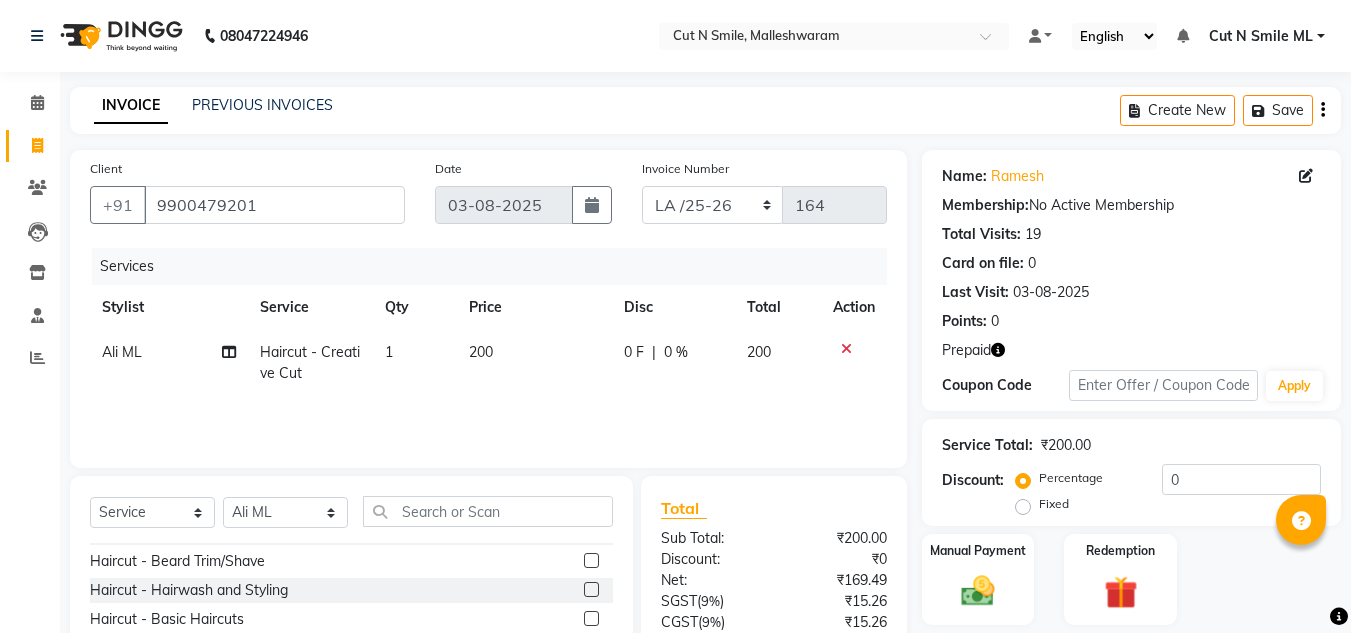 scroll, scrollTop: 82, scrollLeft: 0, axis: vertical 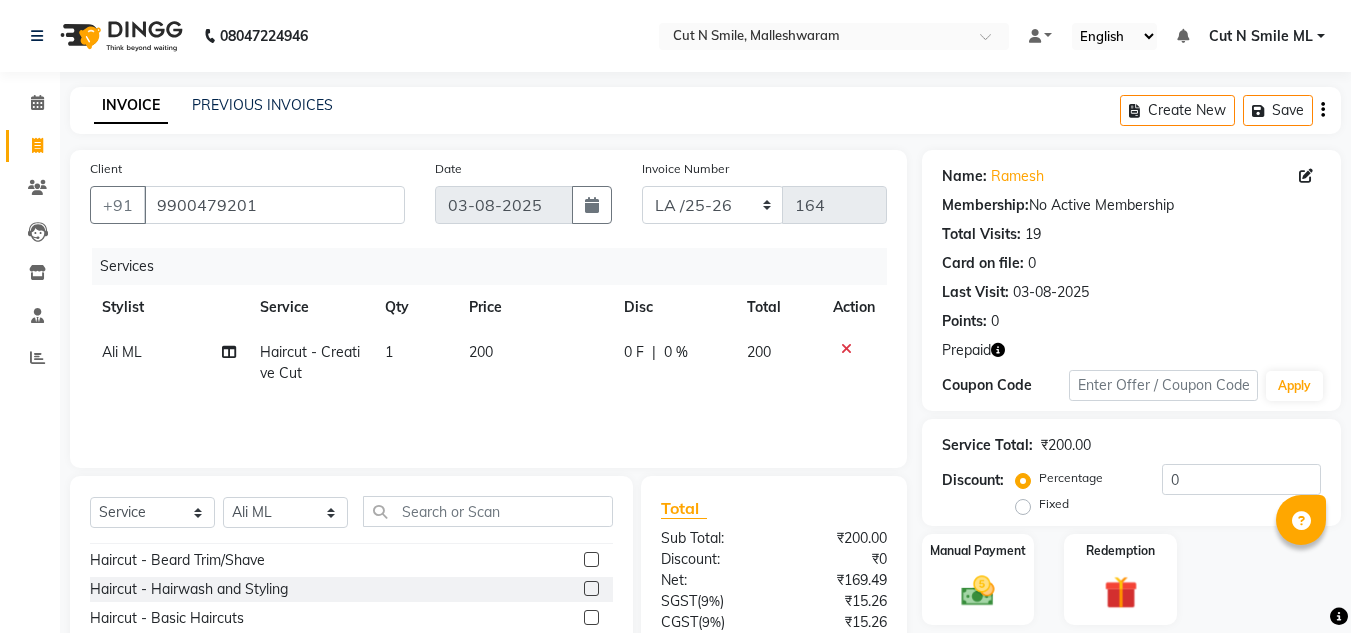 click 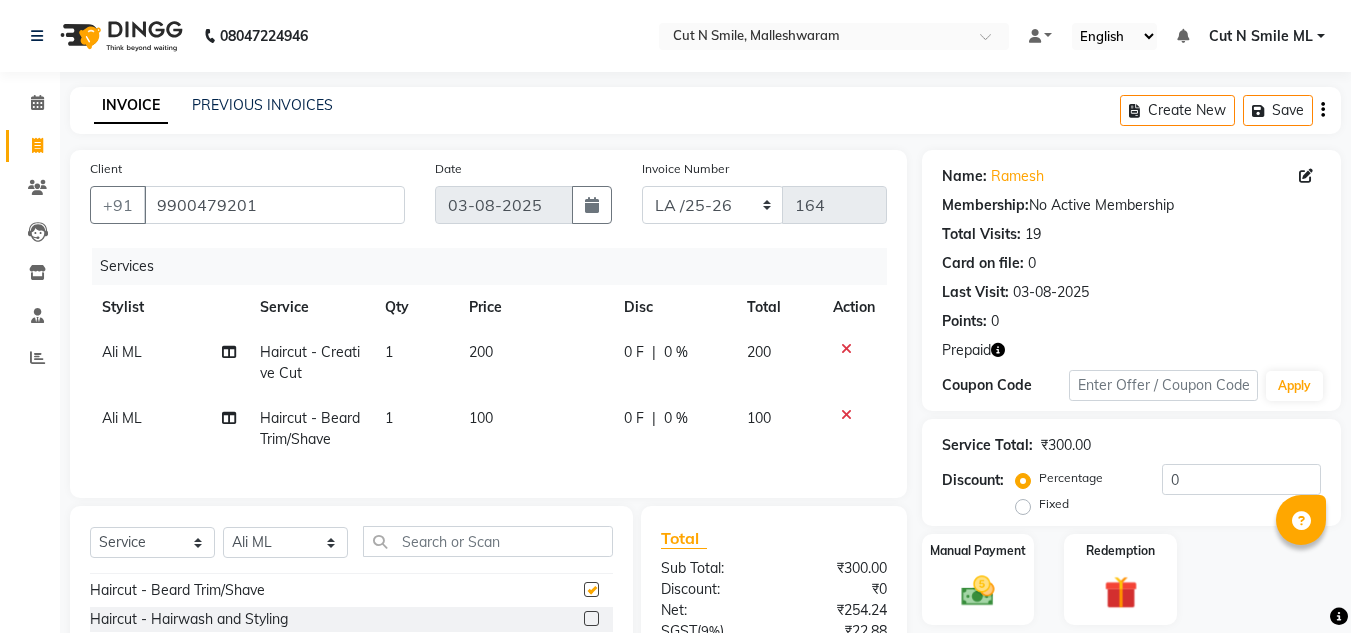checkbox on "false" 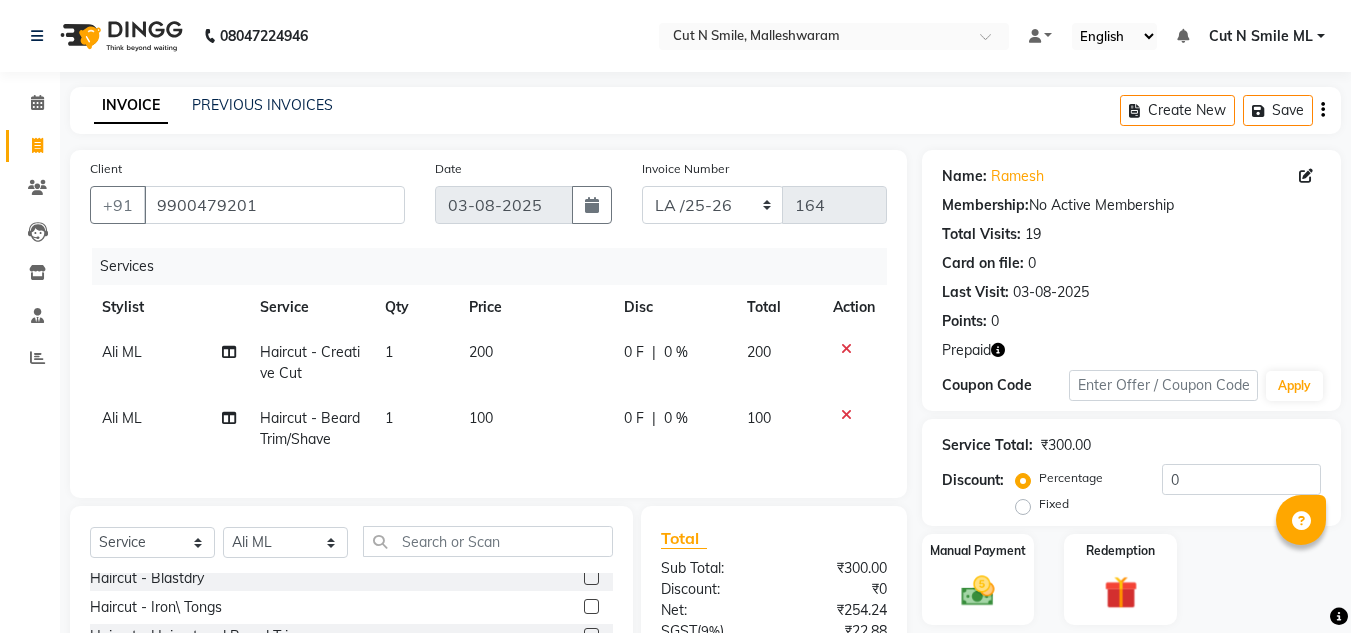 scroll, scrollTop: 296, scrollLeft: 0, axis: vertical 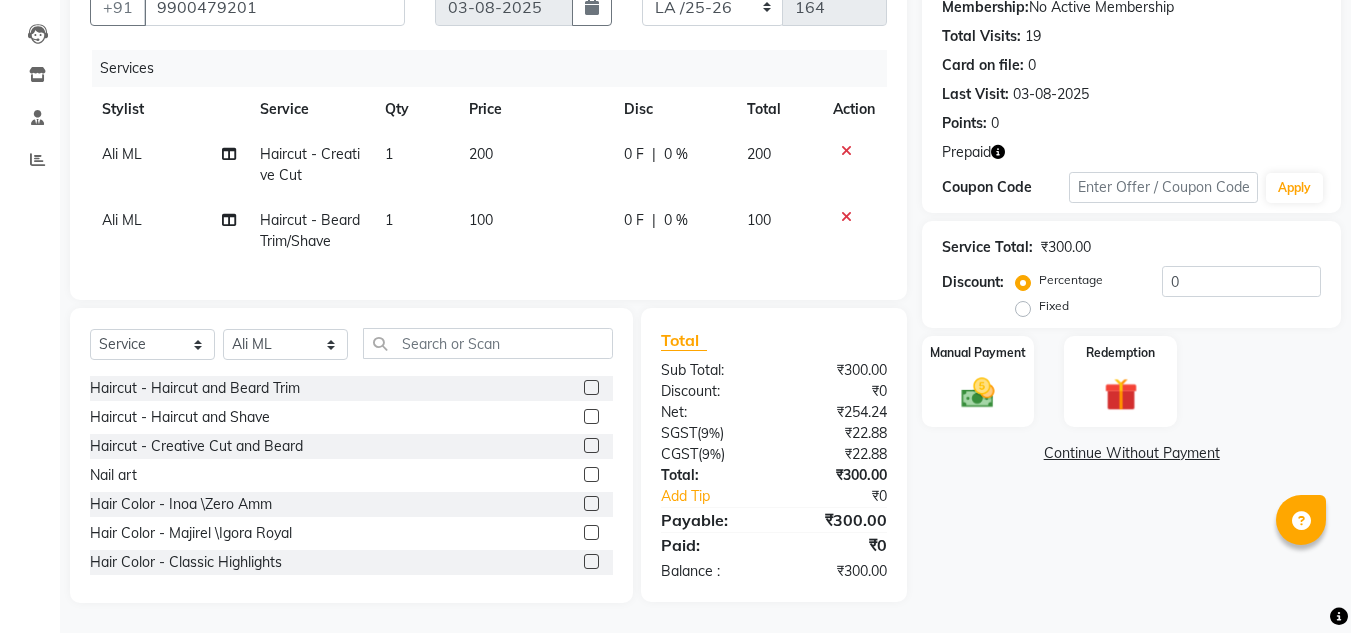 click 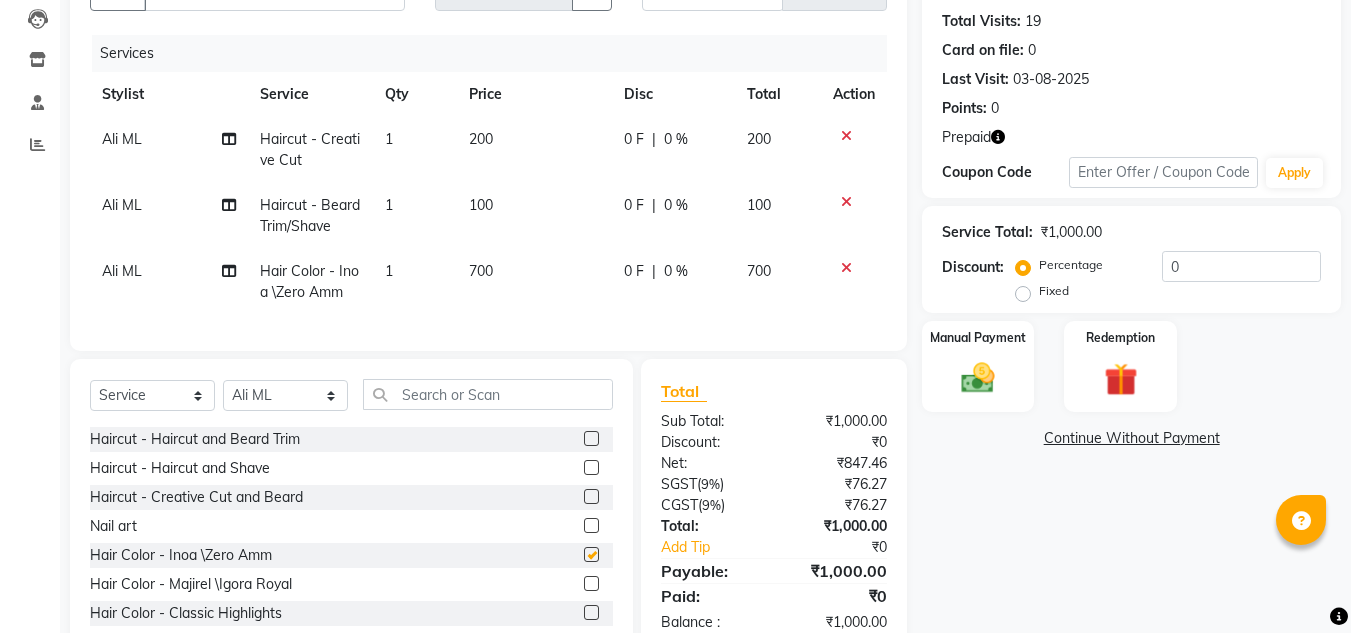 checkbox on "false" 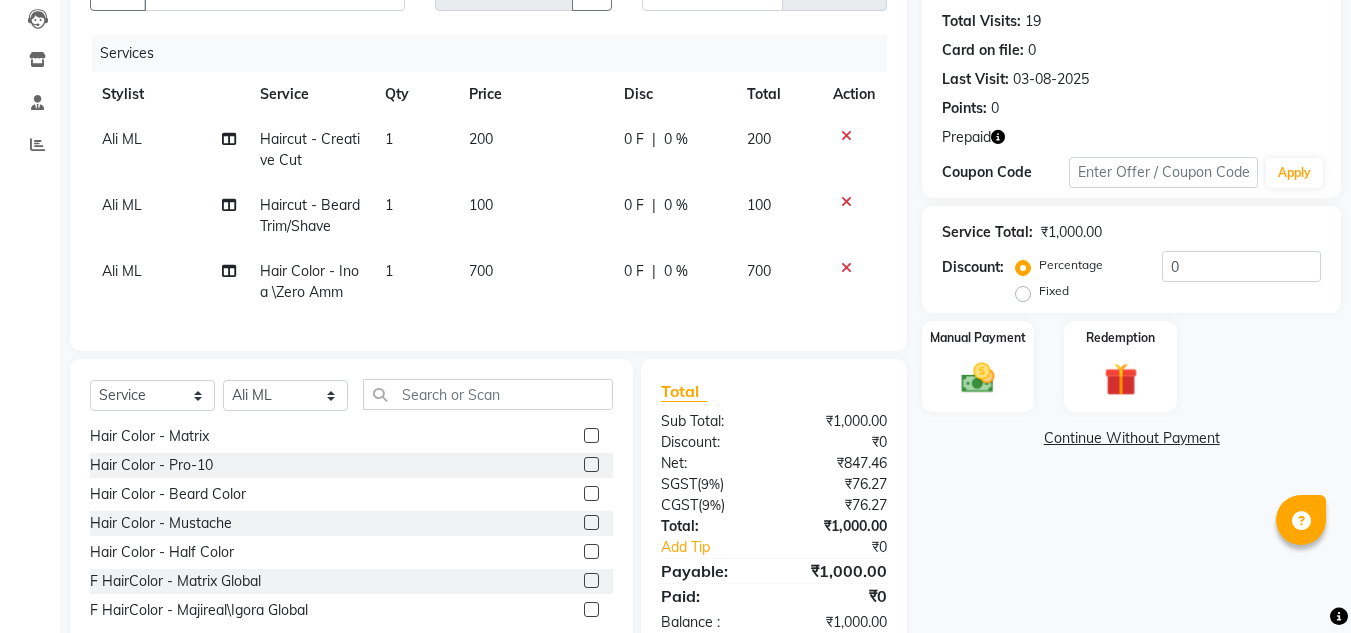 scroll, scrollTop: 555, scrollLeft: 0, axis: vertical 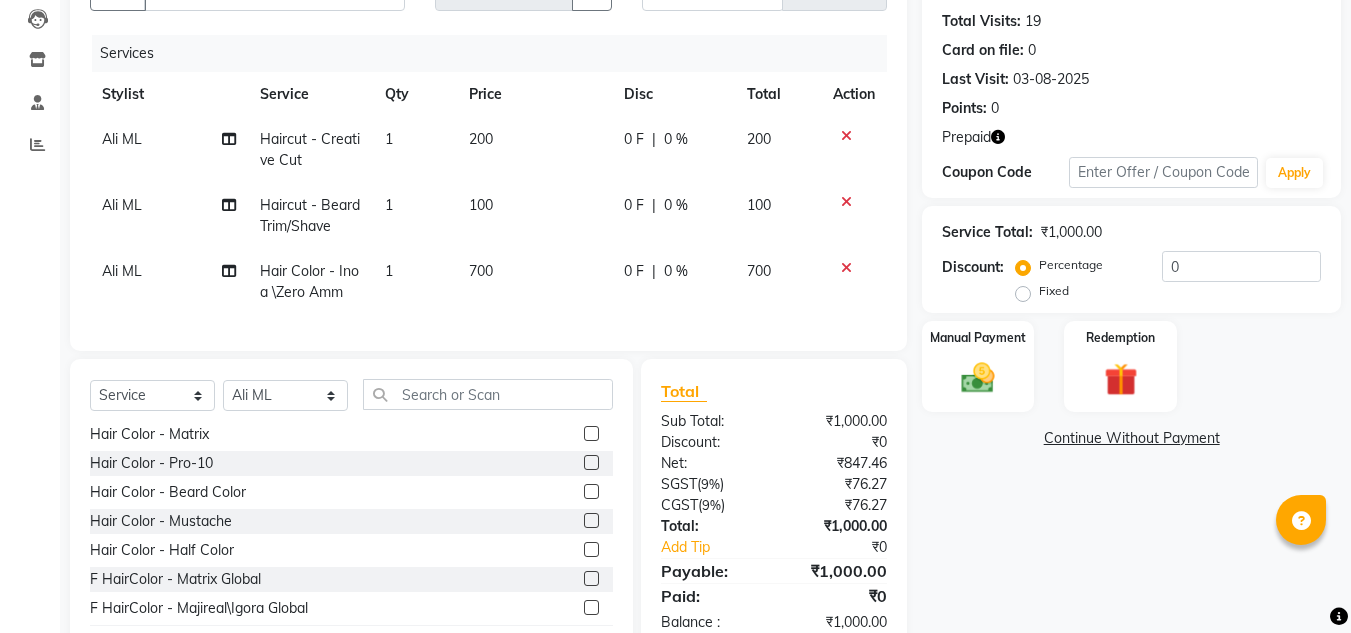 click 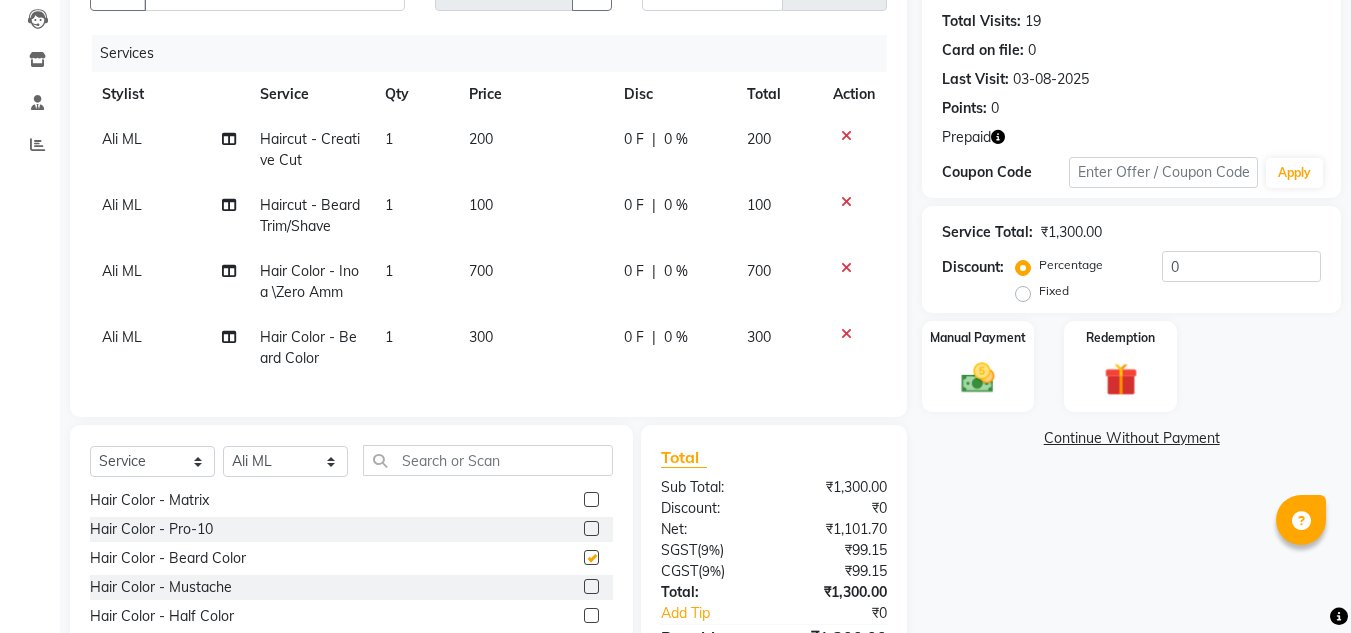 checkbox on "false" 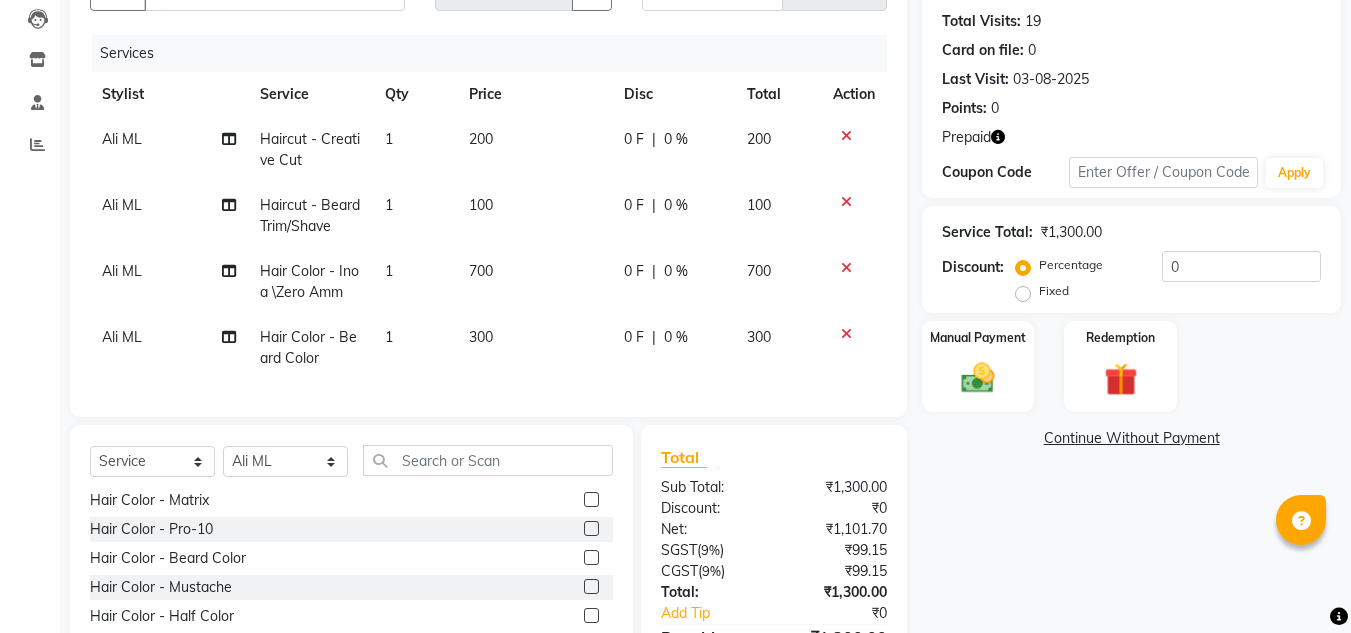 click on "300" 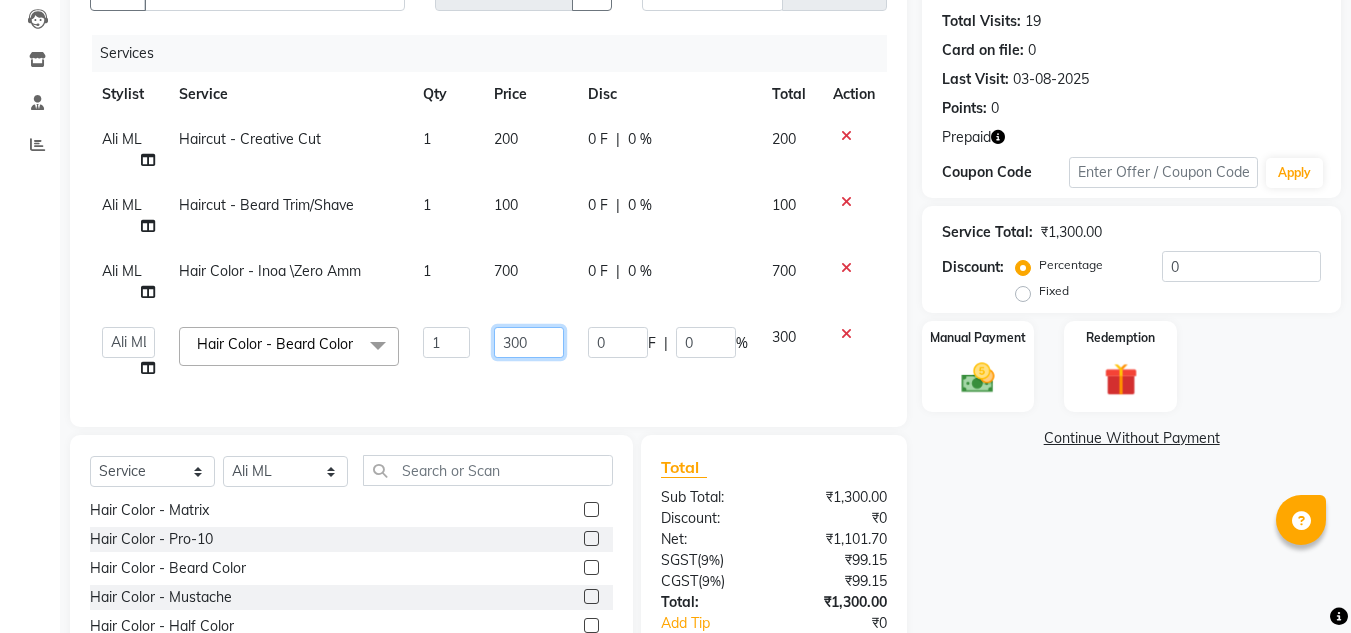 click on "300" 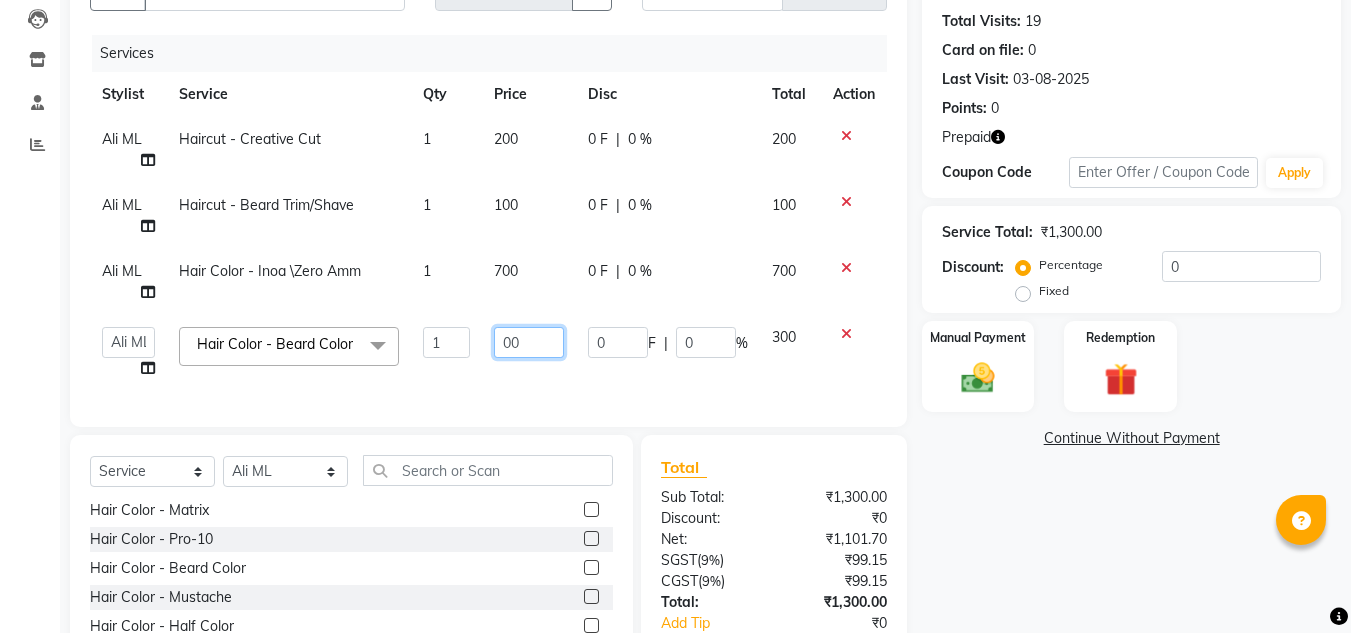 type on "400" 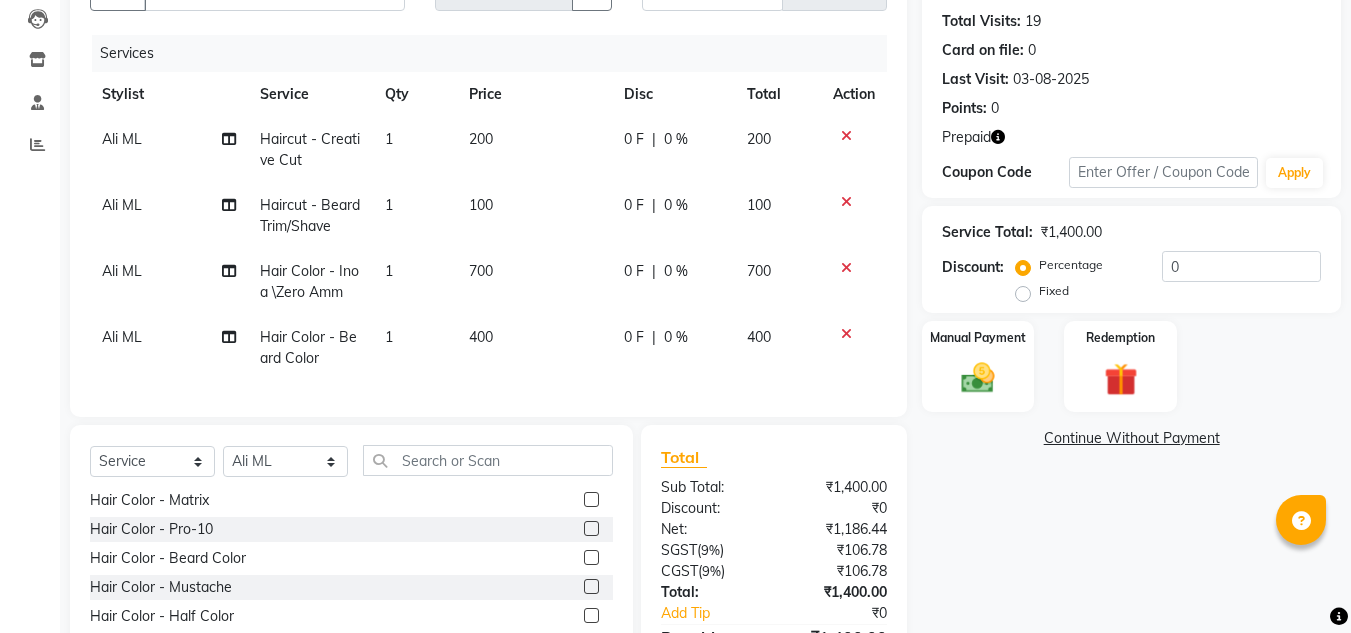 click on "Services Stylist Service Qty Price Disc Total Action Ali ML Haircut - Creative Cut 1 200 0 F | 0 % 200 Ali ML Haircut - Beard Trim/Shave 1 100 0 F | 0 % 100 Ali ML Hair Color - Inoa \Zero Amm 1 700 0 F | 0 % 700 Ali ML Hair Color - Beard Color 1 400 0 F | 0 % 400" 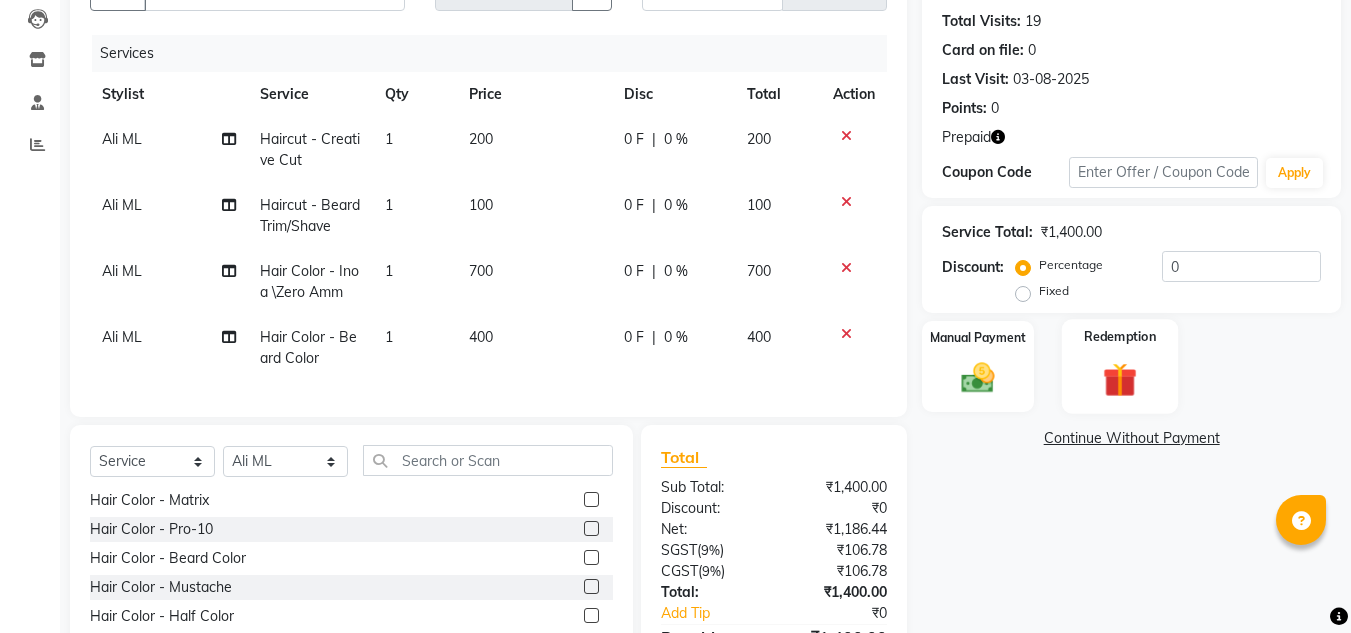 click 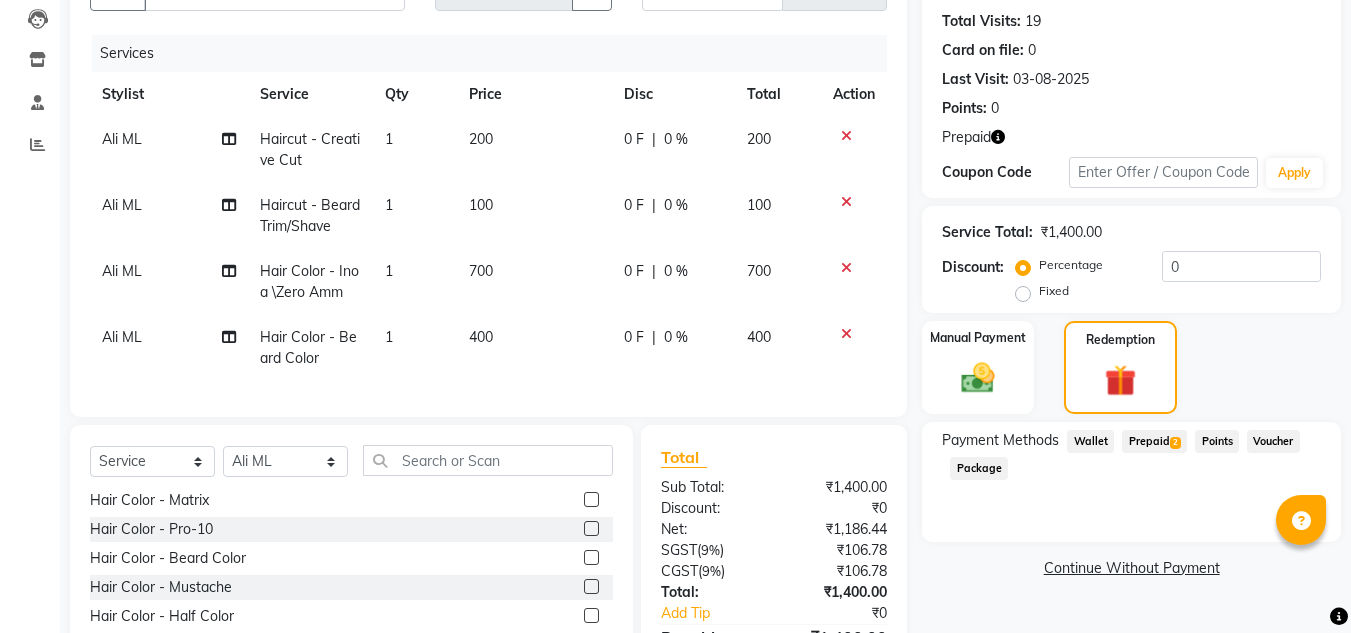 click on "Prepaid  2" 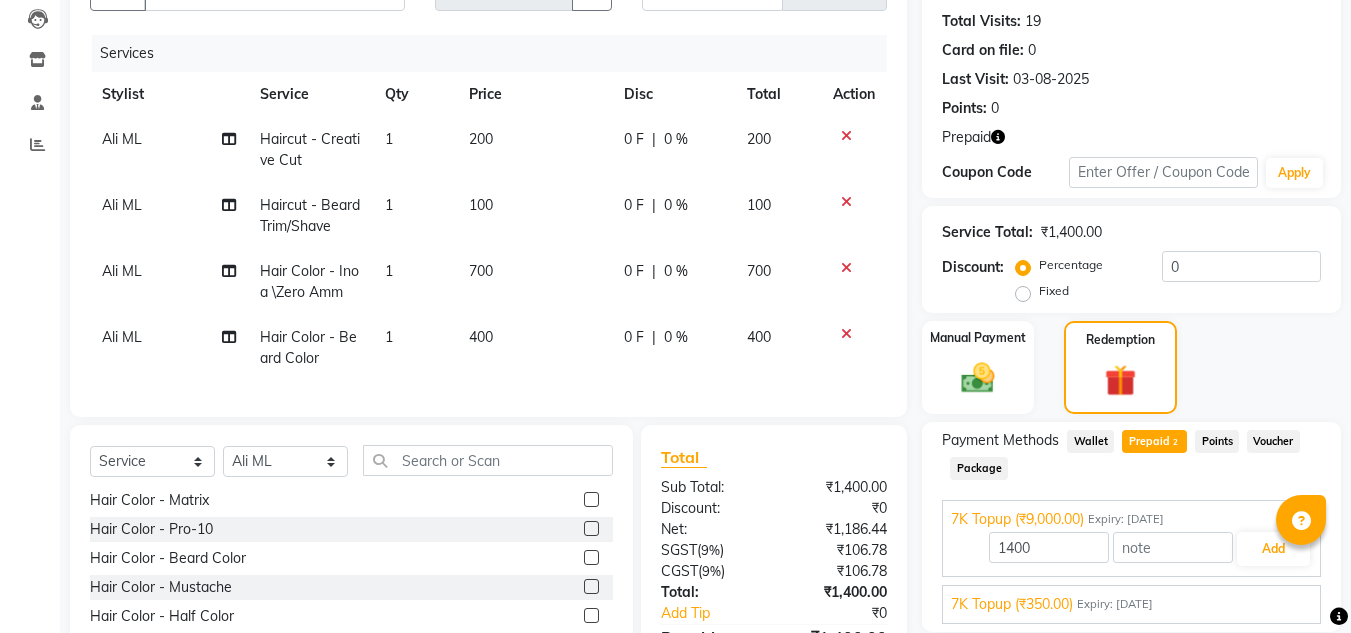 scroll, scrollTop: 345, scrollLeft: 0, axis: vertical 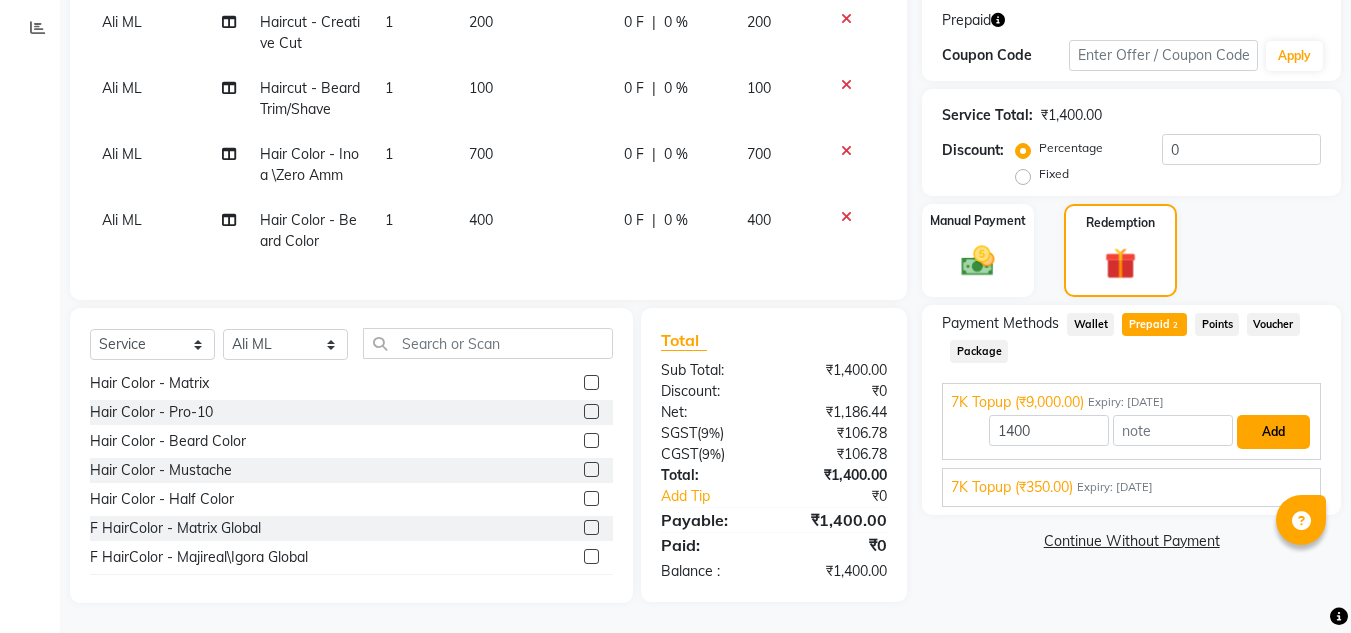 click on "Add" at bounding box center (1273, 432) 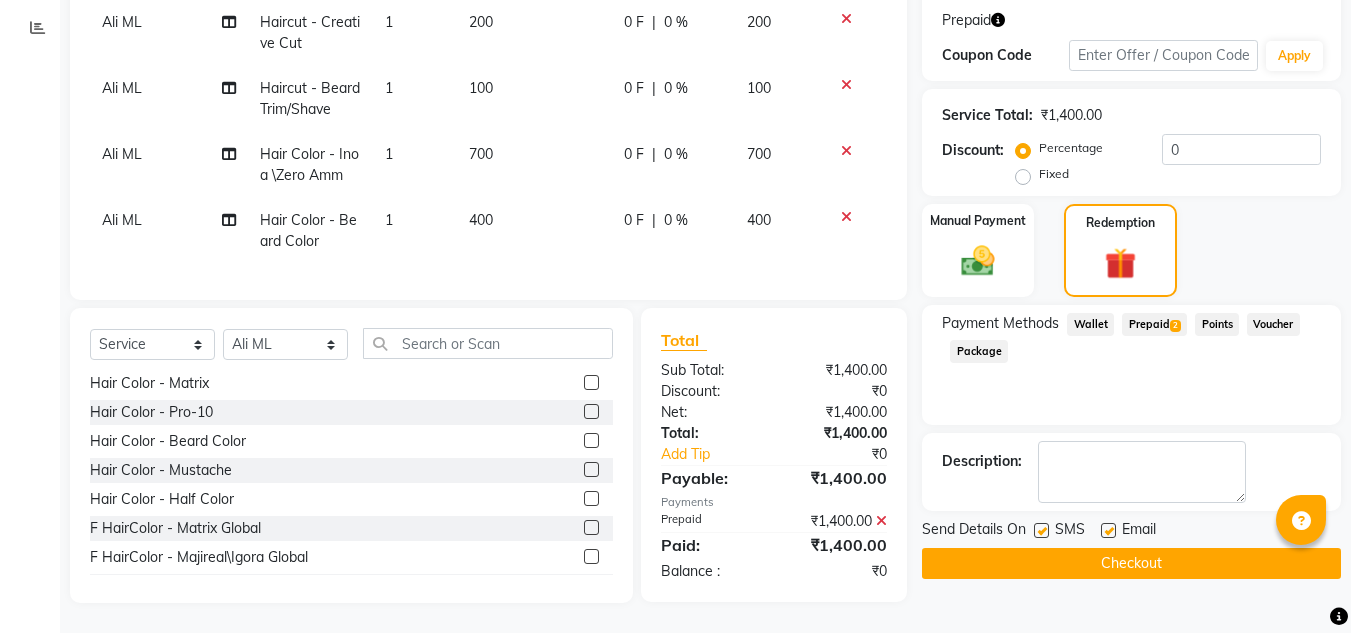click on "Checkout" 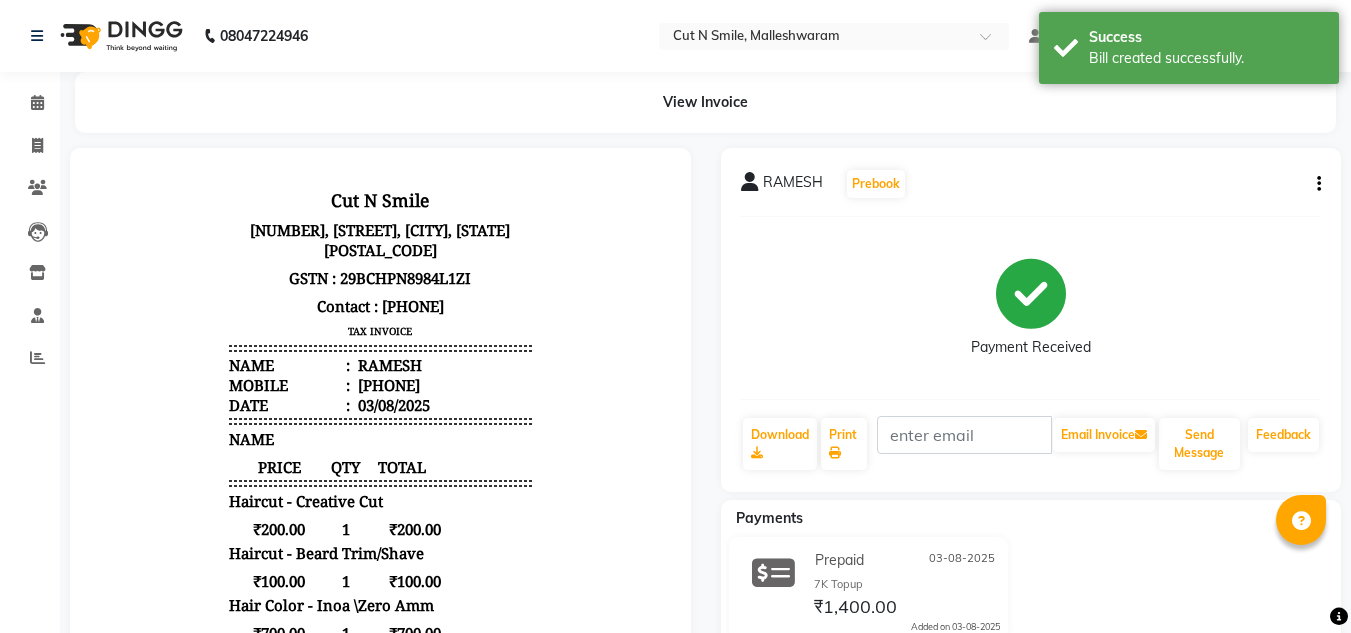 scroll, scrollTop: 0, scrollLeft: 0, axis: both 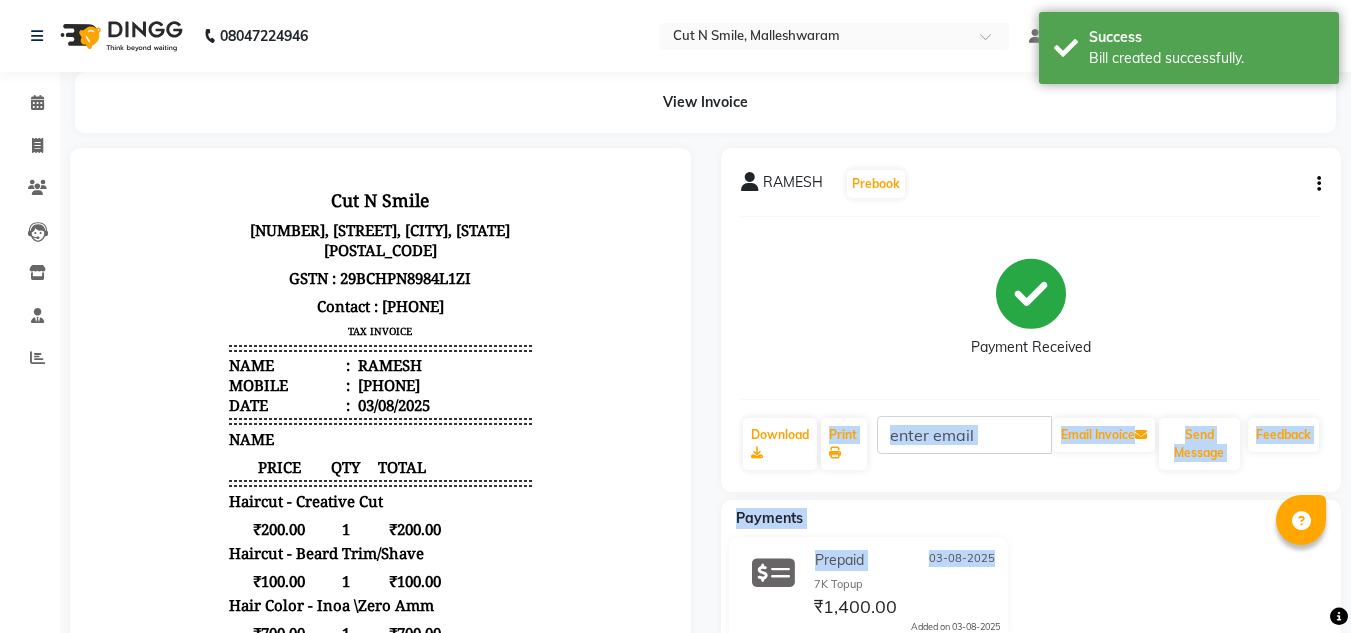 drag, startPoint x: 1104, startPoint y: 541, endPoint x: 798, endPoint y: 479, distance: 312.21786 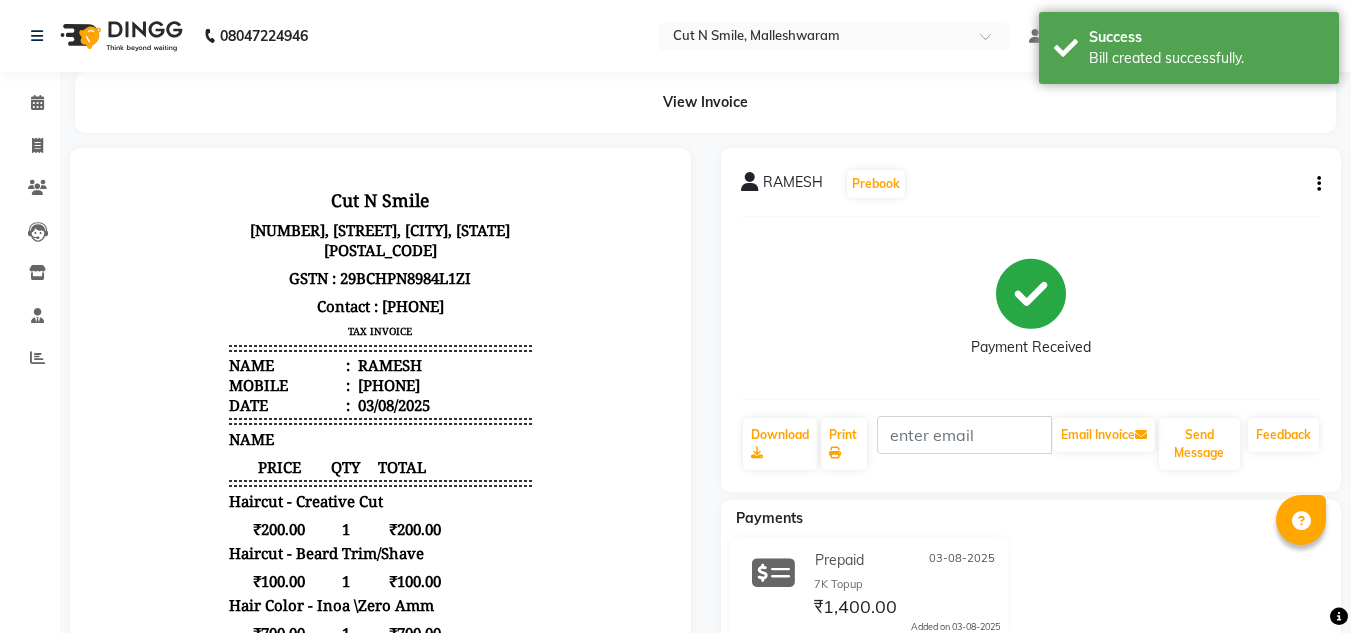 click 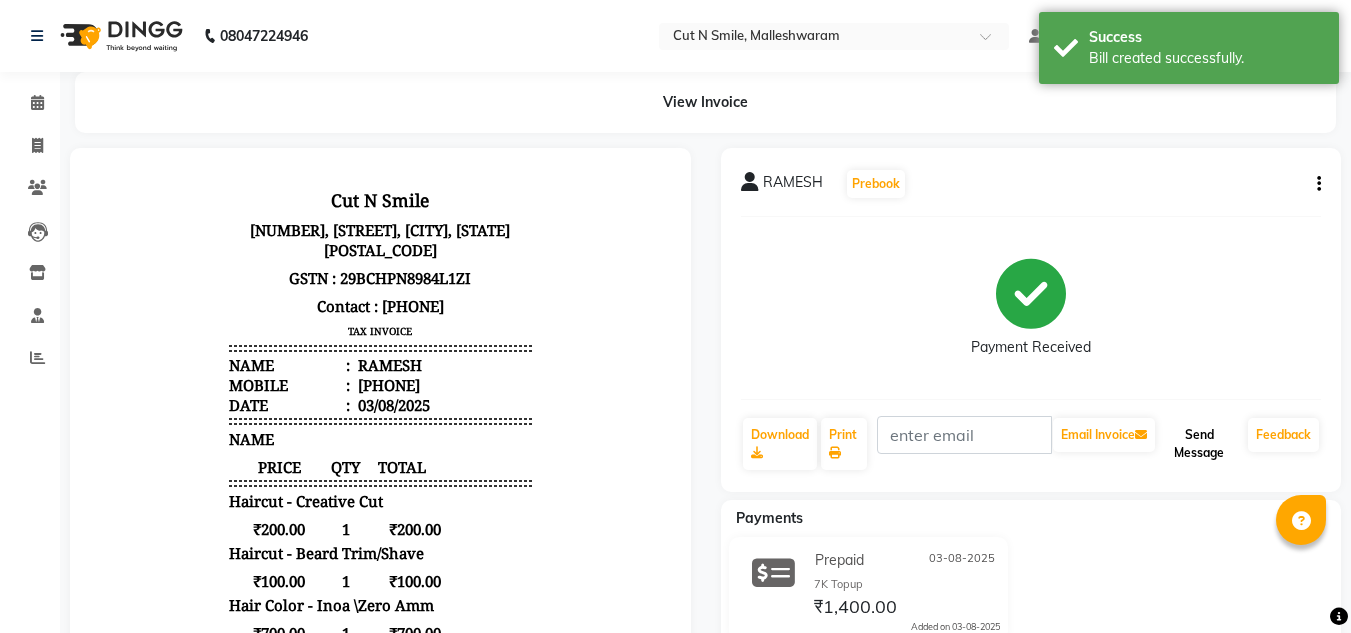 click on "Send Message" 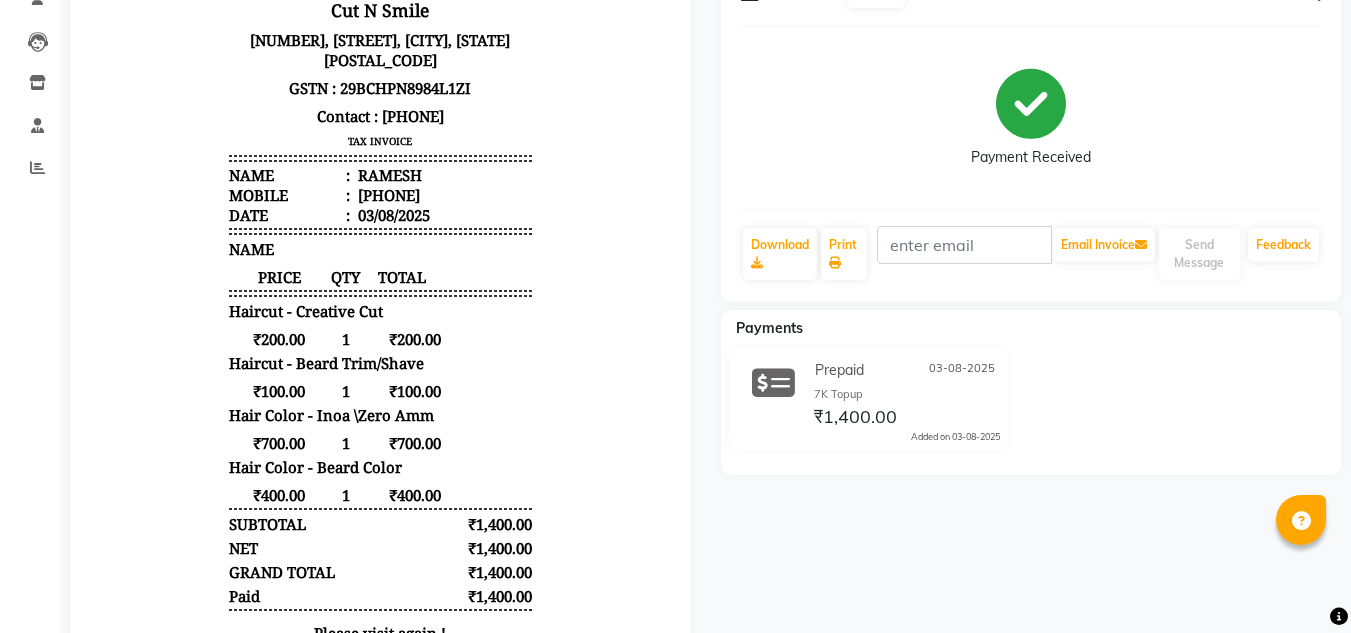 scroll, scrollTop: 0, scrollLeft: 0, axis: both 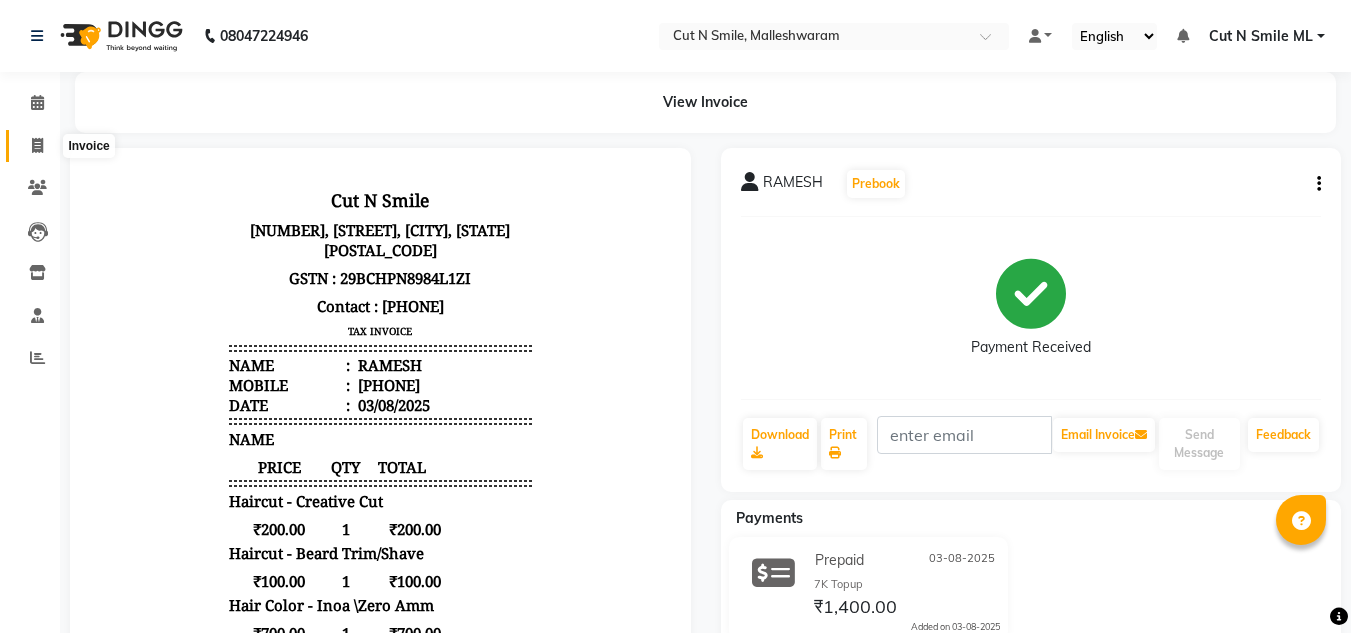click 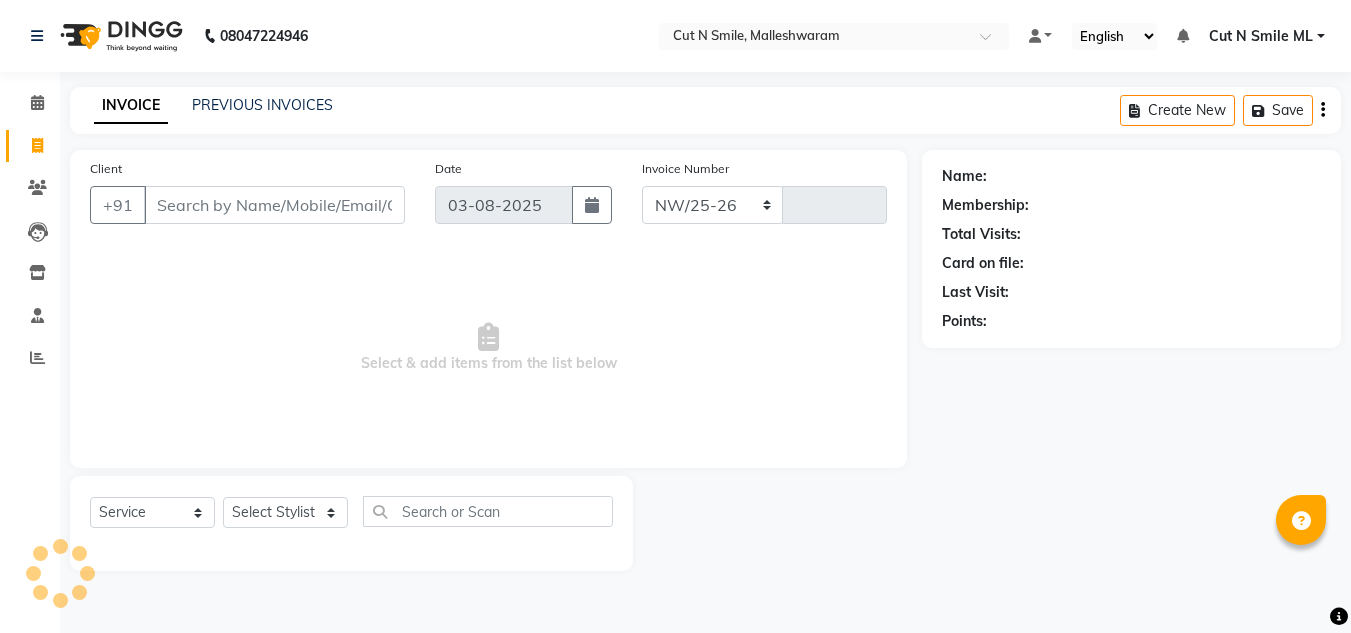 select on "7223" 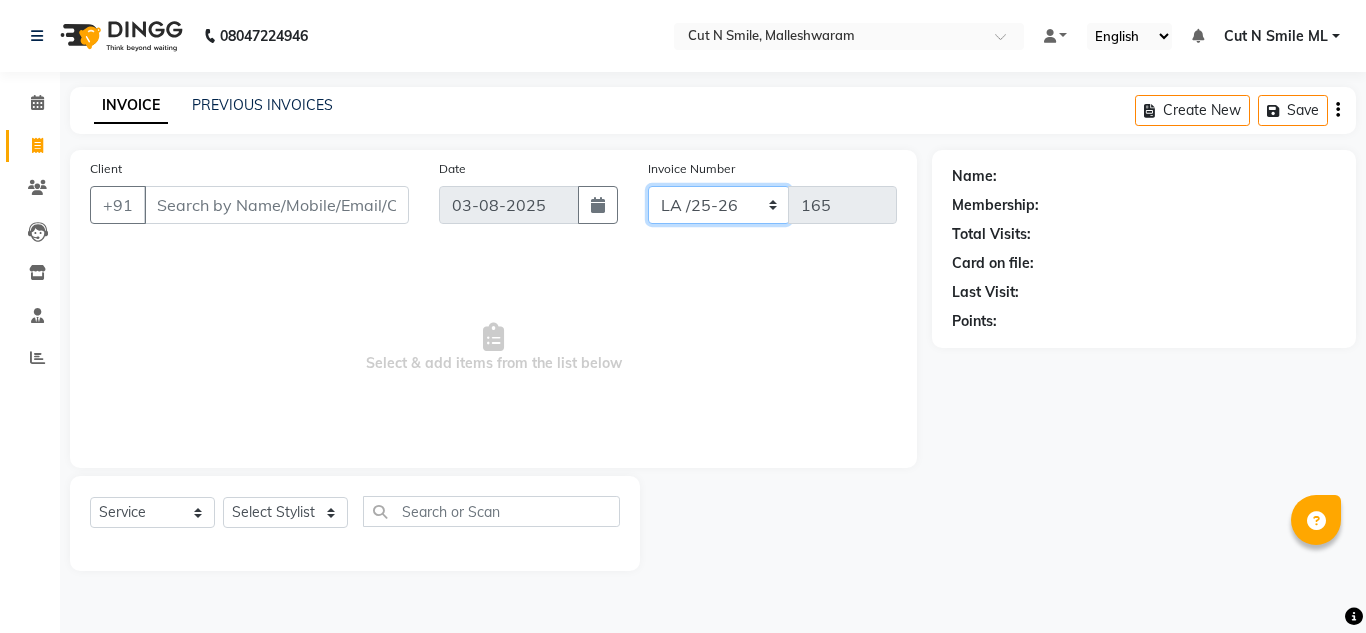 drag, startPoint x: 750, startPoint y: 202, endPoint x: 753, endPoint y: 266, distance: 64.070274 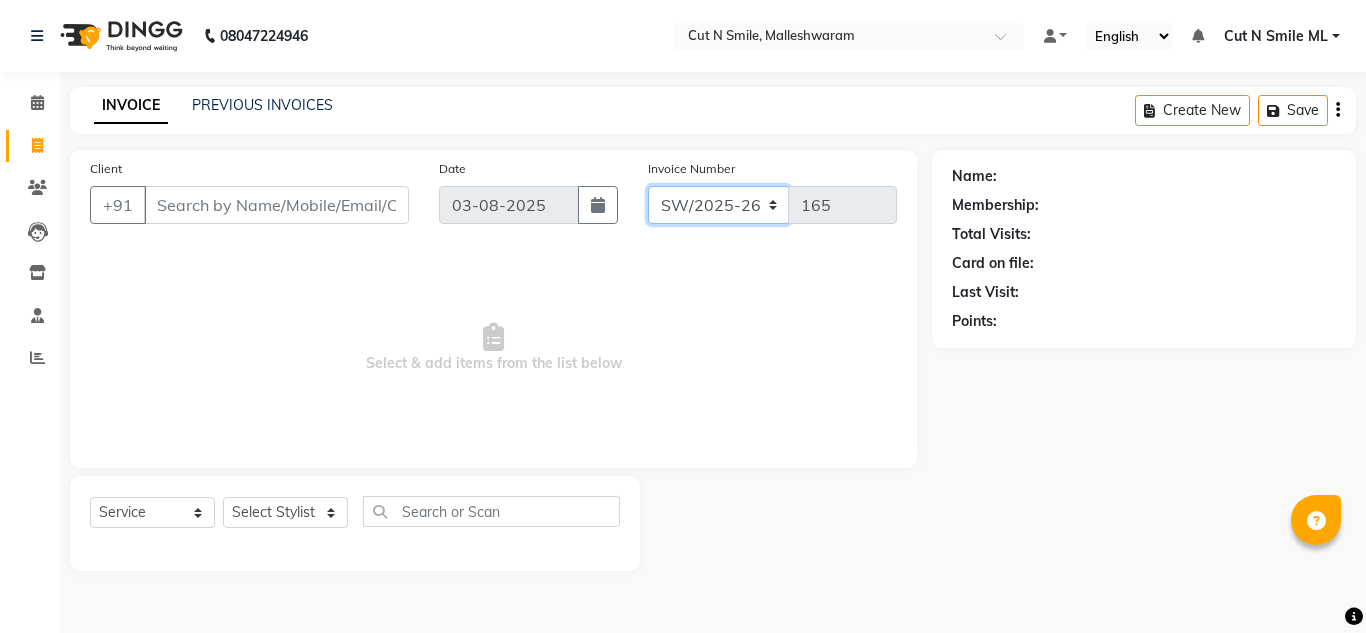click on "NW/25-26 SW/2025-26 NA/2025-26 VN/25-26 LA /25-26" 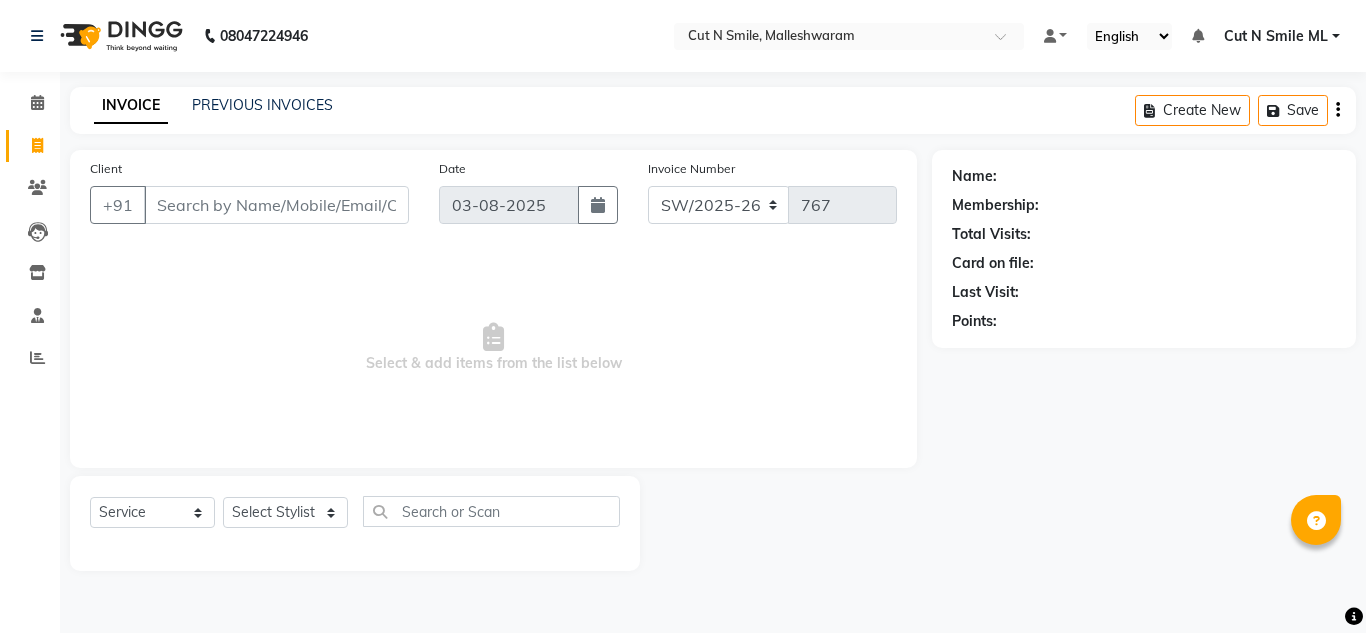 click on "Client +91" 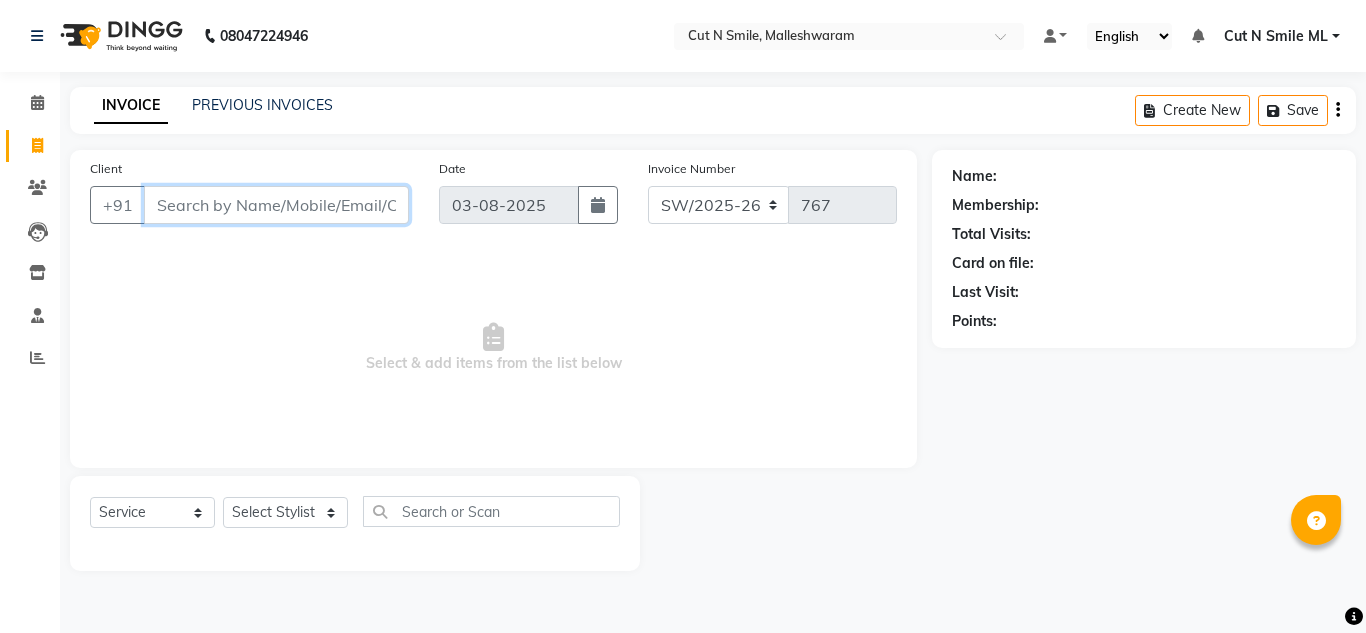 click on "Client" at bounding box center [276, 205] 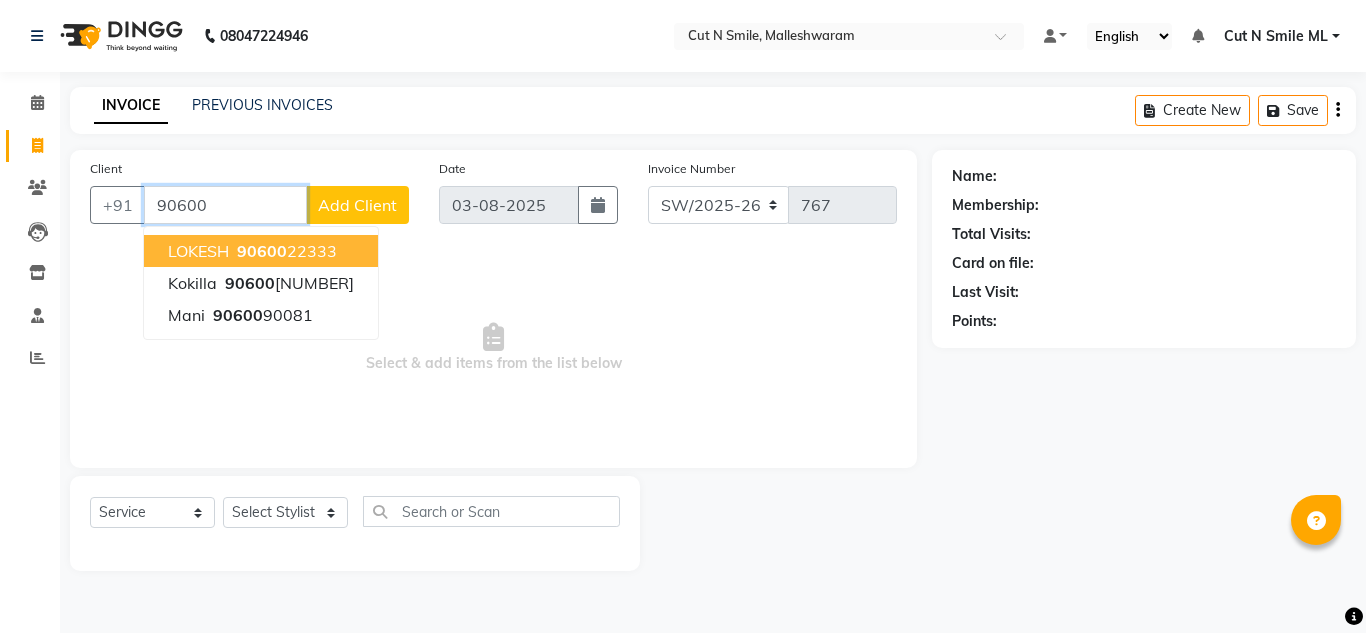click on "90600" at bounding box center (262, 251) 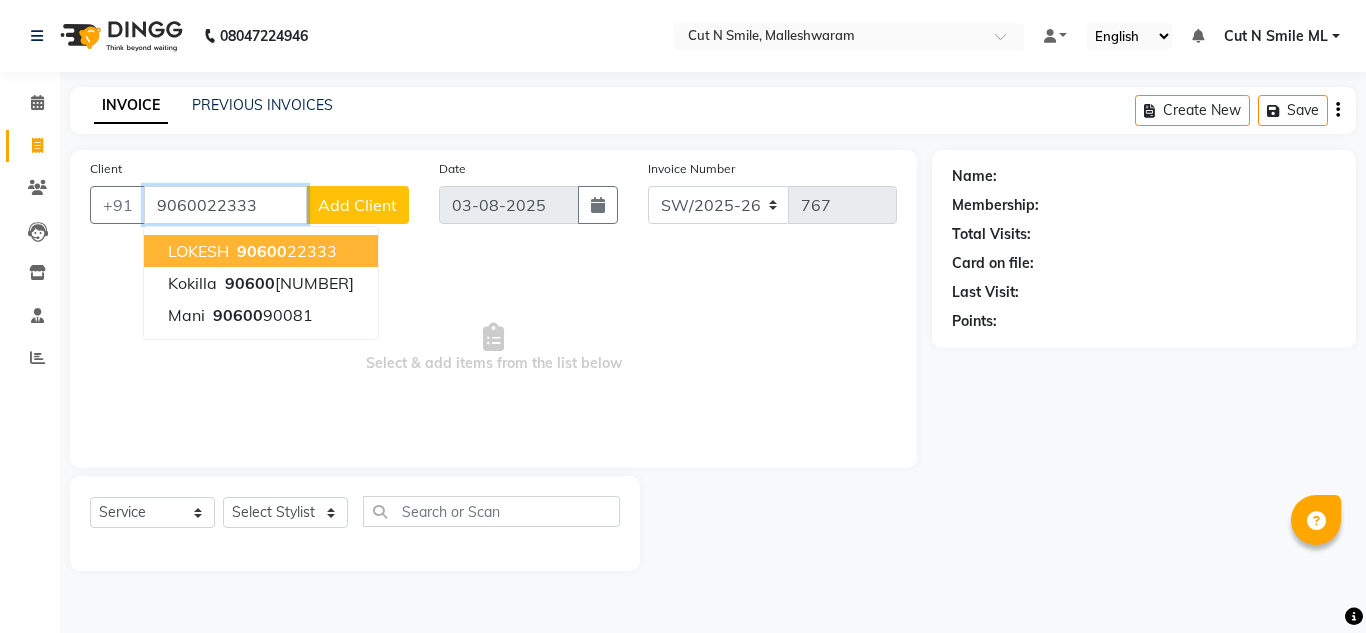 type on "9060022333" 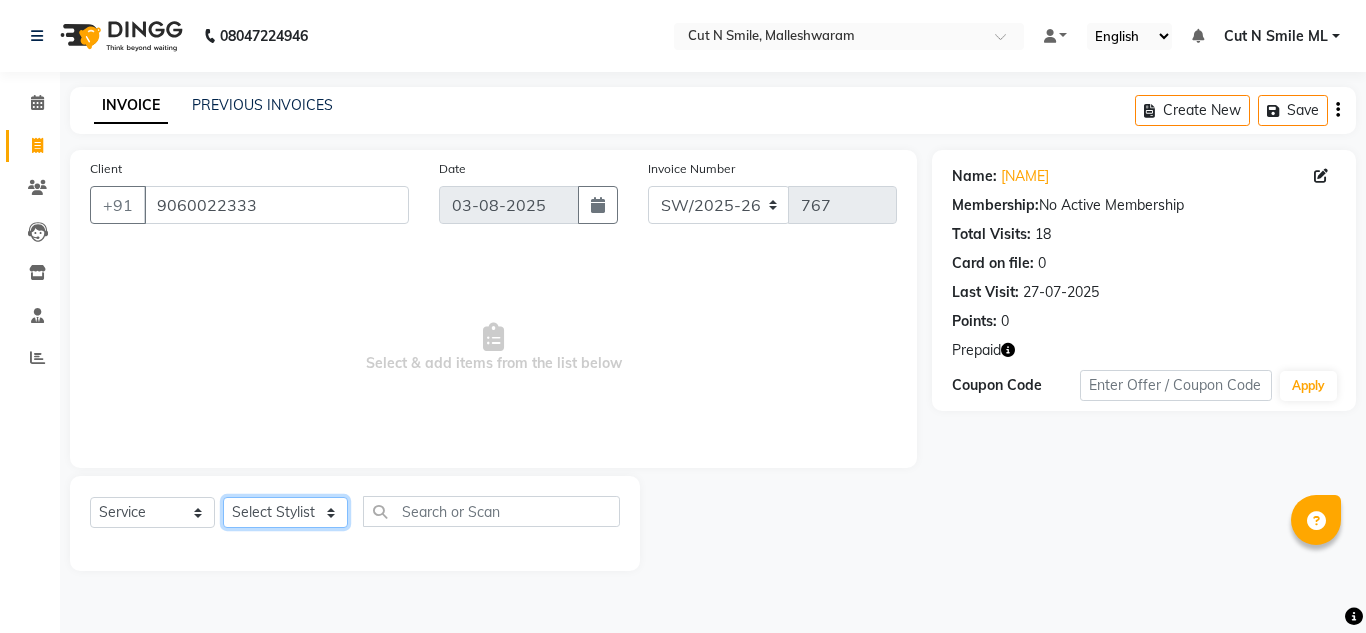 click on "Select Stylist Aarif 17M Adnan 9M Ajim 17M Ali 17M Ali ML Alim ML Anjali 17M Armaan 17M Armaan 17O Arshad 17O Asahika ML Babbu ML Cena 17M Chandrika 9M CNS 17 Malleshwaram CNS 9 Malleshwaram CNS Mahalakshmi Layout Cut N Smile 17O Deena 9M Dharani 17M Fahim 9M Firoz ML Ganesh 9M Ganga 9M Govind ML Jessy 17M Madhu Thakur 17O Manjunath 17M Meena ML Mercy ML Mohammed 17M Monika 17M Mosim ML Nabijan 9M Nagrathna 9M Naveed 17M Pankaj 17M Pavan Pavithra 9M Prashanth 9M Raghu 17M Rahil 9M Rajan ML Raju 9M Ranjith 9M Raza Raza 17M Riyaz 17O Sandeep 9M Sangeetha 17M Shakeel 17ML Shakir ML Shameem 17M Sharafath ML Sharanya Sharanya ML SHubham 17M Sopna ML Sushila Suvarna 17M Tanjua 9M Teja 17M Tofeek 9M Tulsi 17O Viresh 17M Vishal 17M Vishal Bhatti 17O Wasim ML" 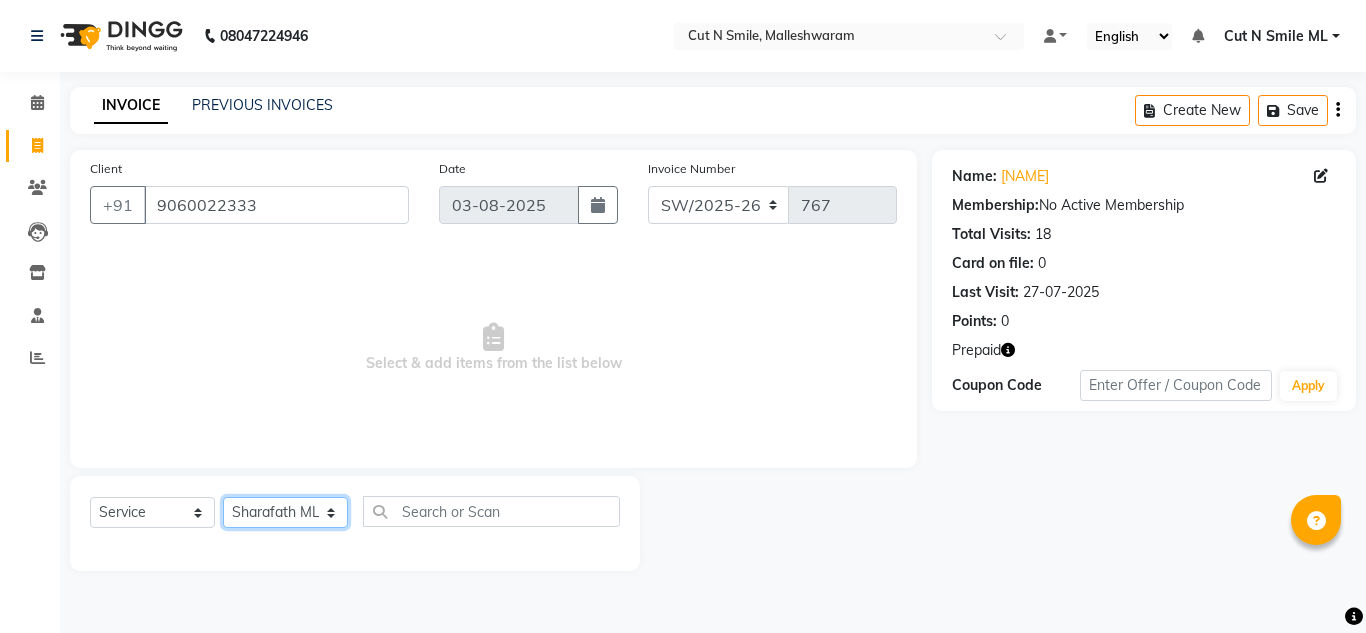 click on "Select Stylist Aarif 17M Adnan 9M Ajim 17M Ali 17M Ali ML Alim ML Anjali 17M Armaan 17M Armaan 17O Arshad 17O Asahika ML Babbu ML Cena 17M Chandrika 9M CNS 17 Malleshwaram CNS 9 Malleshwaram CNS Mahalakshmi Layout Cut N Smile 17O Deena 9M Dharani 17M Fahim 9M Firoz ML Ganesh 9M Ganga 9M Govind ML Jessy 17M Madhu Thakur 17O Manjunath 17M Meena ML Mercy ML Mohammed 17M Monika 17M Mosim ML Nabijan 9M Nagrathna 9M Naveed 17M Pankaj 17M Pavan Pavithra 9M Prashanth 9M Raghu 17M Rahil 9M Rajan ML Raju 9M Ranjith 9M Raza Raza 17M Riyaz 17O Sandeep 9M Sangeetha 17M Shakeel 17ML Shakir ML Shameem 17M Sharafath ML Sharanya Sharanya ML SHubham 17M Sopna ML Sushila Suvarna 17M Tanjua 9M Teja 17M Tofeek 9M Tulsi 17O Viresh 17M Vishal 17M Vishal Bhatti 17O Wasim ML" 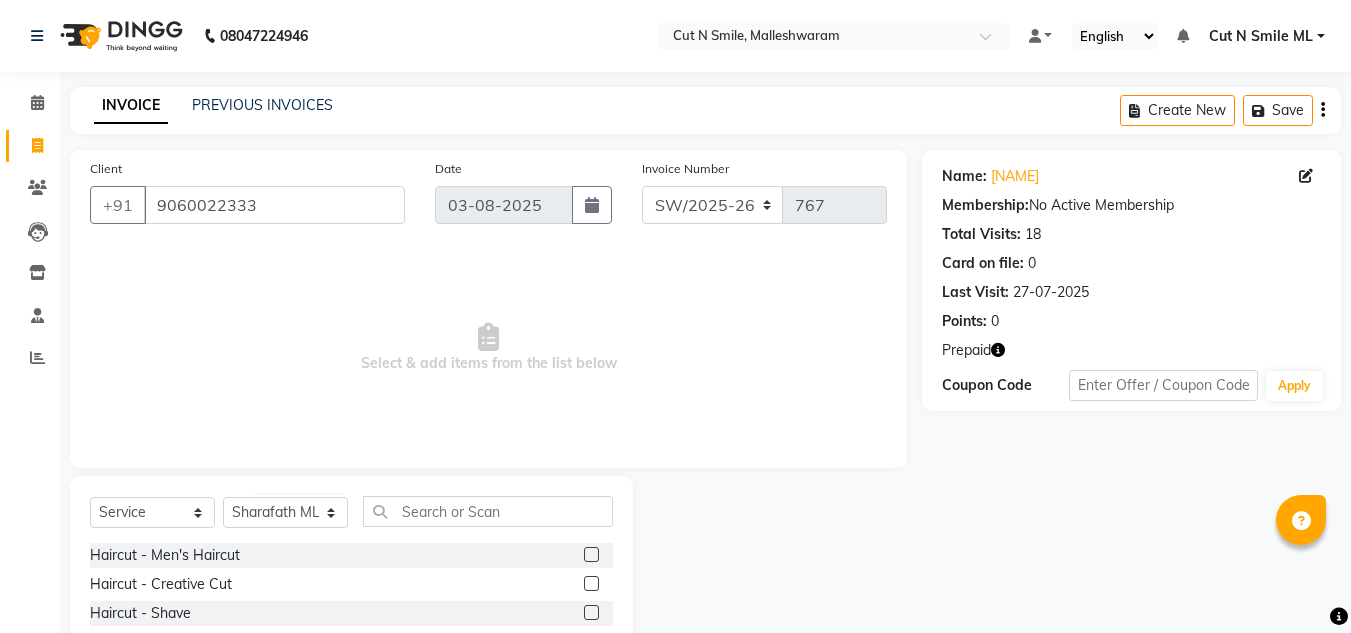 click 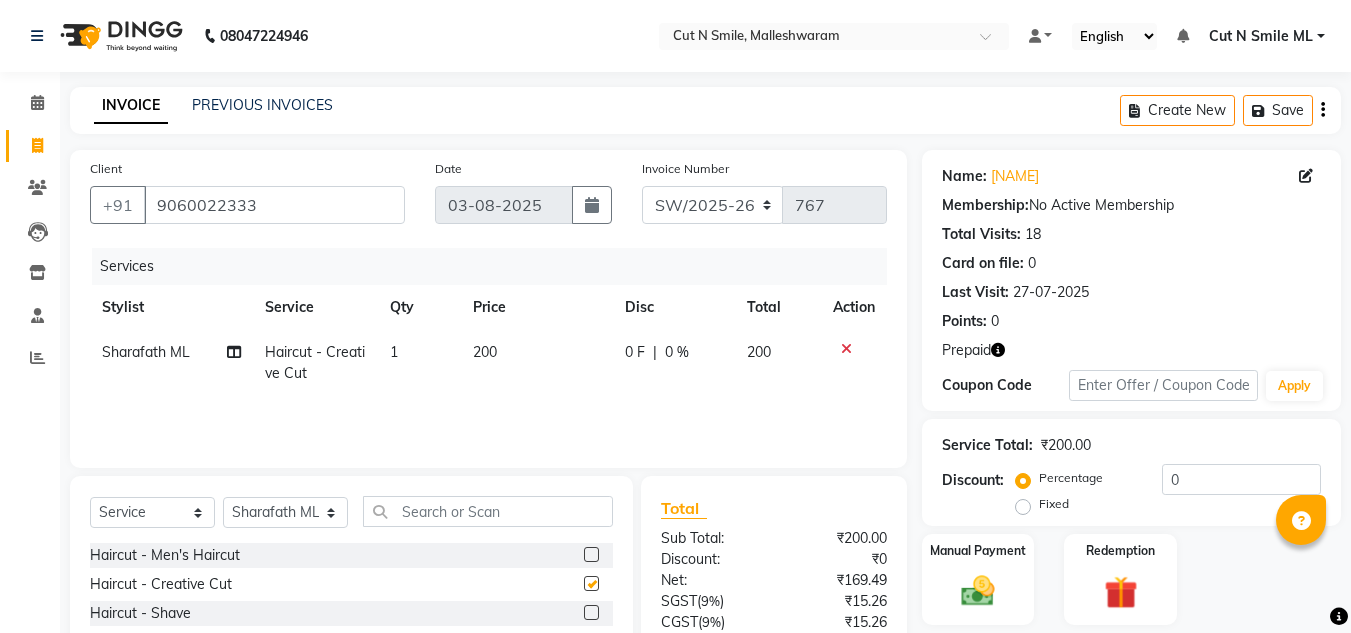 checkbox on "false" 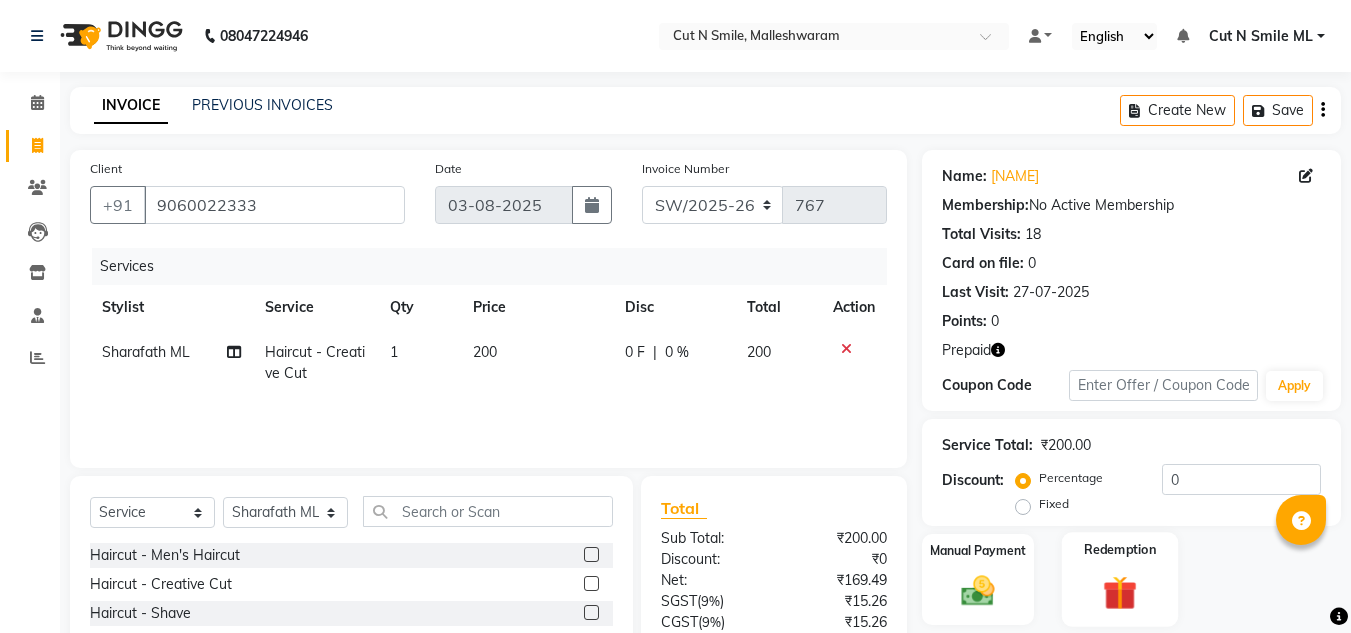 click on "Redemption" 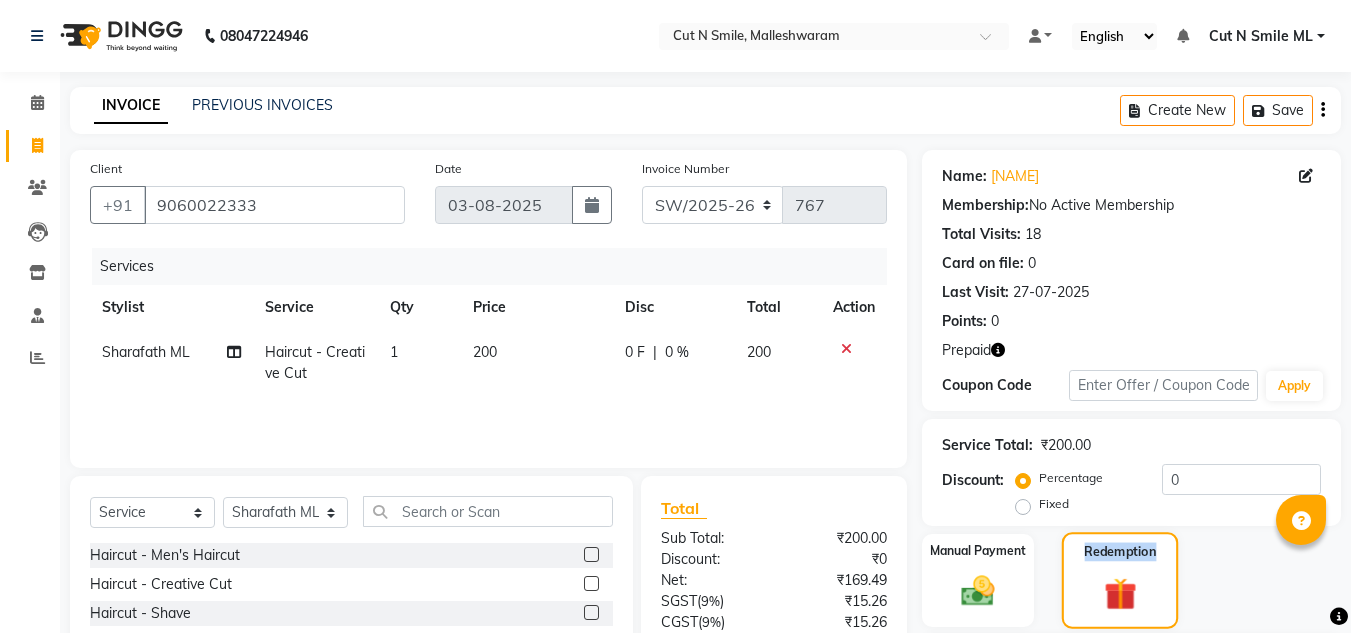 click on "Redemption" 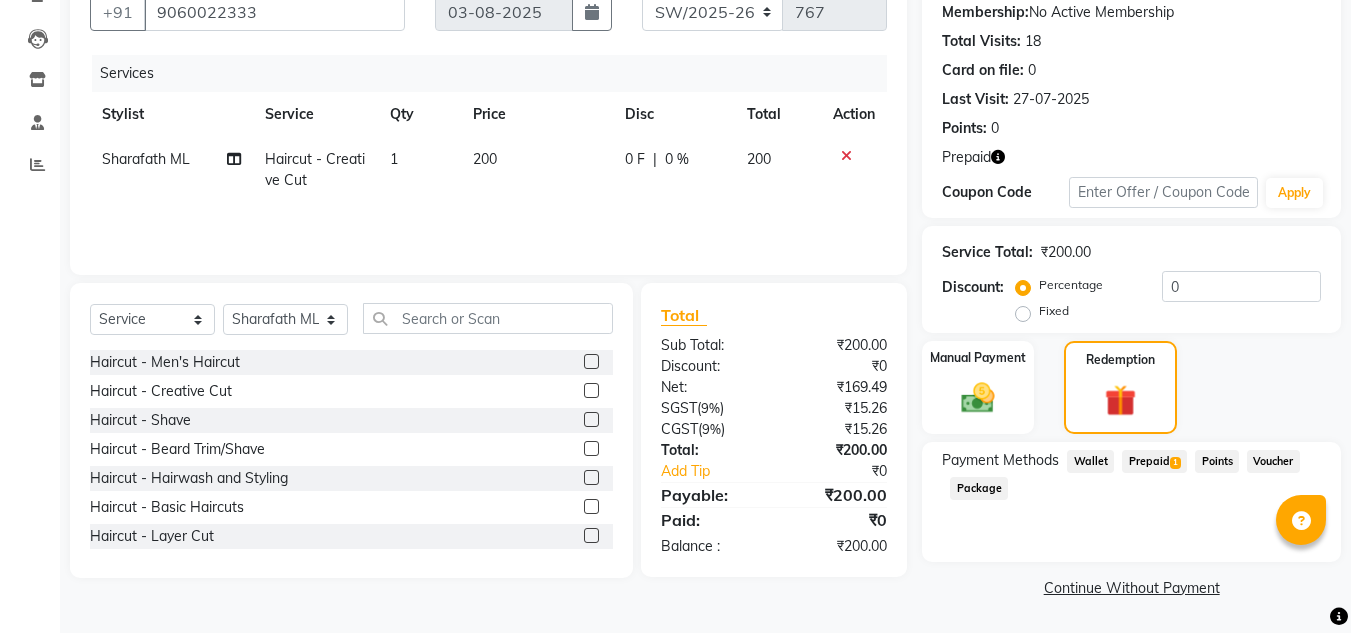 click on "Prepaid  1" 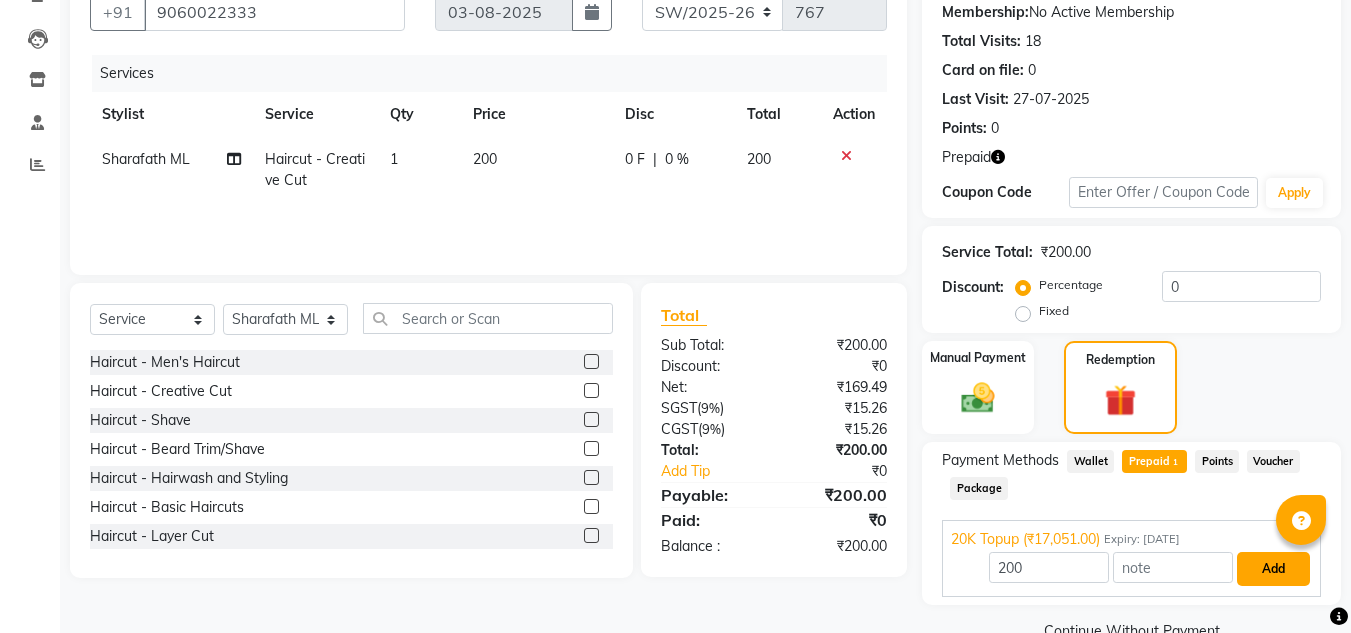 click on "Add" at bounding box center [1273, 569] 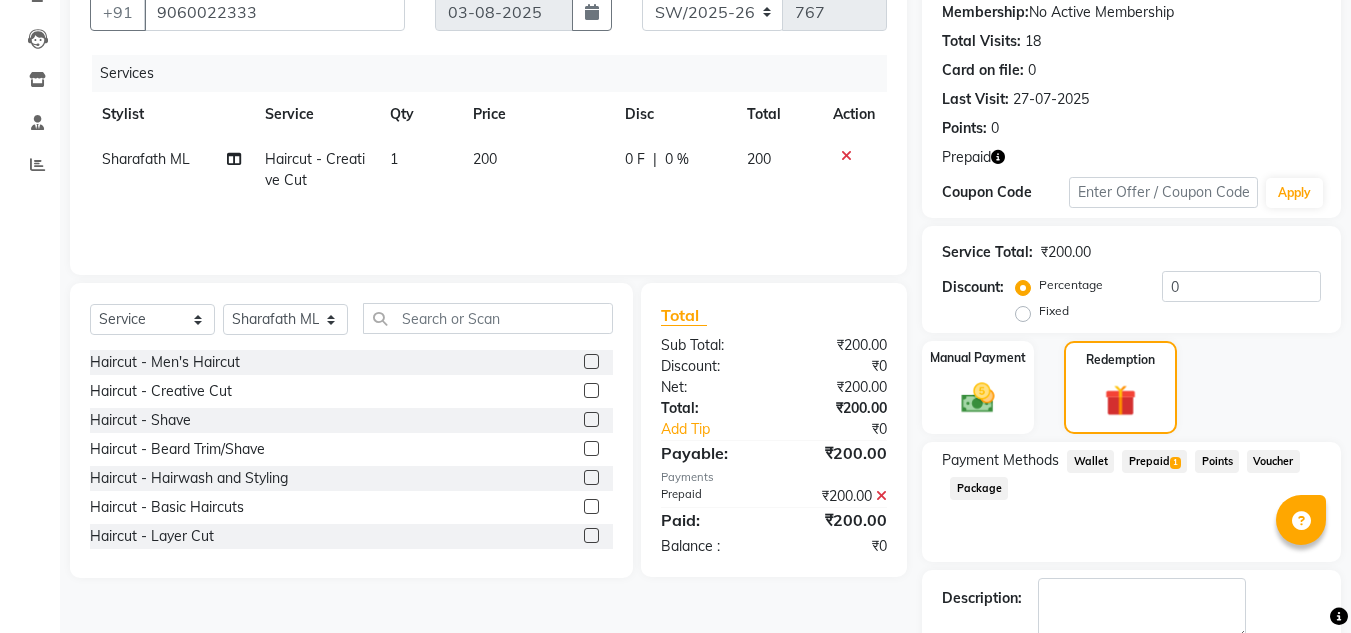 scroll, scrollTop: 306, scrollLeft: 0, axis: vertical 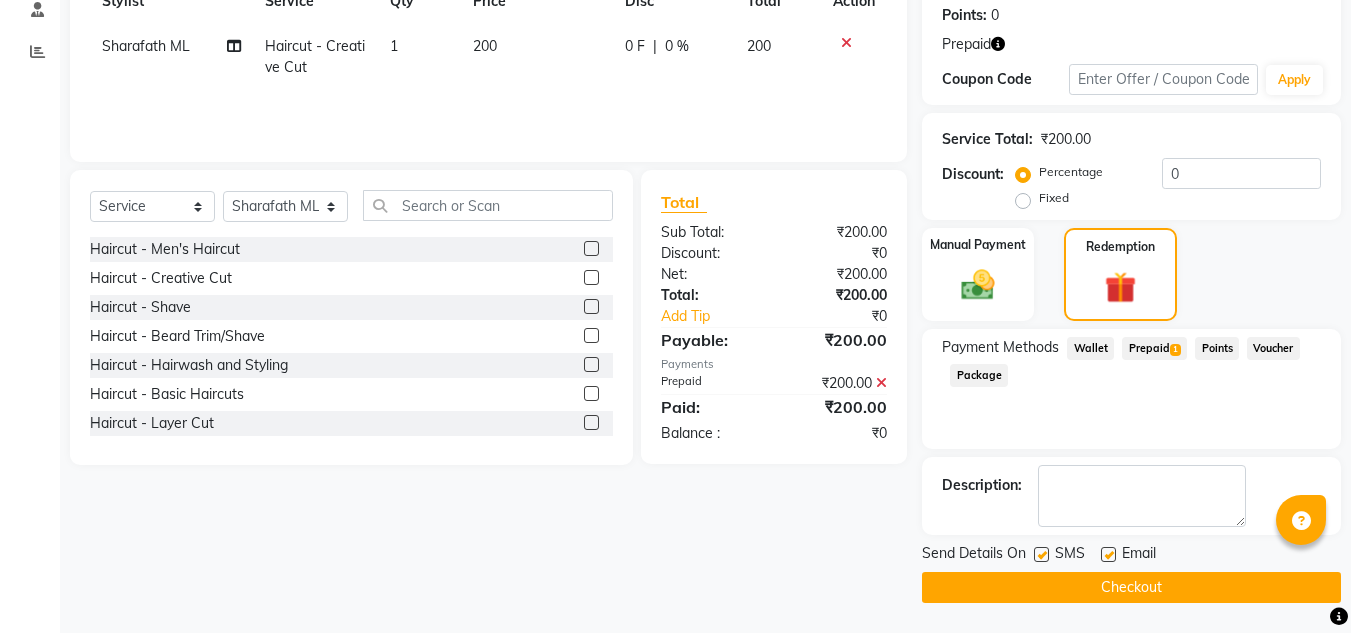 click on "Checkout" 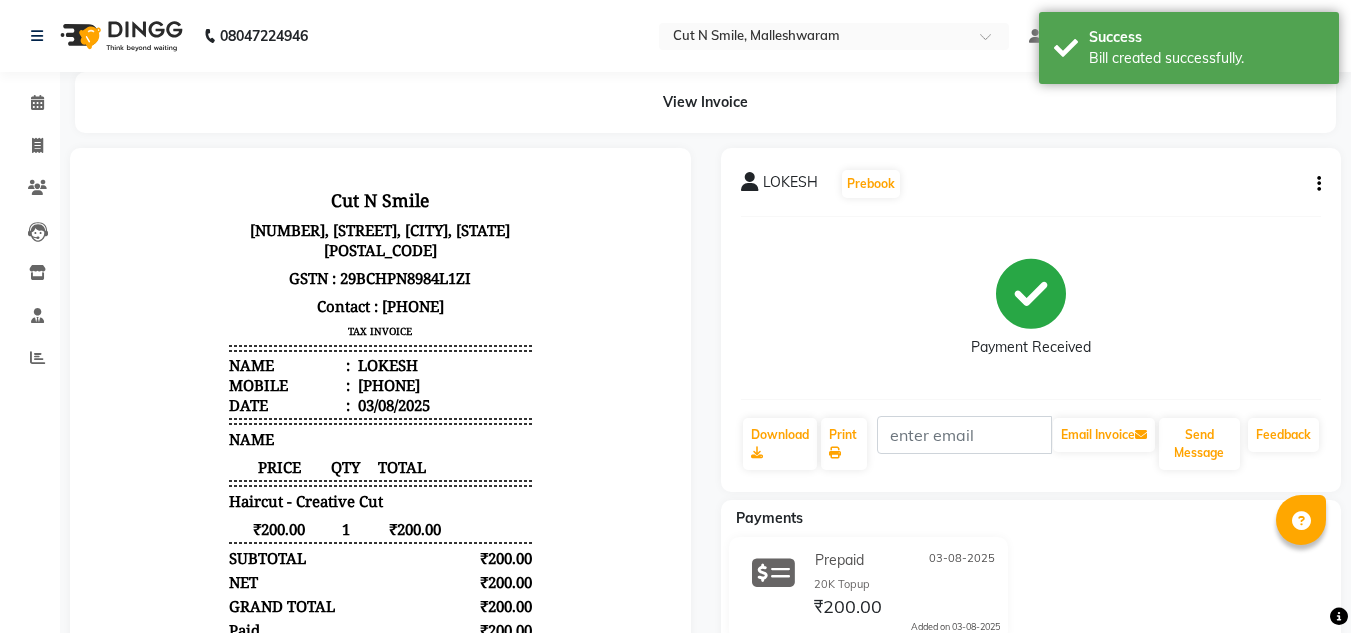 scroll, scrollTop: 0, scrollLeft: 0, axis: both 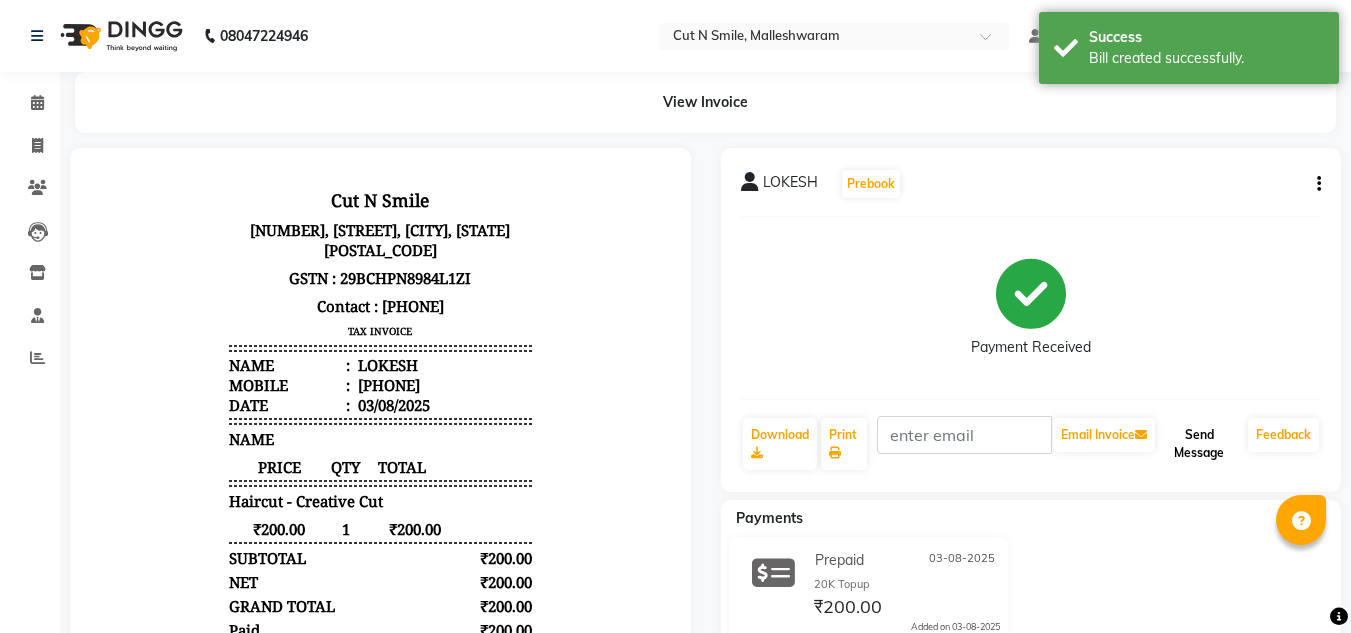 click on "Send Message" 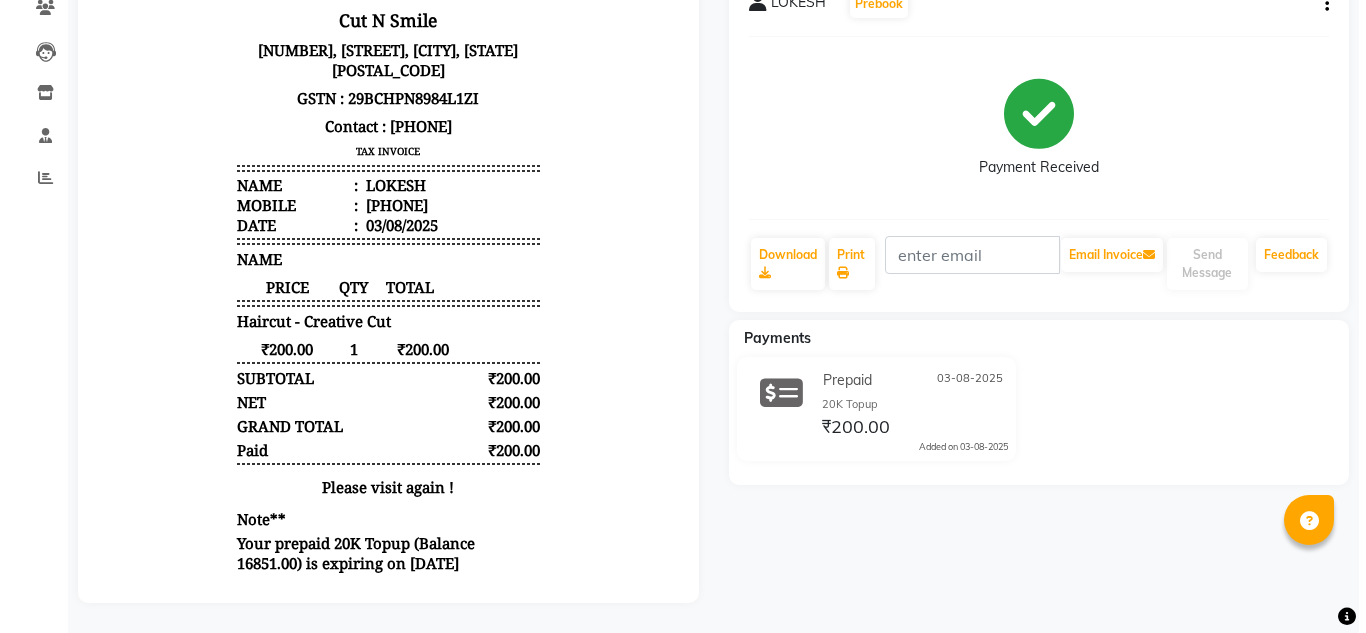 scroll, scrollTop: 0, scrollLeft: 0, axis: both 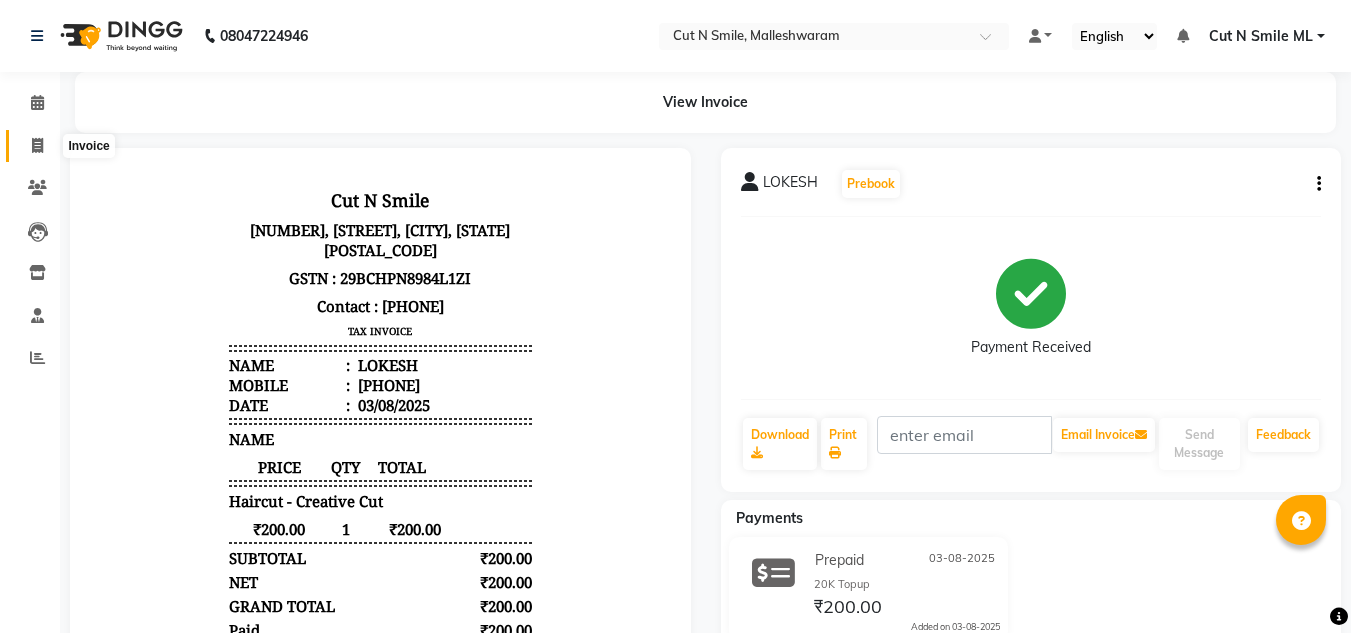 click 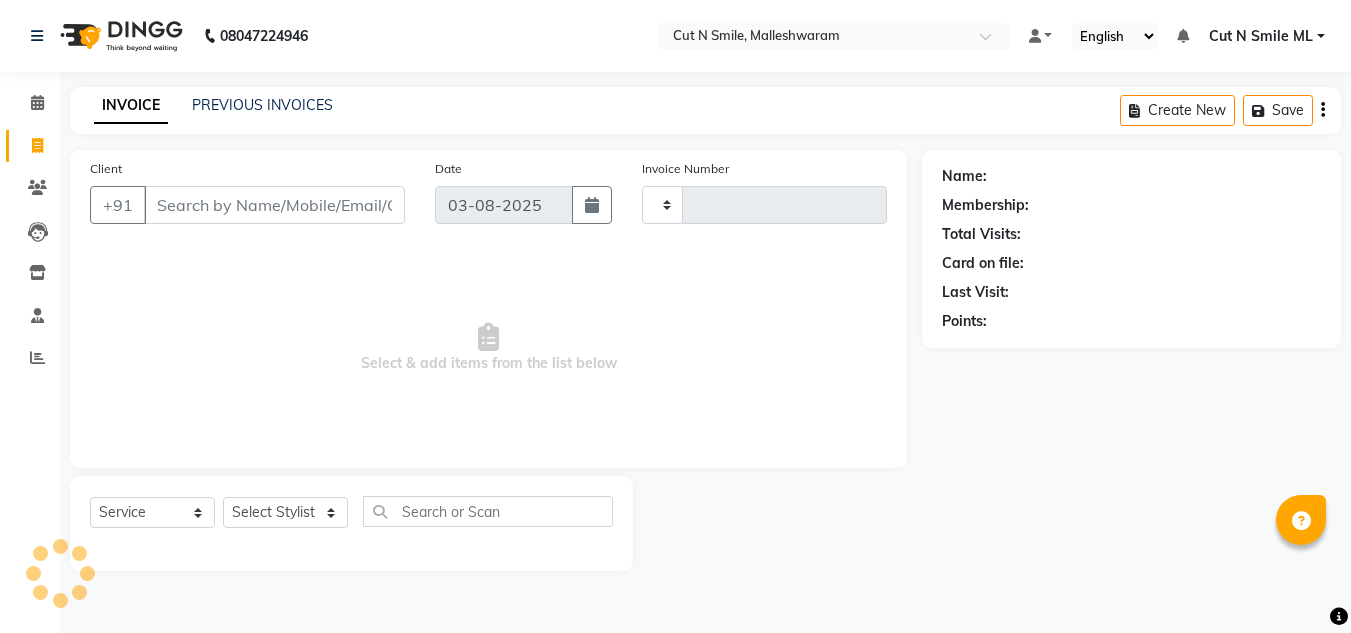 type on "165" 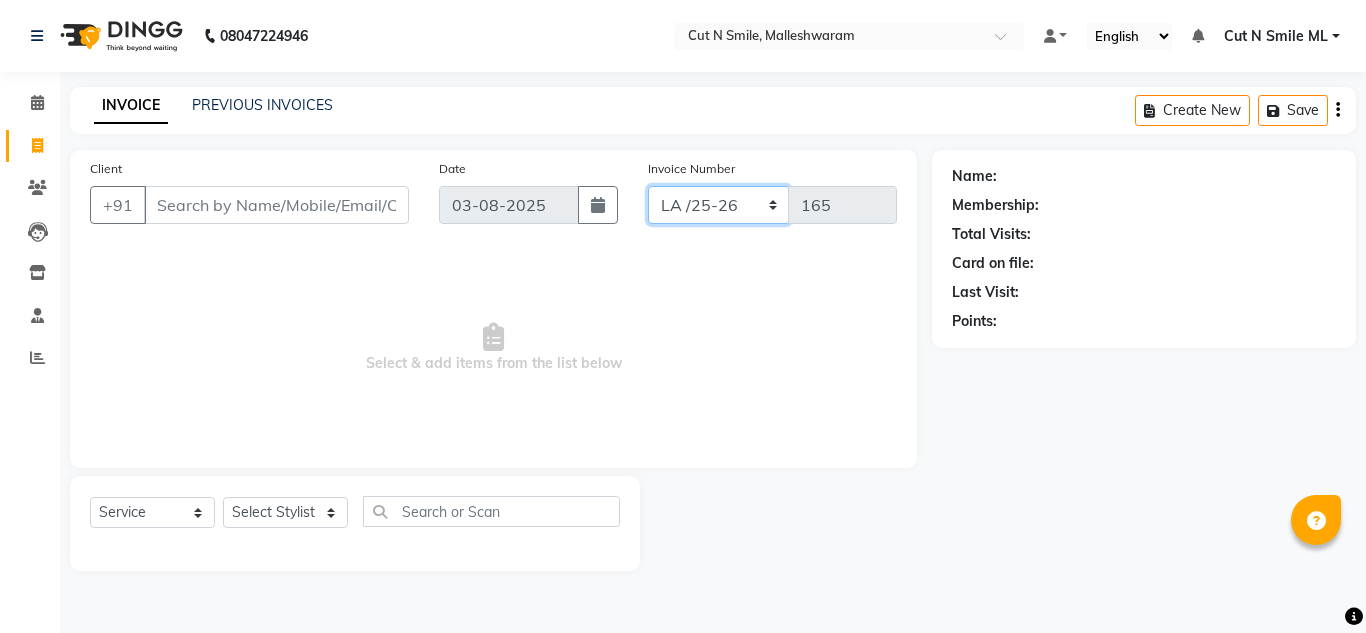 click on "NW/25-26 SW/2025-26 NA/2025-26 VN/25-26 LA /25-26" 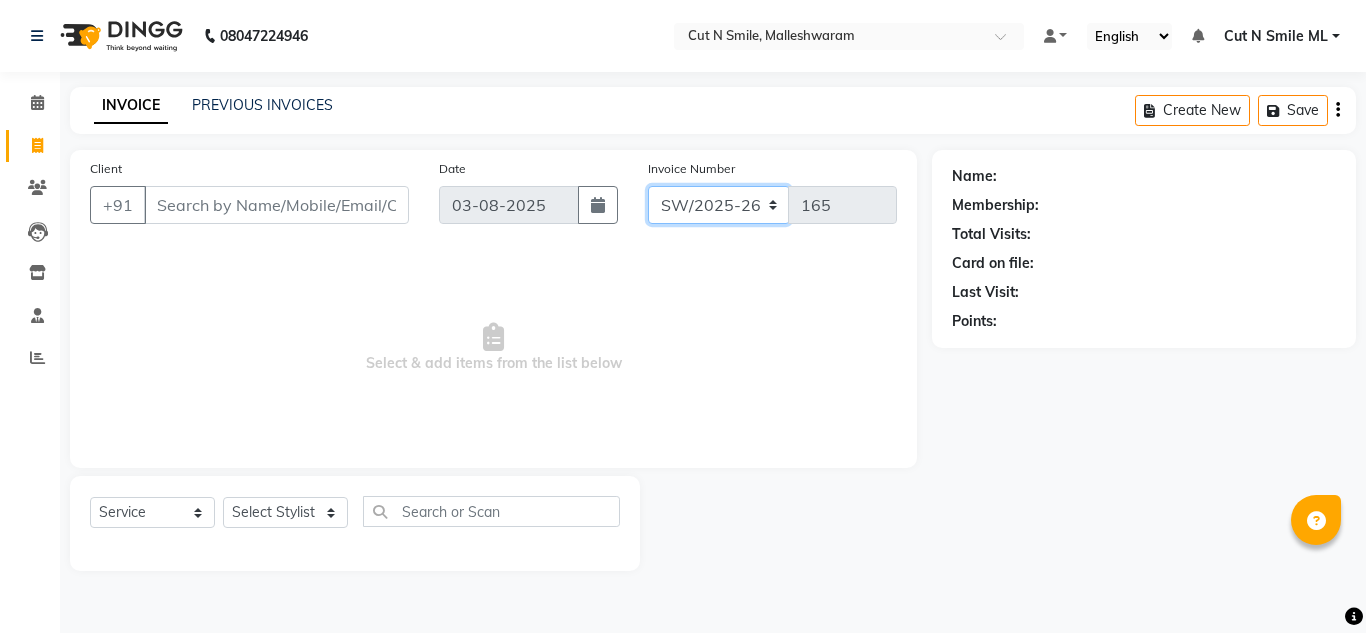 click on "NW/25-26 SW/2025-26 NA/2025-26 VN/25-26 LA /25-26" 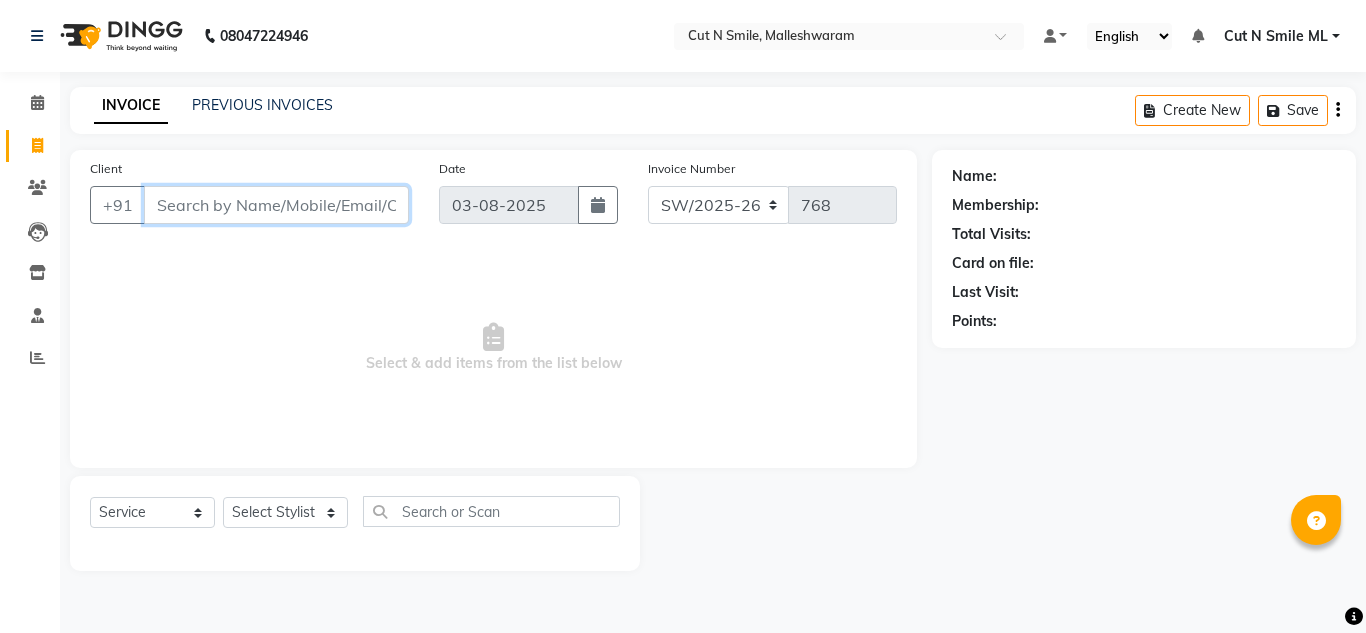 click on "Client" at bounding box center [276, 205] 